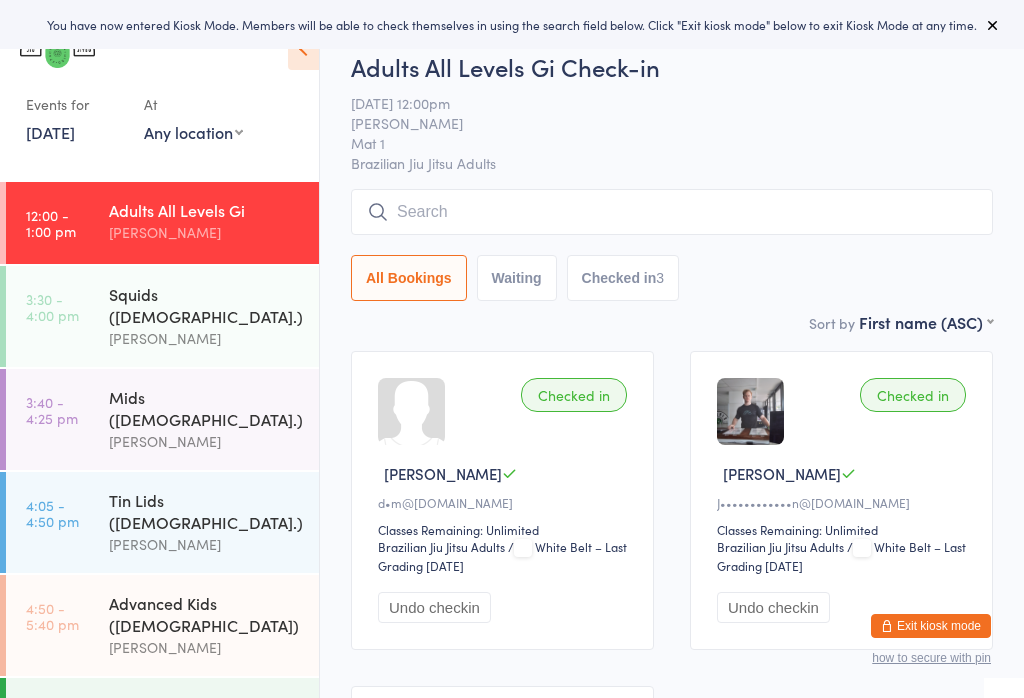 scroll, scrollTop: 0, scrollLeft: 0, axis: both 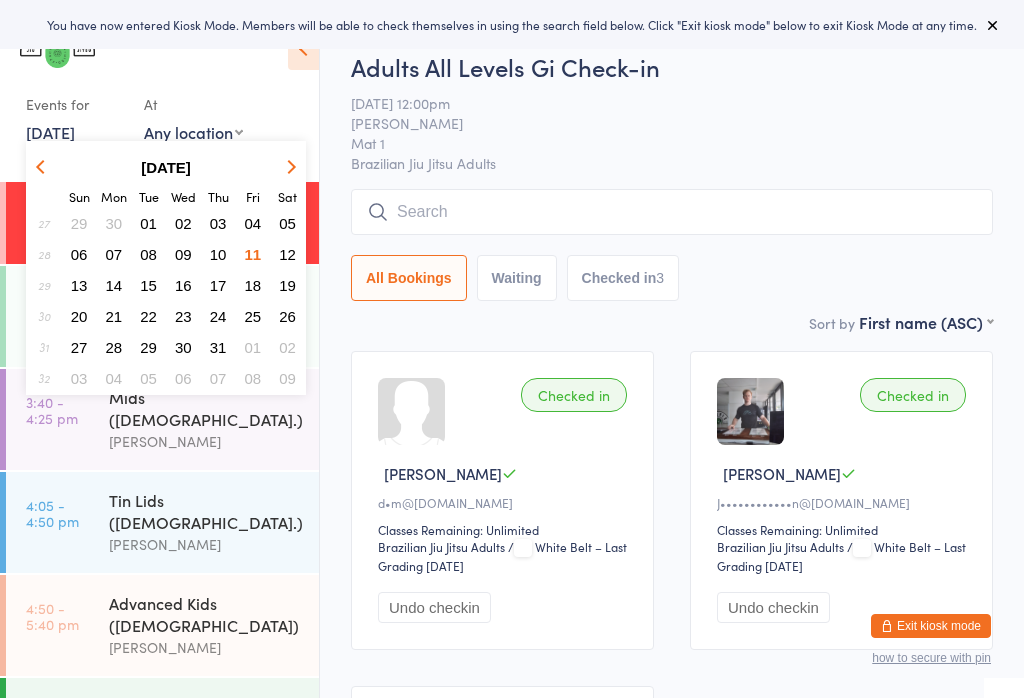 click on "11" at bounding box center (253, 254) 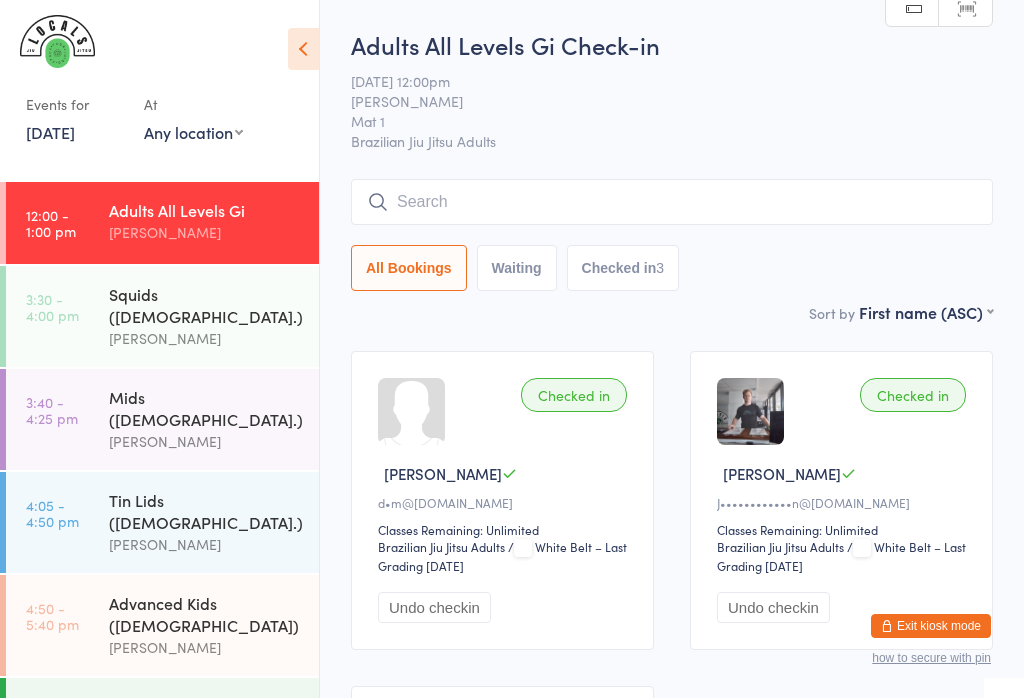 scroll, scrollTop: 143, scrollLeft: 0, axis: vertical 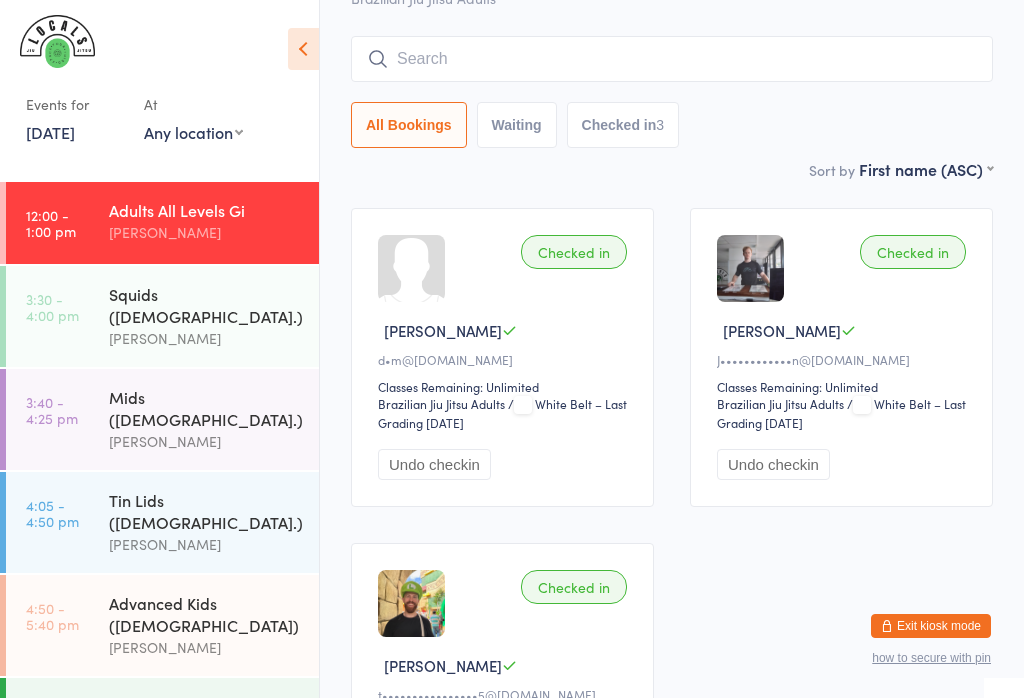 click on "Squids ([DEMOGRAPHIC_DATA].)" at bounding box center (205, 305) 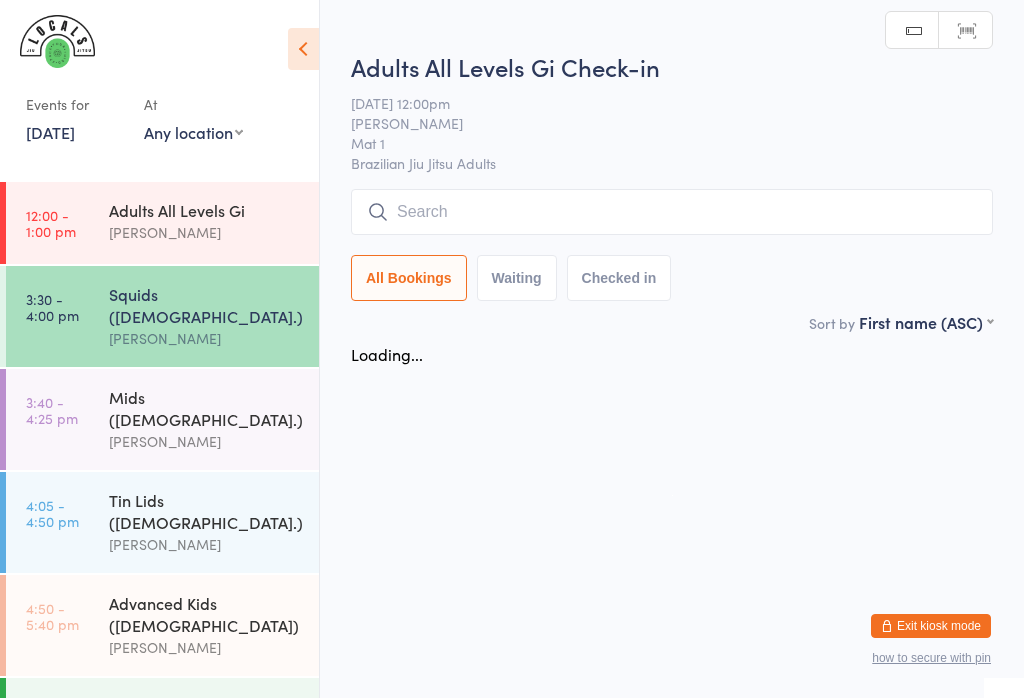 scroll, scrollTop: 0, scrollLeft: 0, axis: both 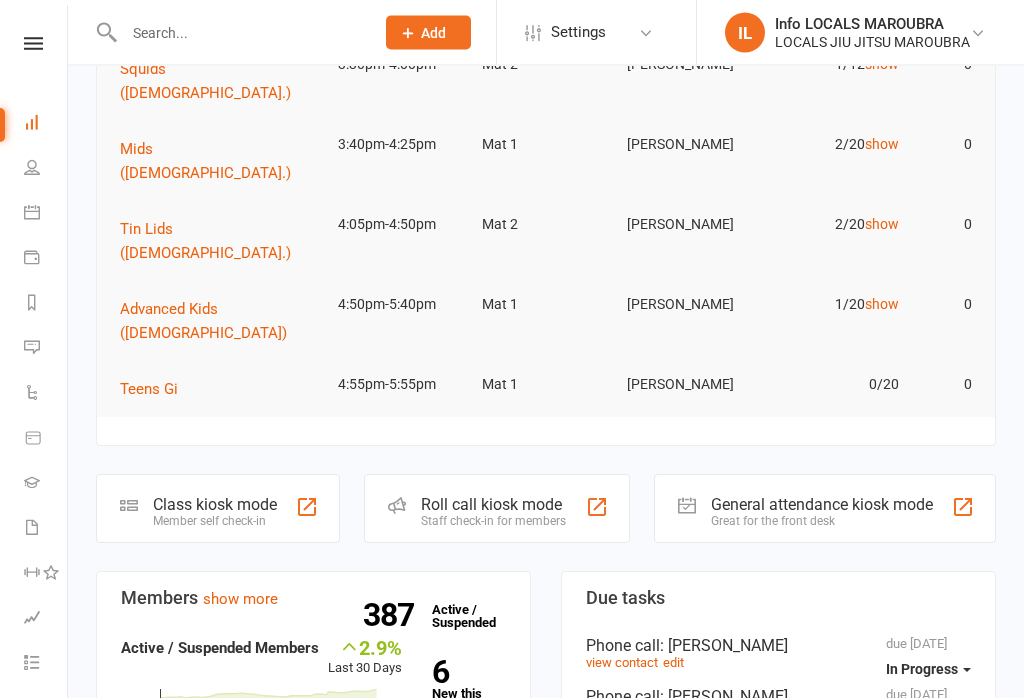 click on "Class kiosk mode" 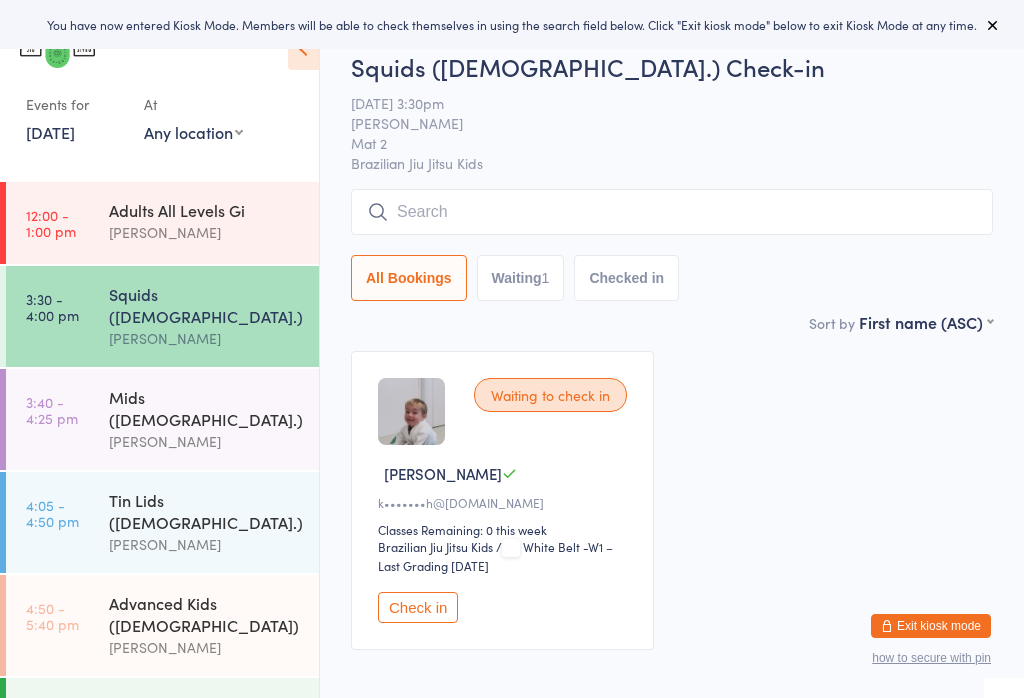 scroll, scrollTop: 0, scrollLeft: 0, axis: both 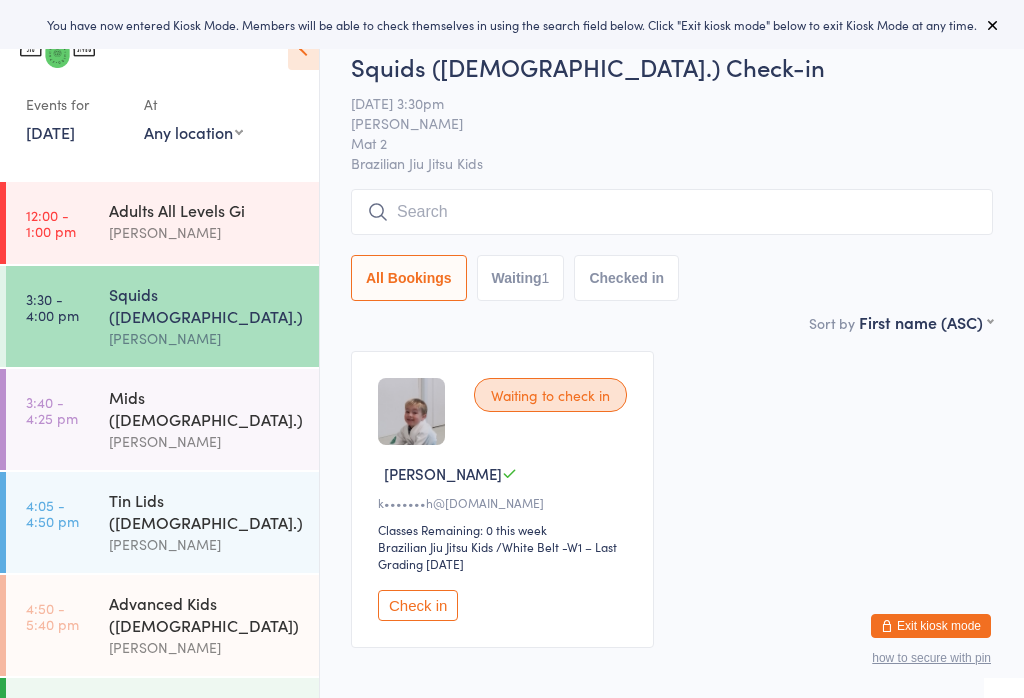 click at bounding box center (672, 212) 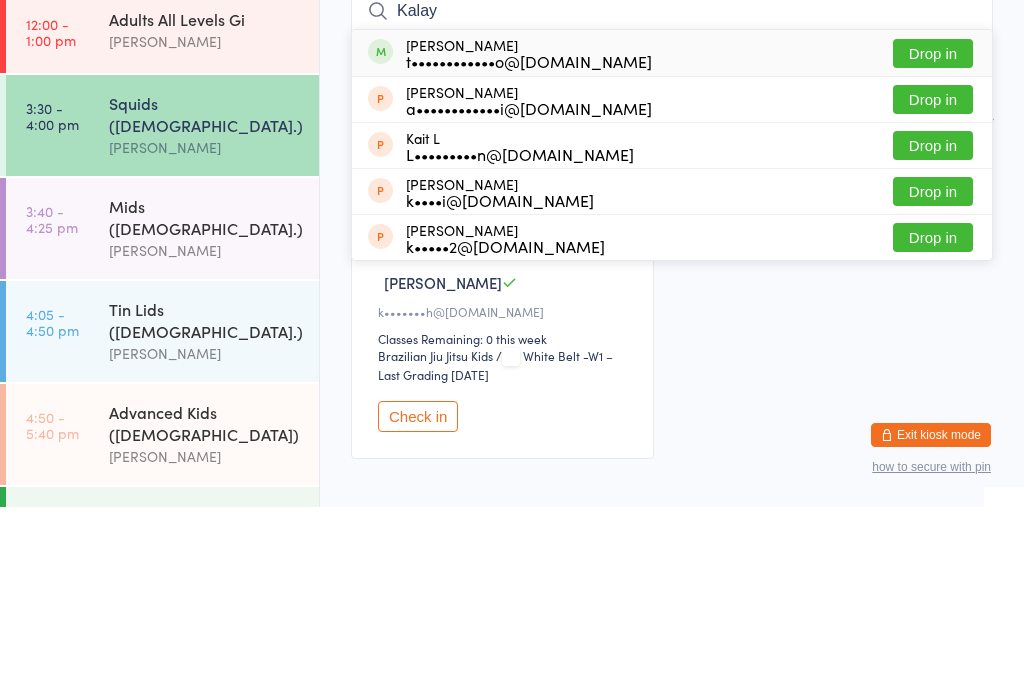 type on "Kalay" 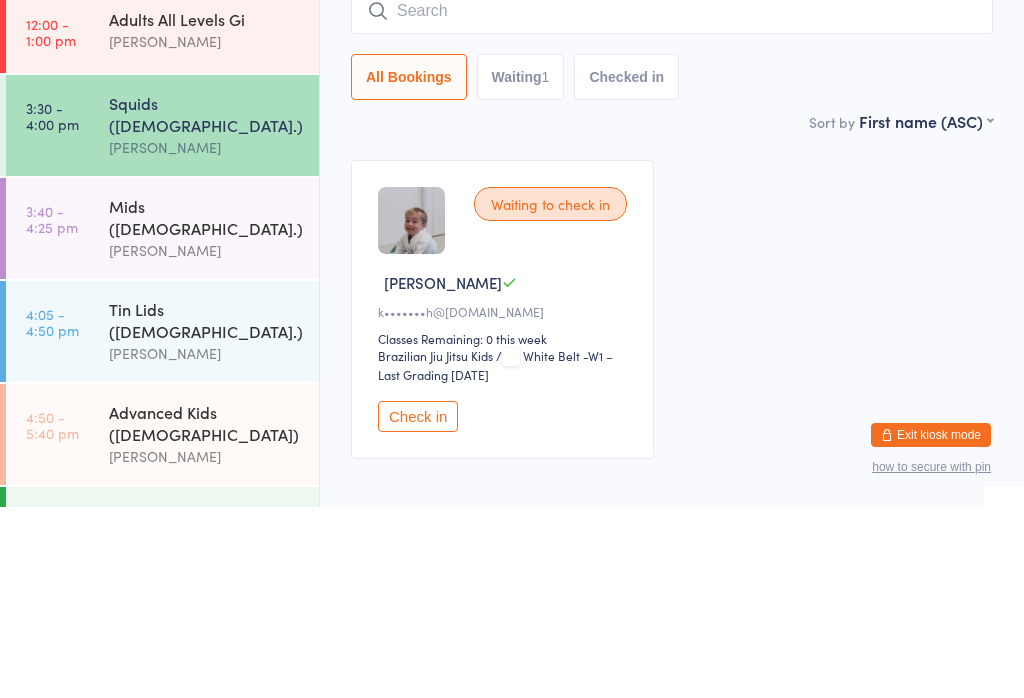 scroll, scrollTop: 104, scrollLeft: 0, axis: vertical 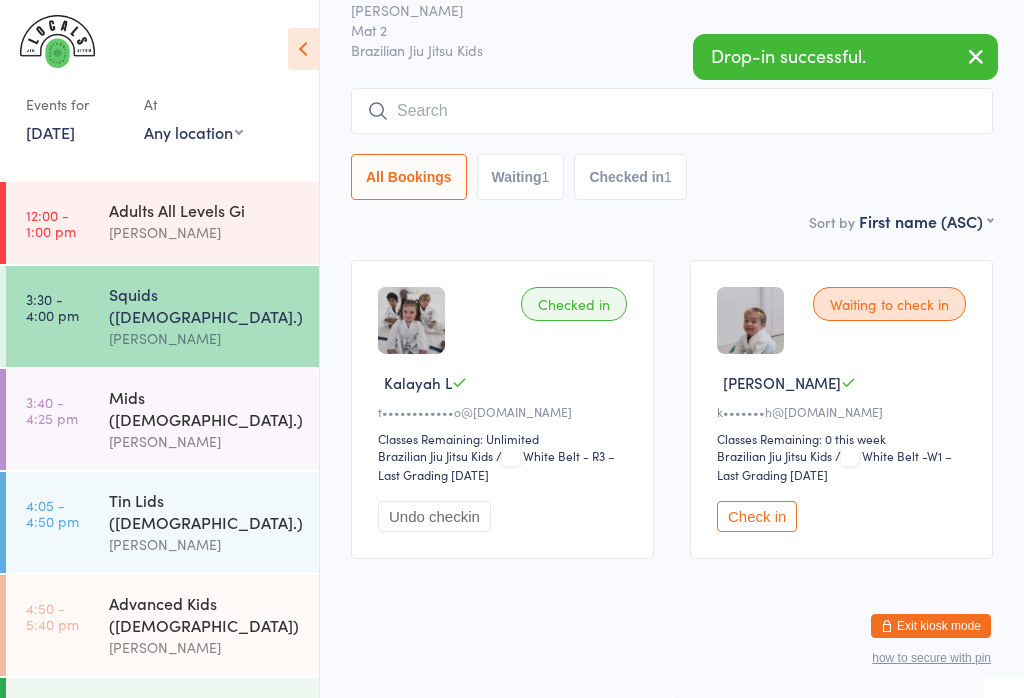 click on "[PERSON_NAME]" at bounding box center [205, 441] 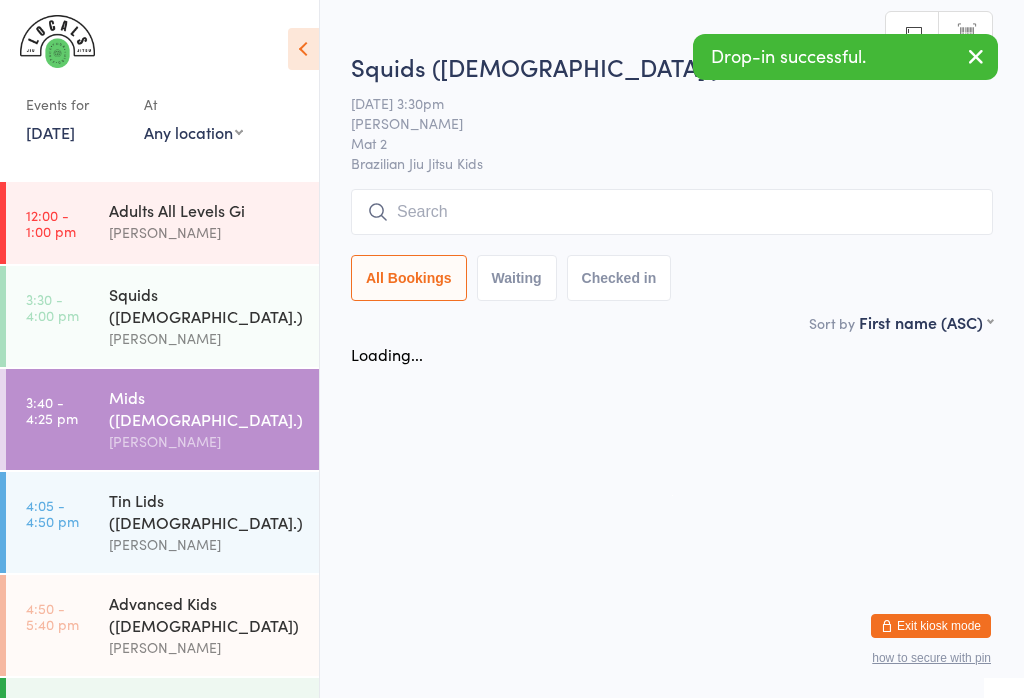 scroll, scrollTop: 0, scrollLeft: 0, axis: both 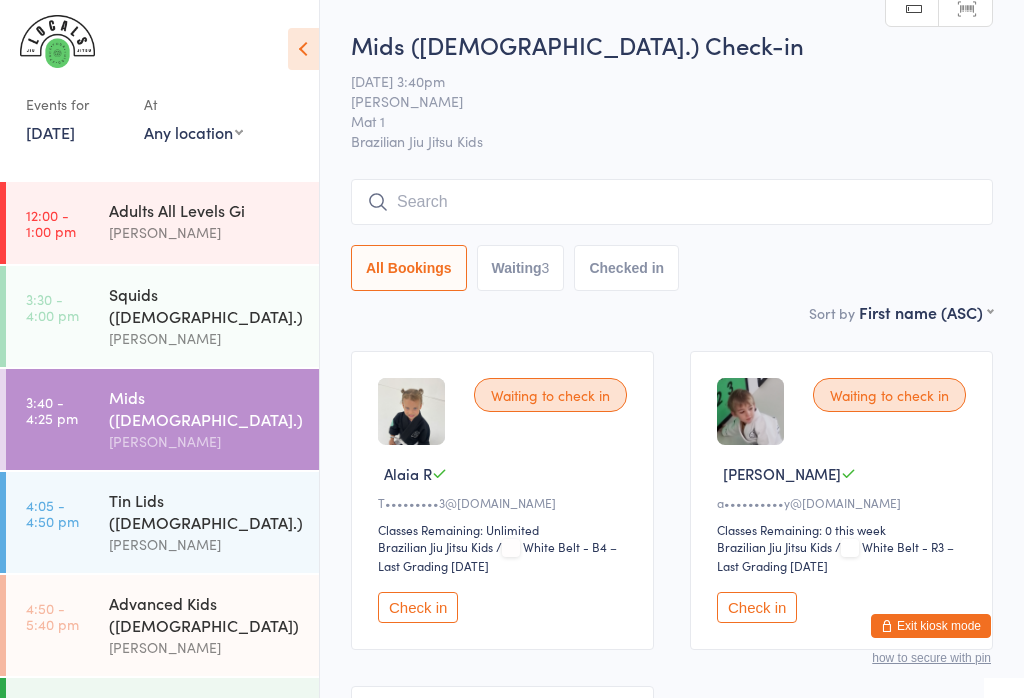 click on "Tin Lids ([DEMOGRAPHIC_DATA].) [PERSON_NAME]" at bounding box center (214, 522) 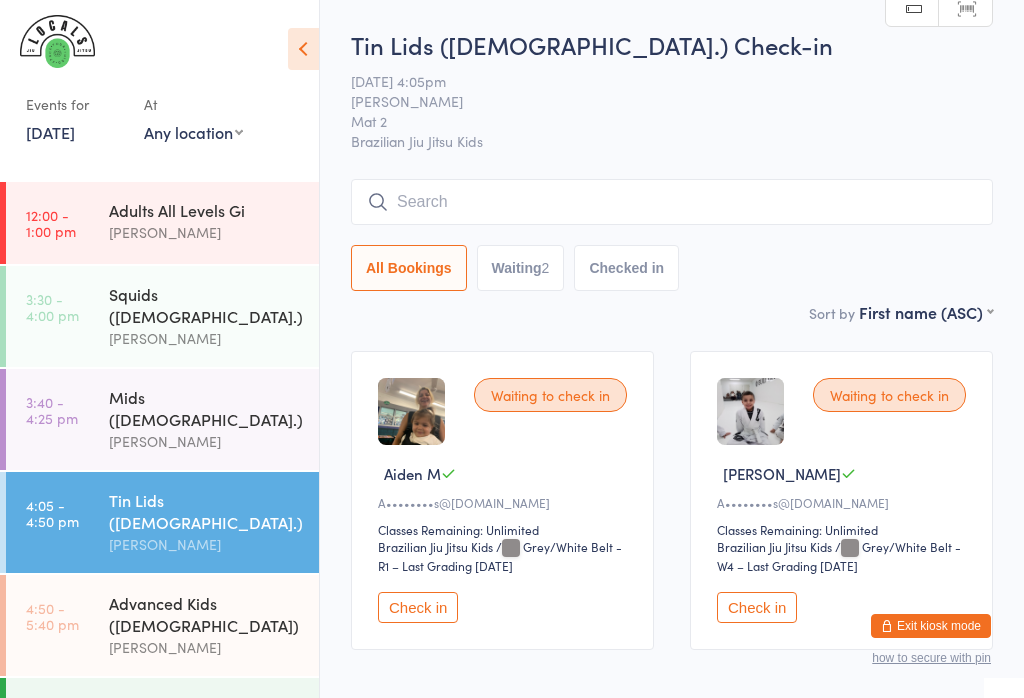 click at bounding box center (672, 202) 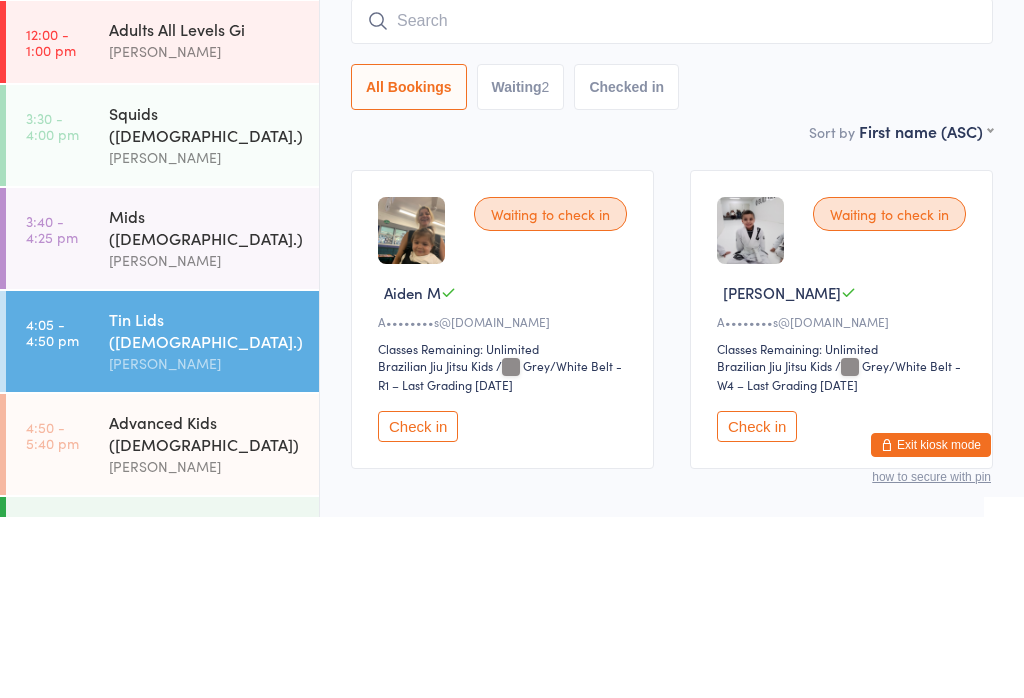 type on "C" 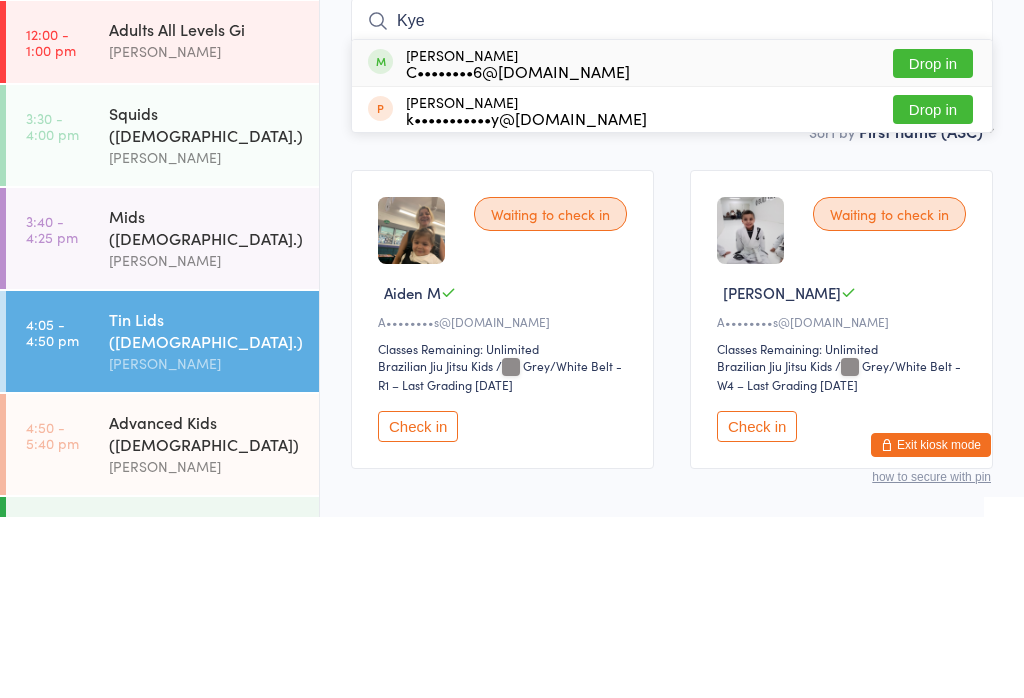 type on "Kye" 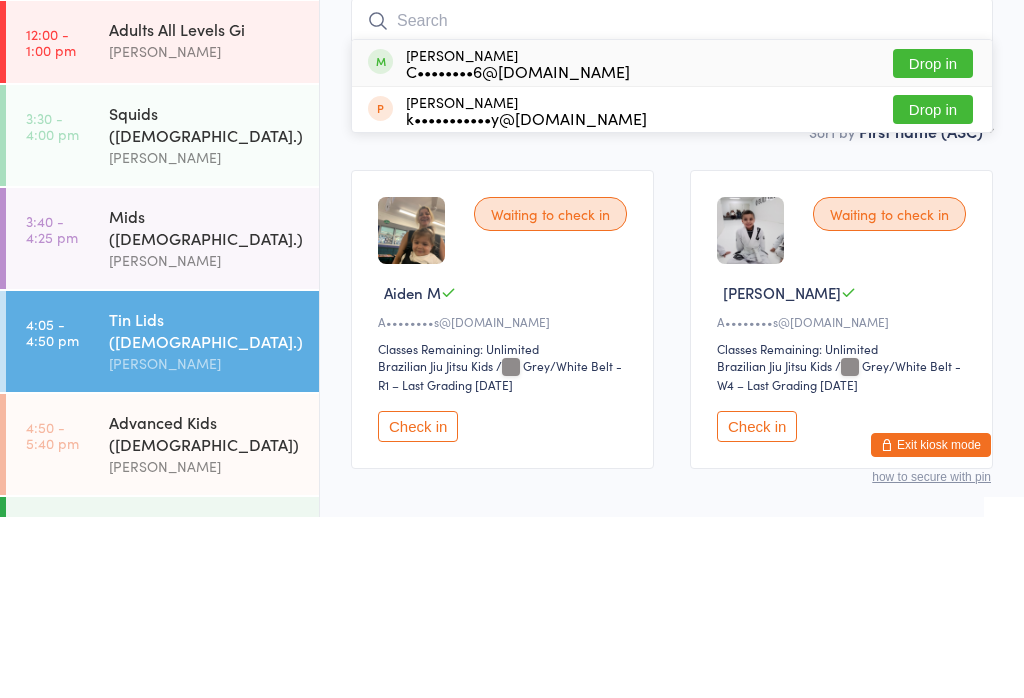 scroll, scrollTop: 104, scrollLeft: 0, axis: vertical 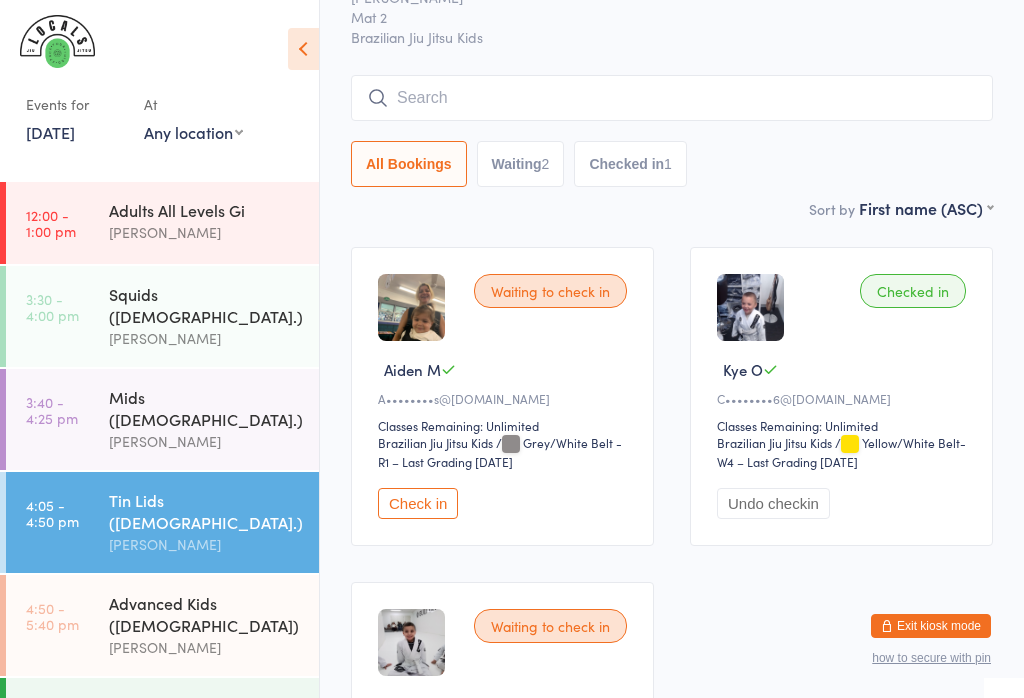 click on "[PERSON_NAME]" at bounding box center (205, 728) 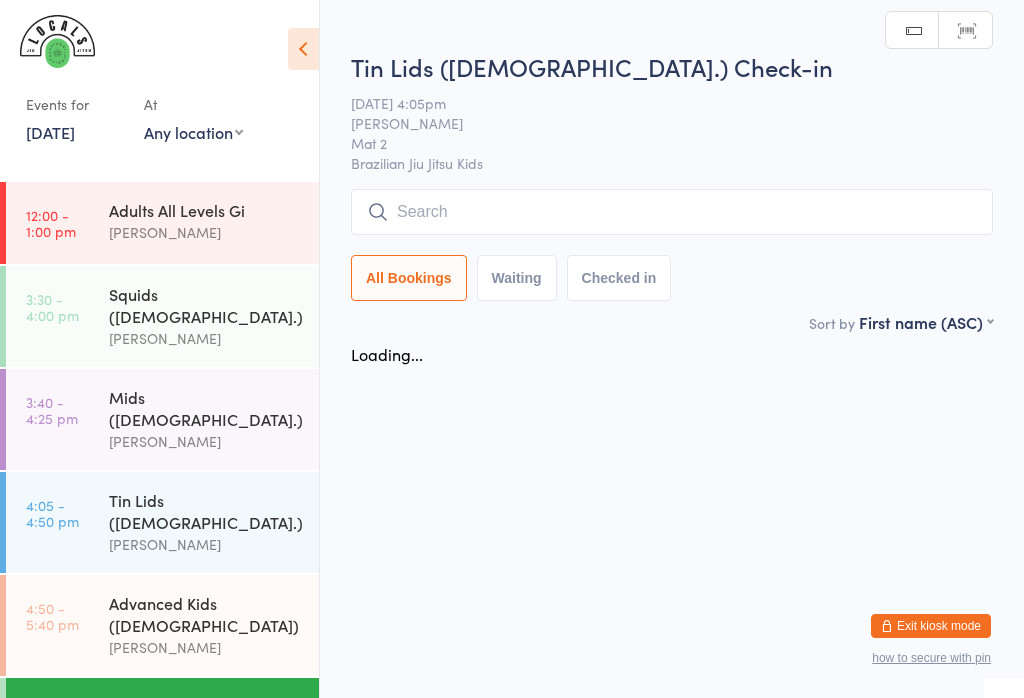 scroll, scrollTop: 0, scrollLeft: 0, axis: both 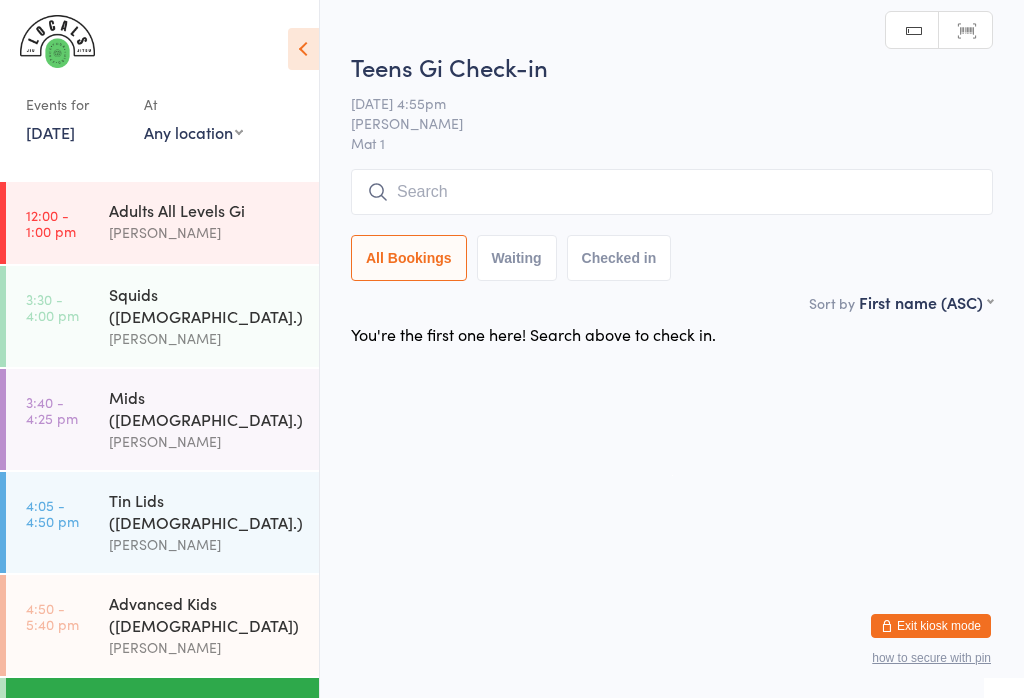 click on "Teens Gi Check-in [DATE] 4:55pm  [PERSON_NAME]  Mat 1  Manual search Scanner input All Bookings Waiting  Checked in" at bounding box center [672, 170] 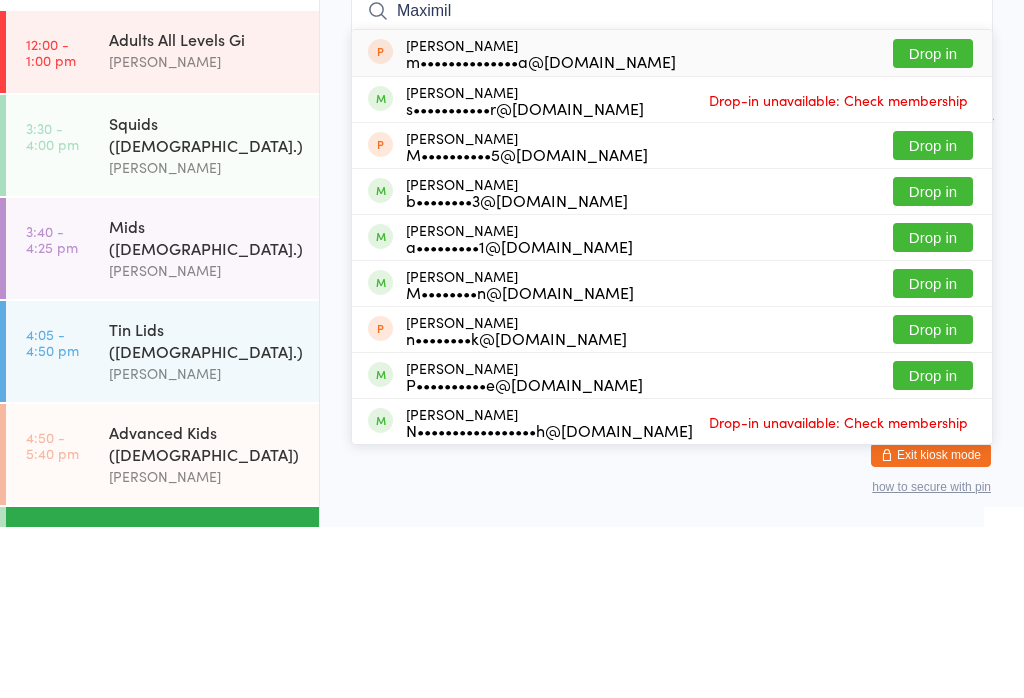 type on "Maximil" 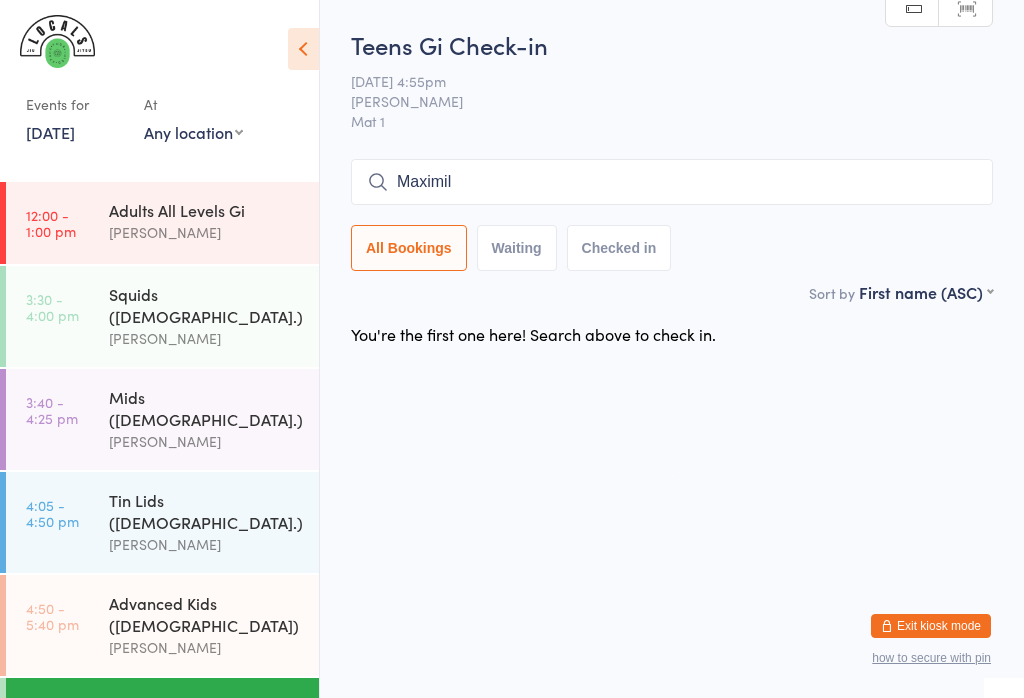 click on "[PERSON_NAME]" at bounding box center (205, 338) 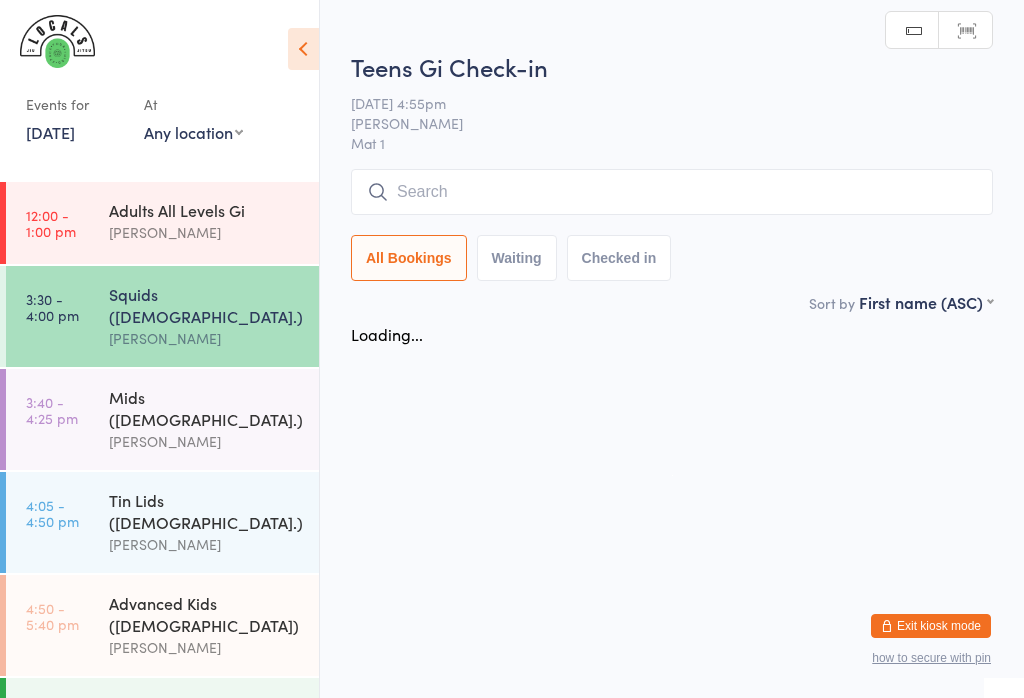 click at bounding box center (672, 192) 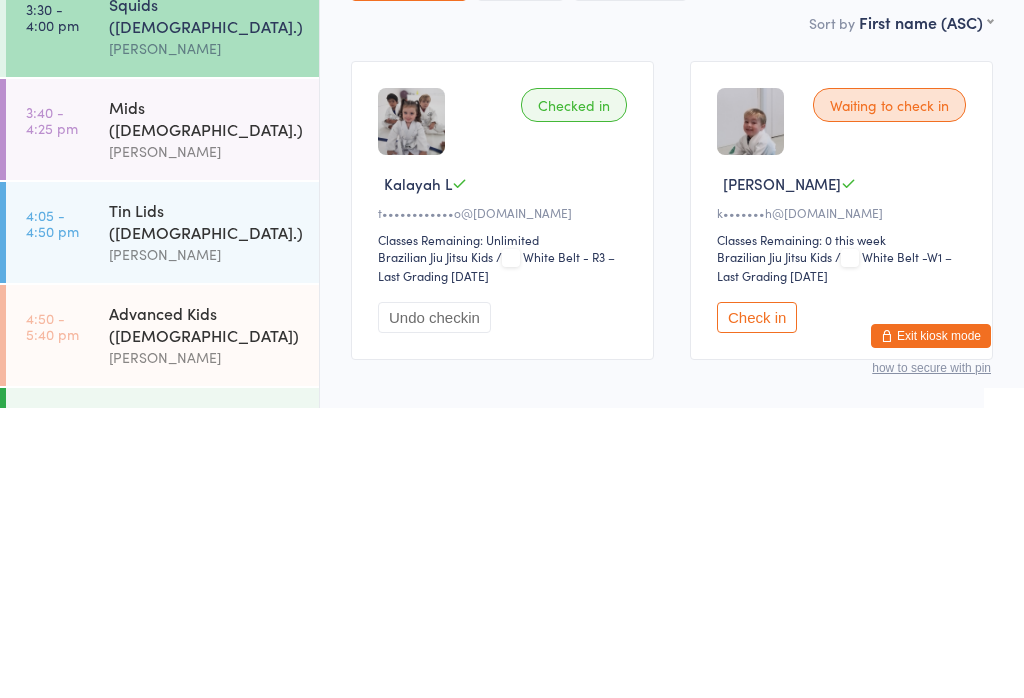 click on "Waiting to check in" at bounding box center [889, 395] 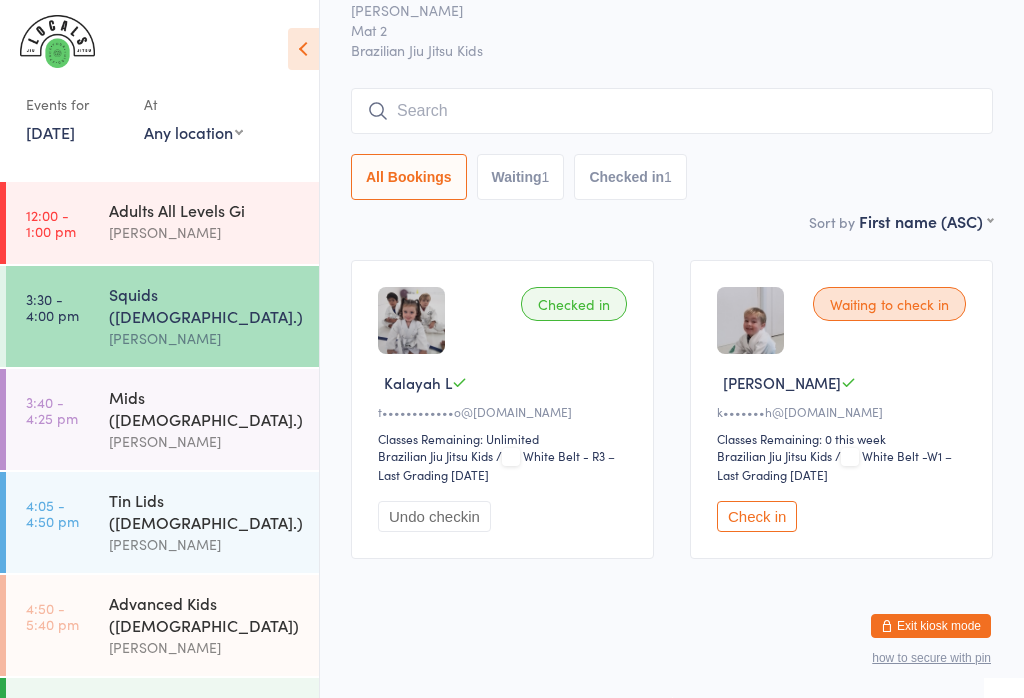 click on "Check in" at bounding box center (757, 516) 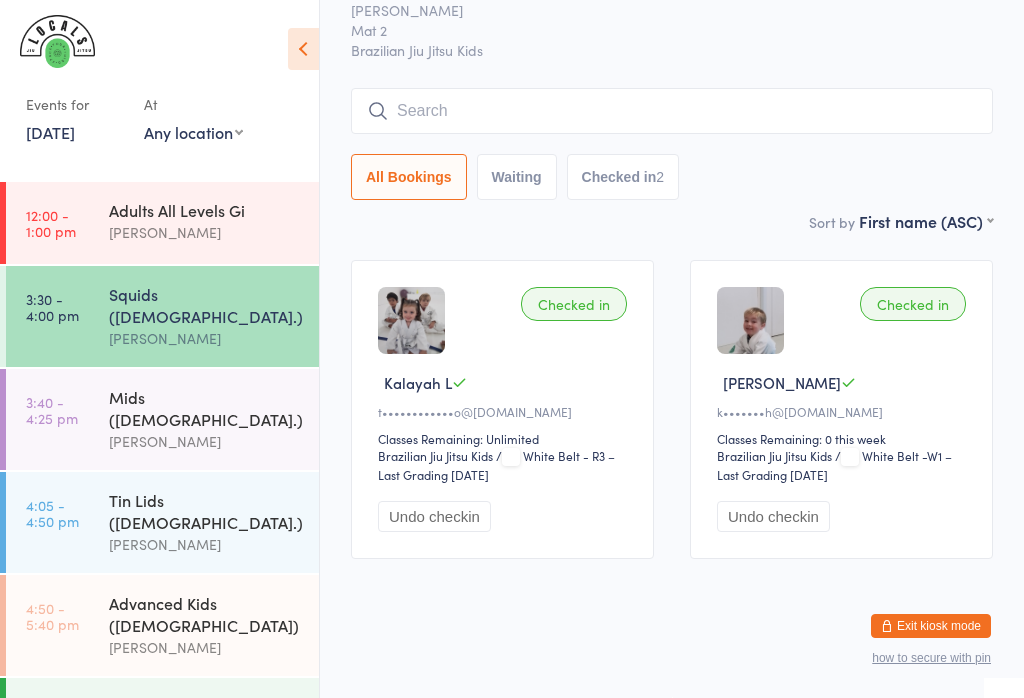 click on "Tin Lids ([DEMOGRAPHIC_DATA].)" at bounding box center (205, 511) 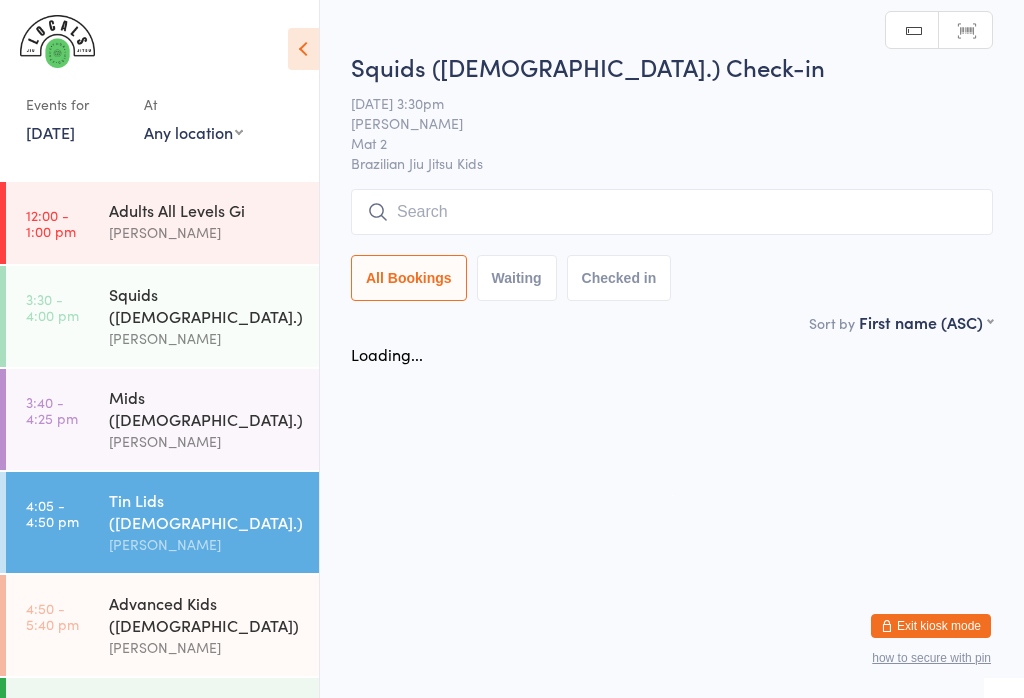 scroll, scrollTop: 0, scrollLeft: 0, axis: both 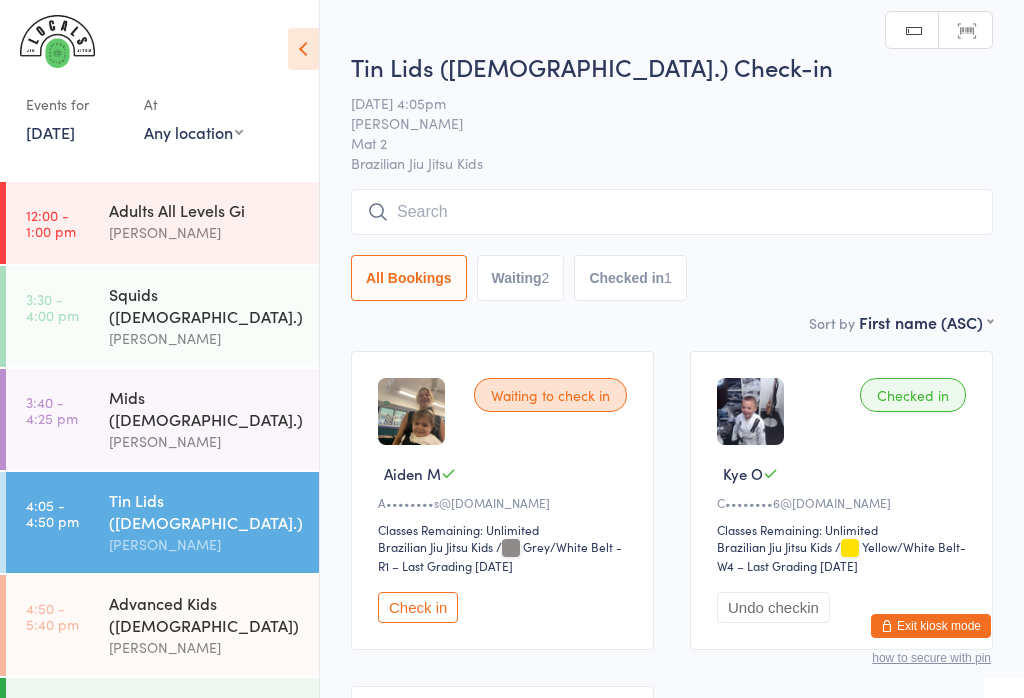 click at bounding box center [672, 212] 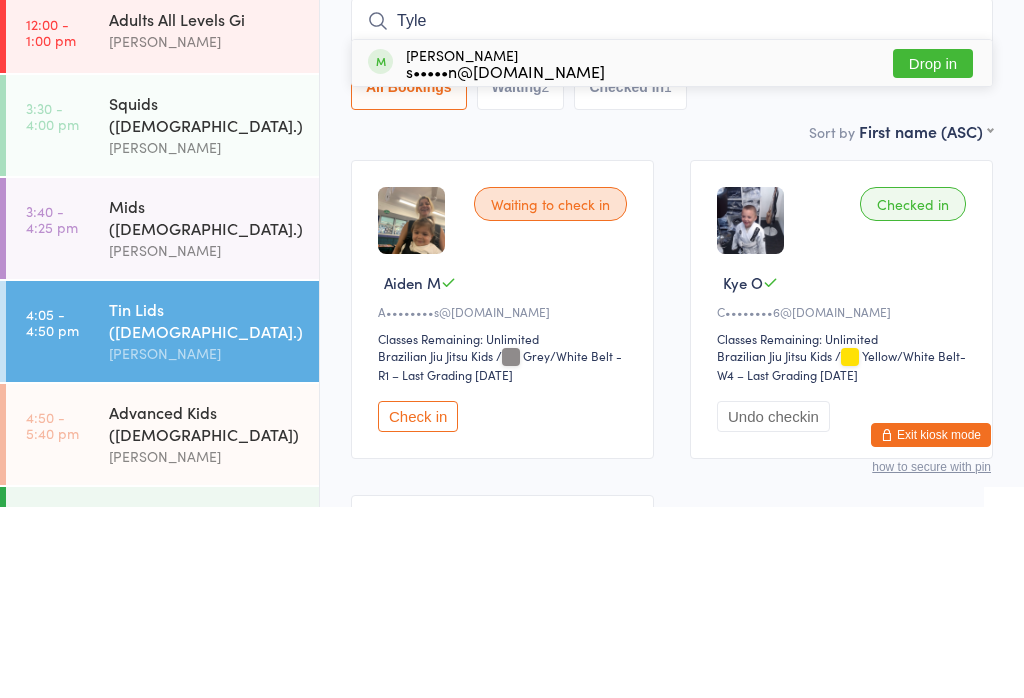type on "[PERSON_NAME]" 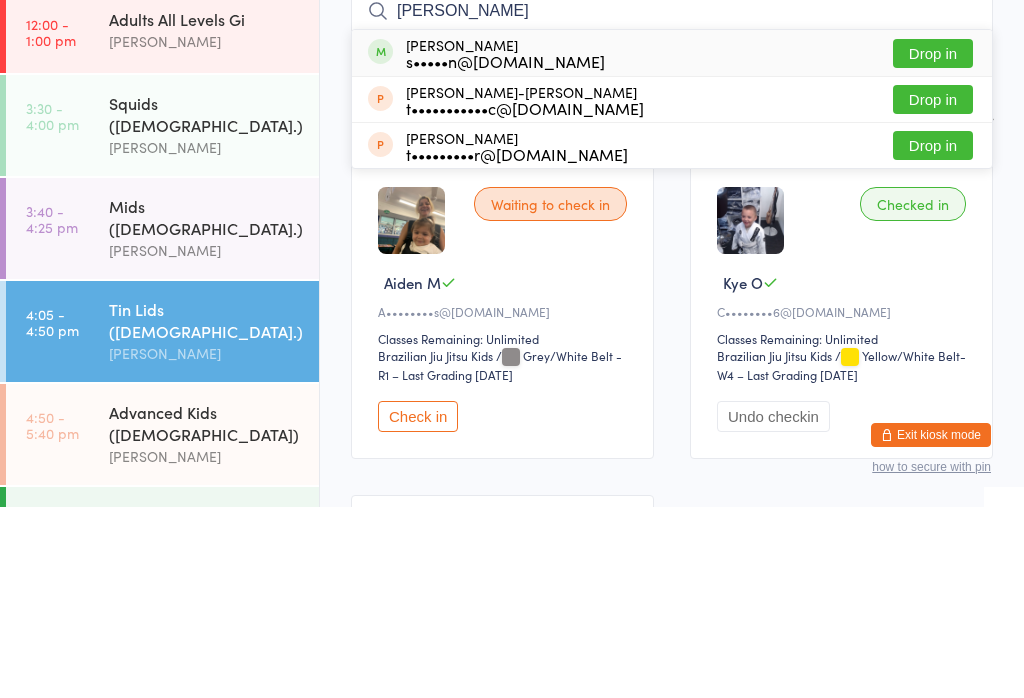 type 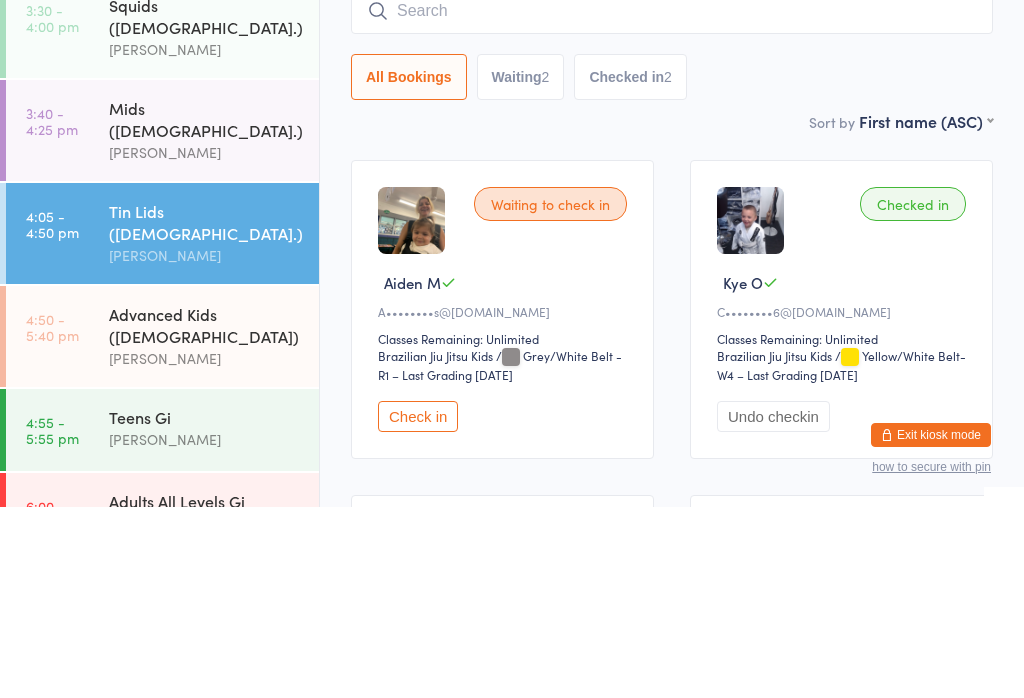 scroll, scrollTop: 119, scrollLeft: 0, axis: vertical 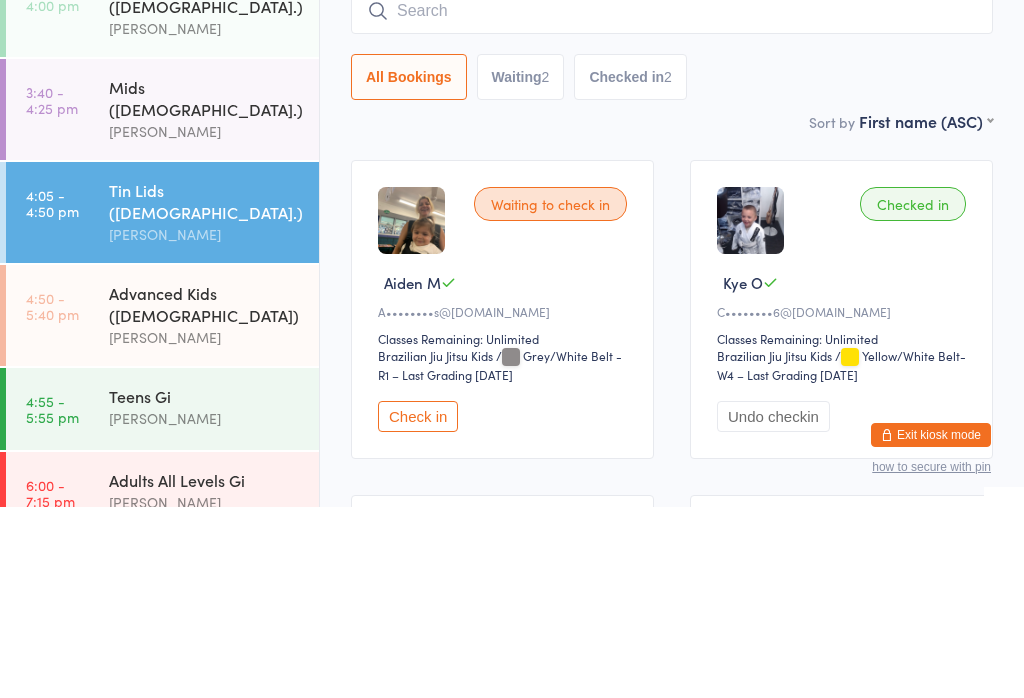 click on "Advanced Kids ([DEMOGRAPHIC_DATA])" at bounding box center [205, 495] 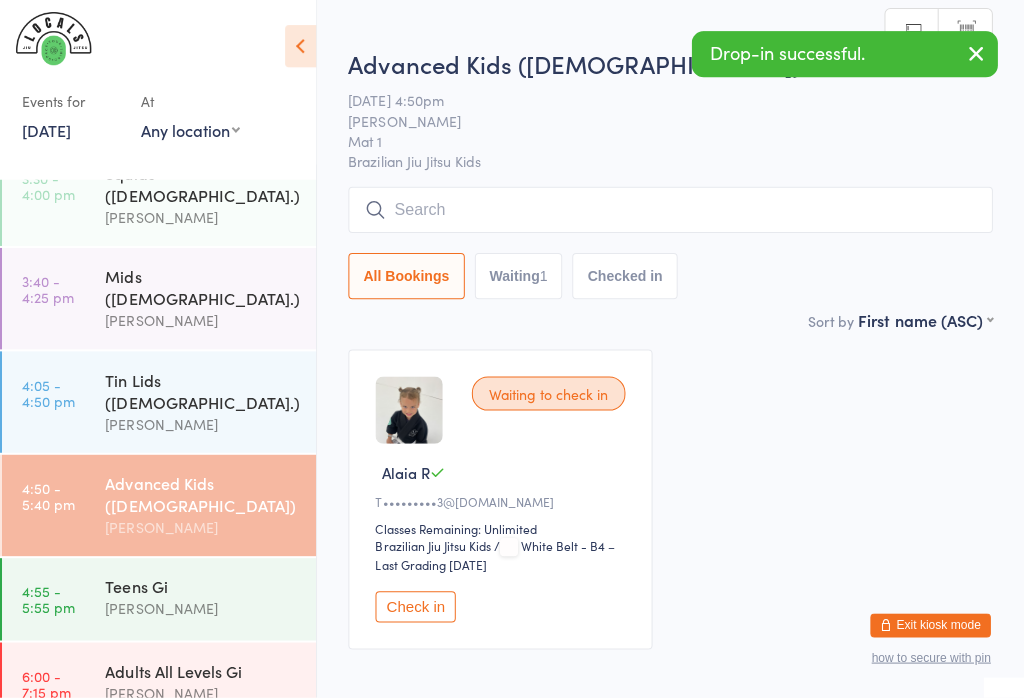 scroll, scrollTop: 0, scrollLeft: 0, axis: both 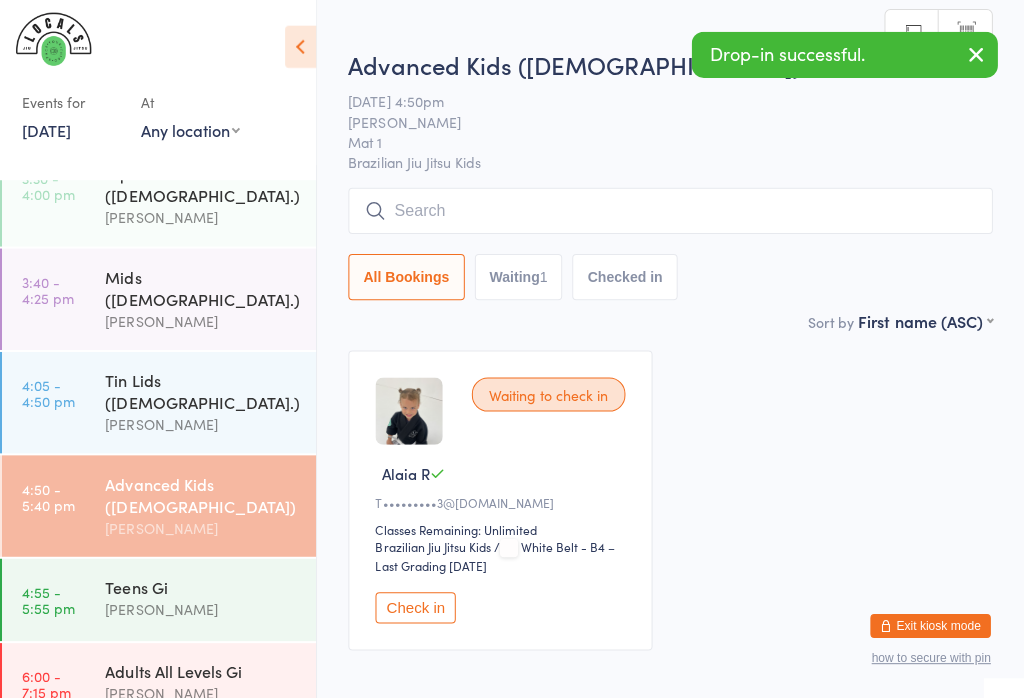 click on "Advanced Kids ([DEMOGRAPHIC_DATA]) Check-in [DATE] 4:50pm  [PERSON_NAME]  Mat 1  Brazilian Jiu Jitsu Kids  Manual search Scanner input All Bookings Waiting  1 Checked in" at bounding box center (672, 180) 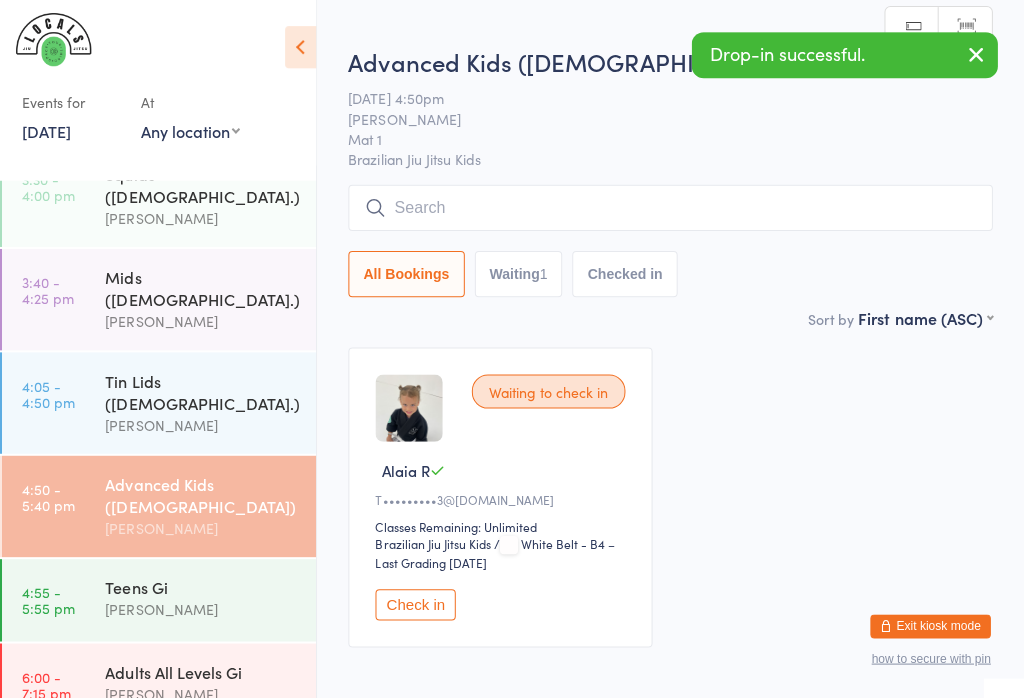 scroll, scrollTop: 4, scrollLeft: 0, axis: vertical 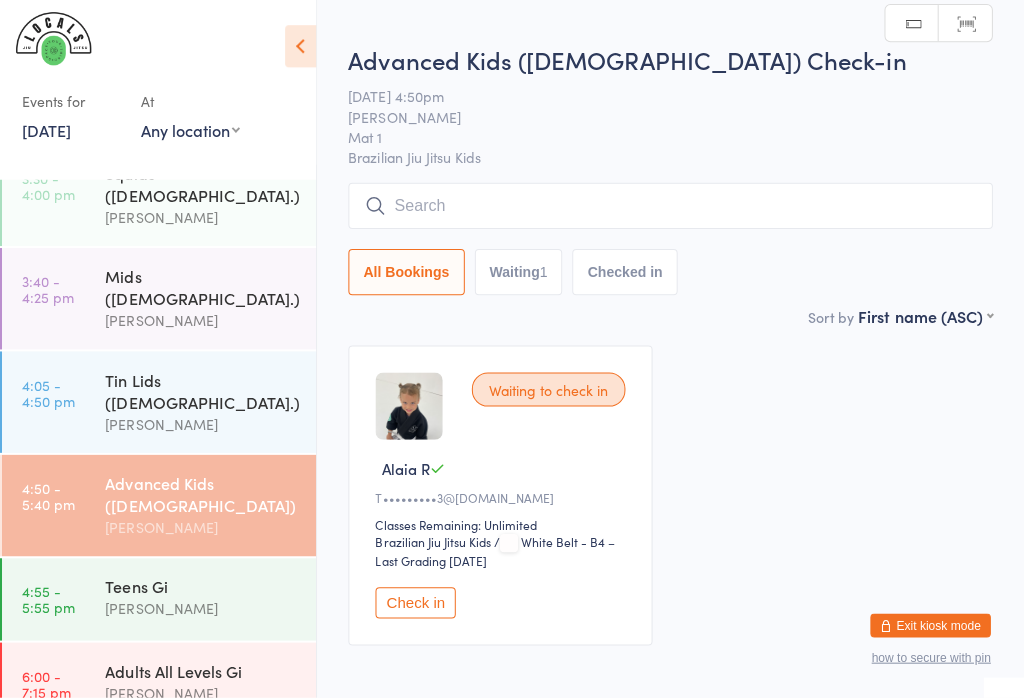 click at bounding box center [672, 208] 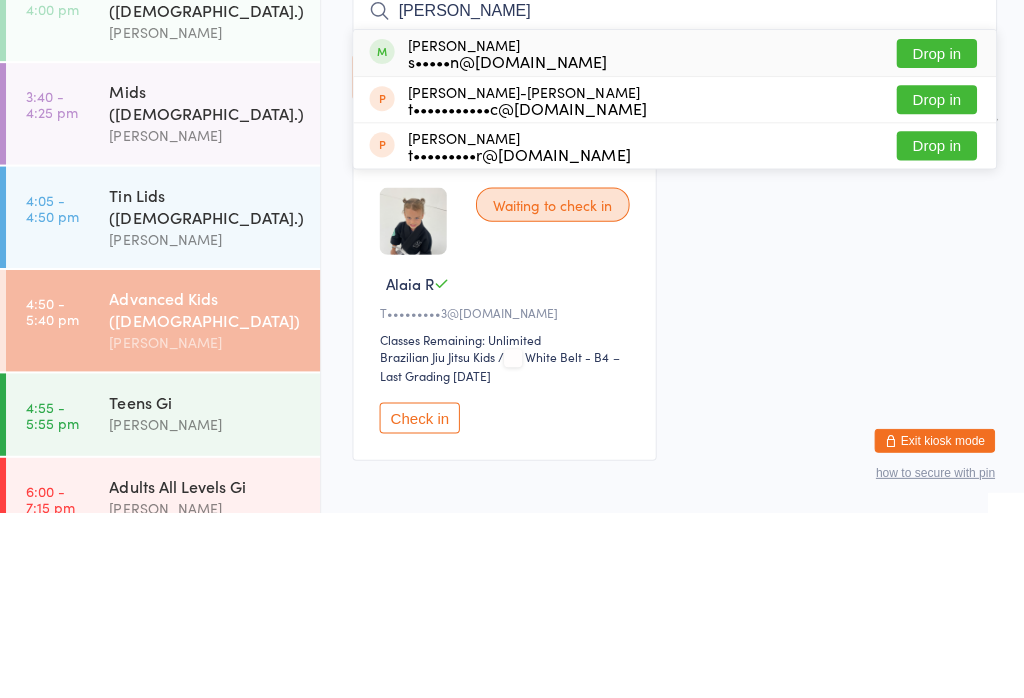 type on "[PERSON_NAME]" 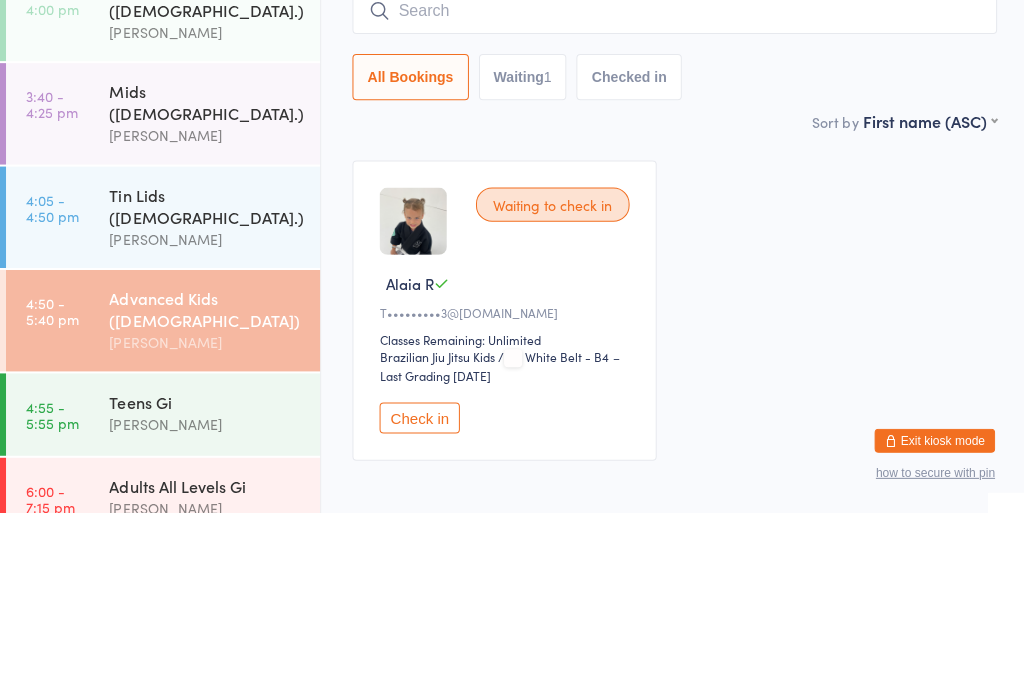 scroll, scrollTop: 104, scrollLeft: 0, axis: vertical 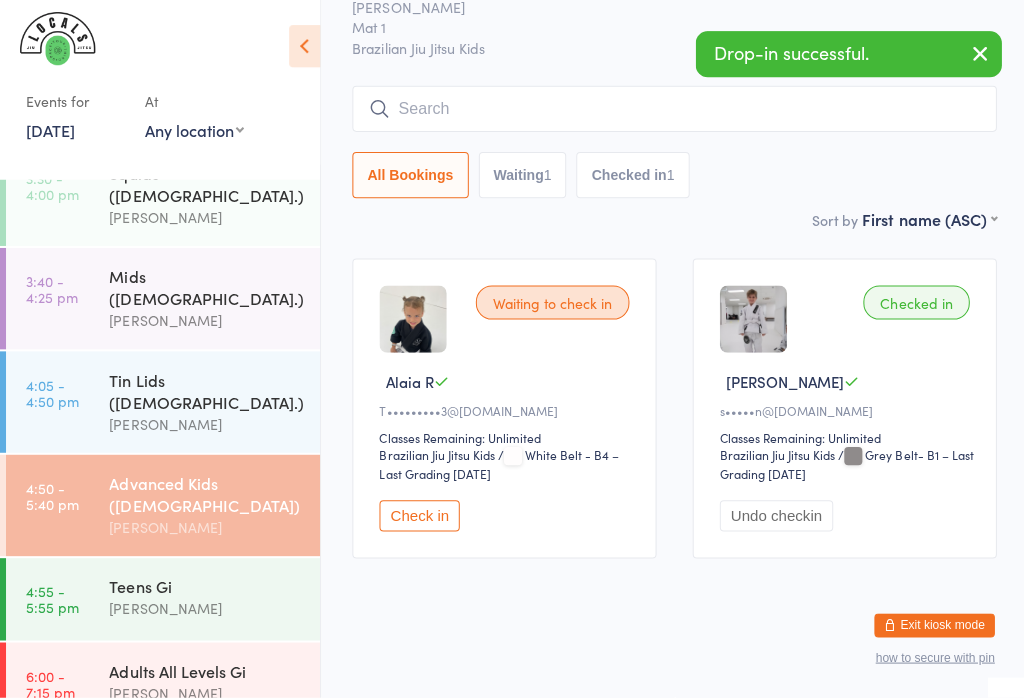 click on "[PERSON_NAME]" at bounding box center [205, 322] 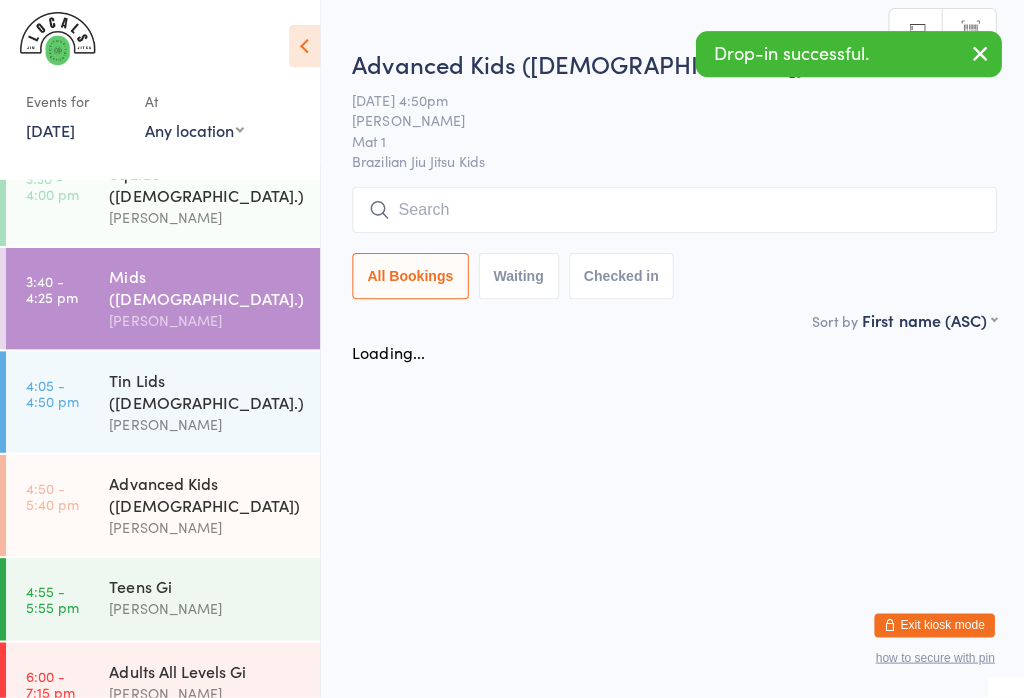 scroll, scrollTop: 0, scrollLeft: 0, axis: both 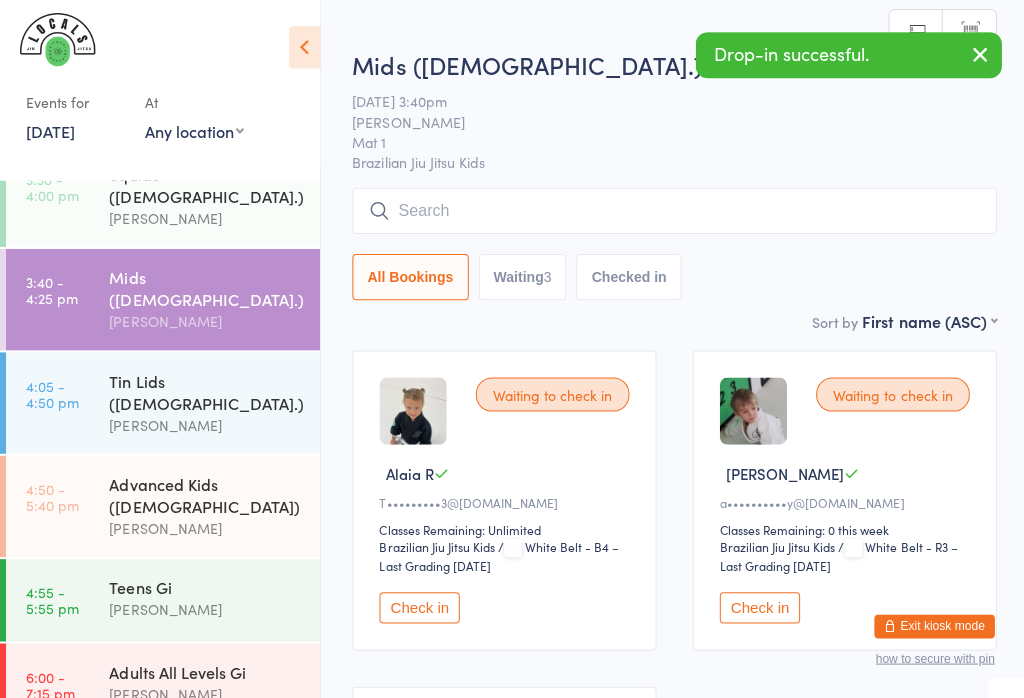 click at bounding box center [672, 212] 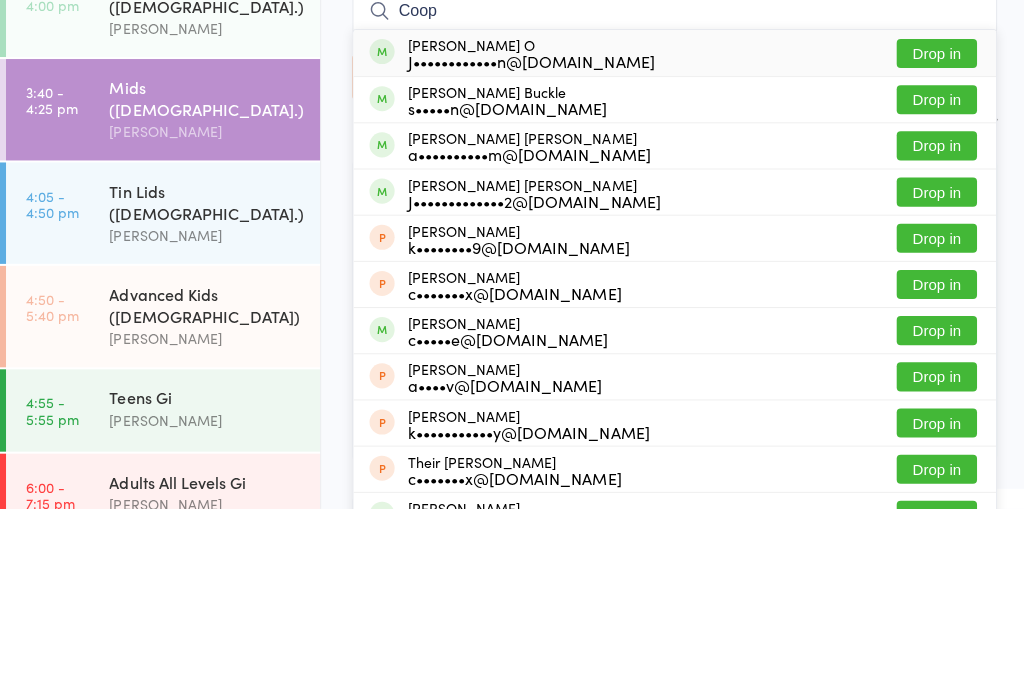 type on "Coop" 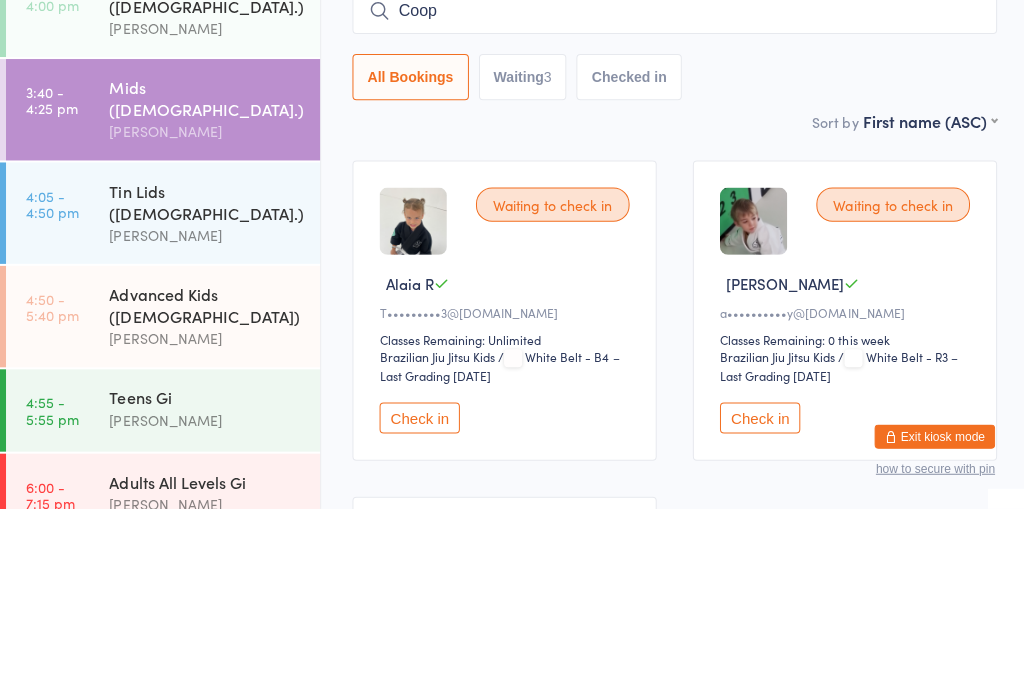 type 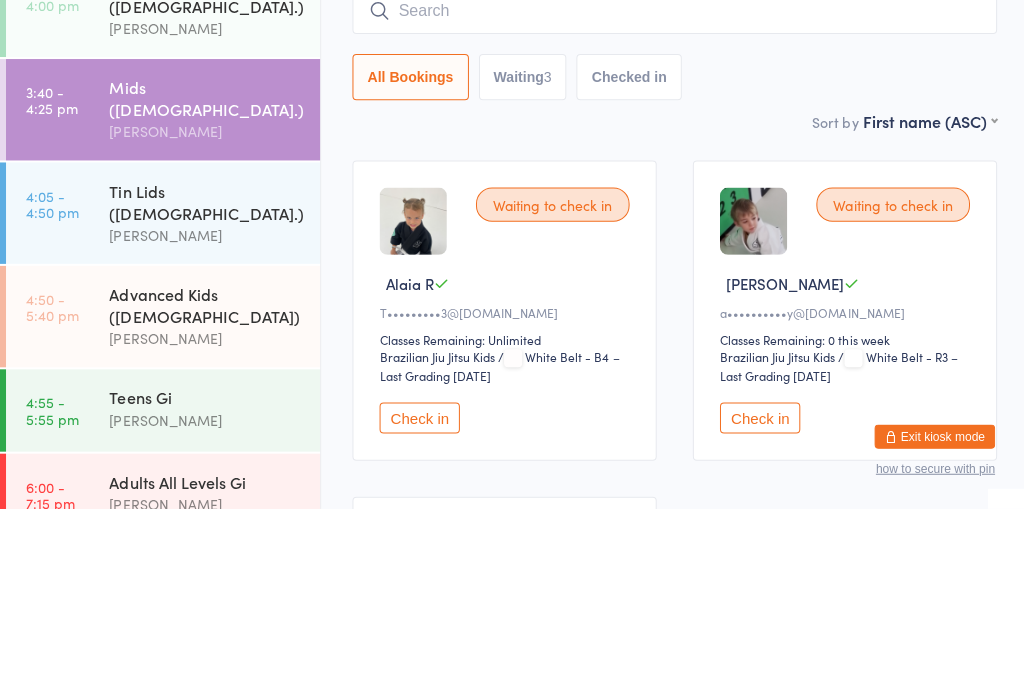 scroll, scrollTop: 188, scrollLeft: 0, axis: vertical 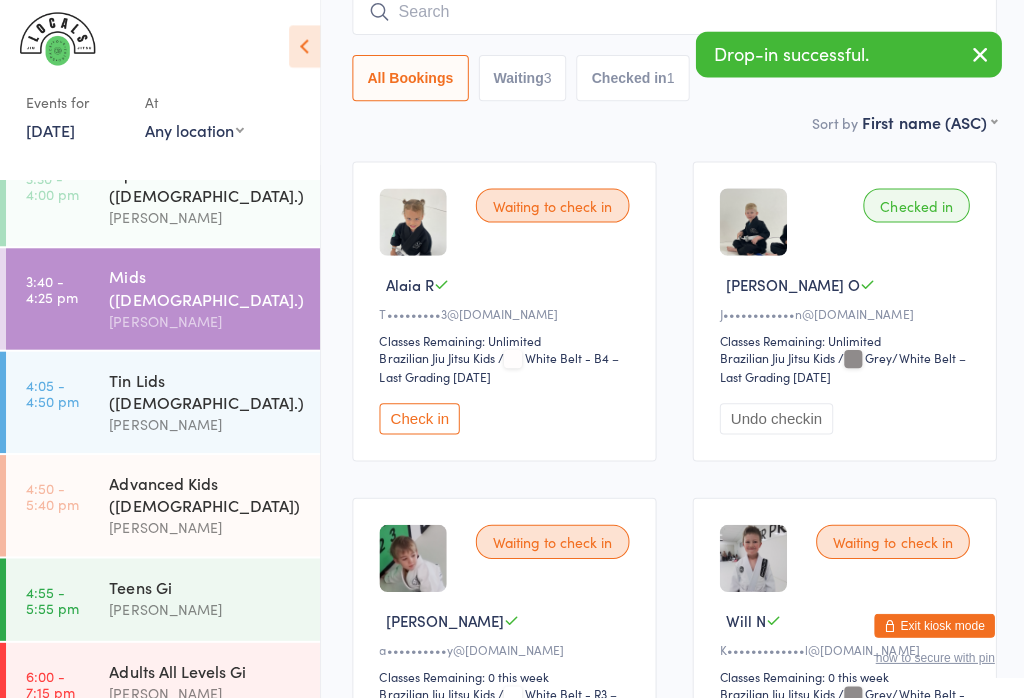 click on "Advanced Kids ([DEMOGRAPHIC_DATA])" at bounding box center (205, 495) 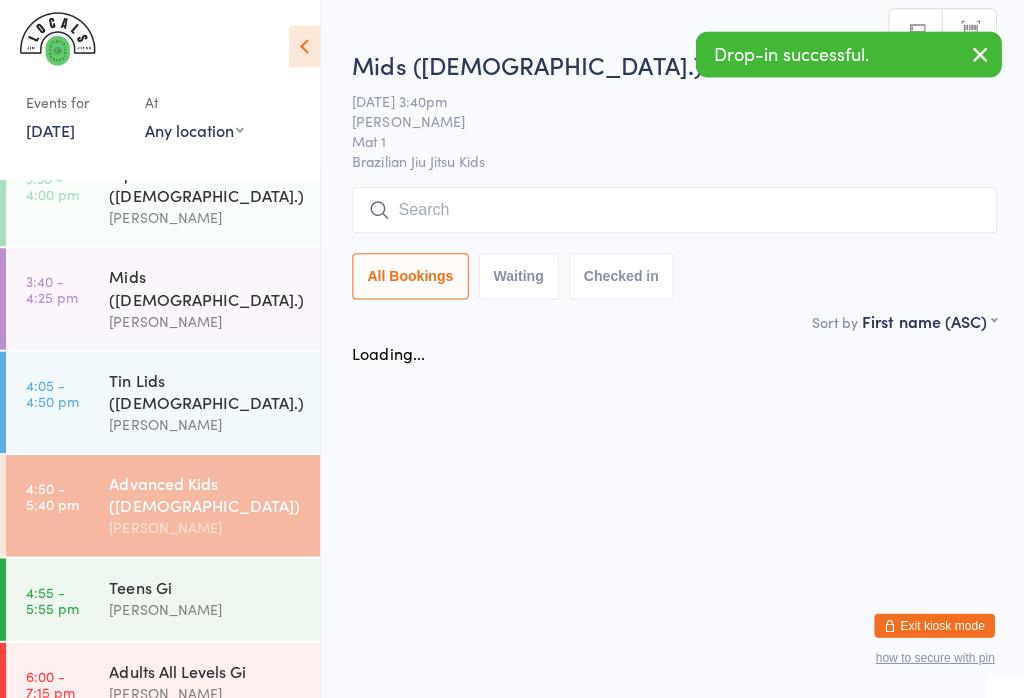 scroll, scrollTop: 0, scrollLeft: 0, axis: both 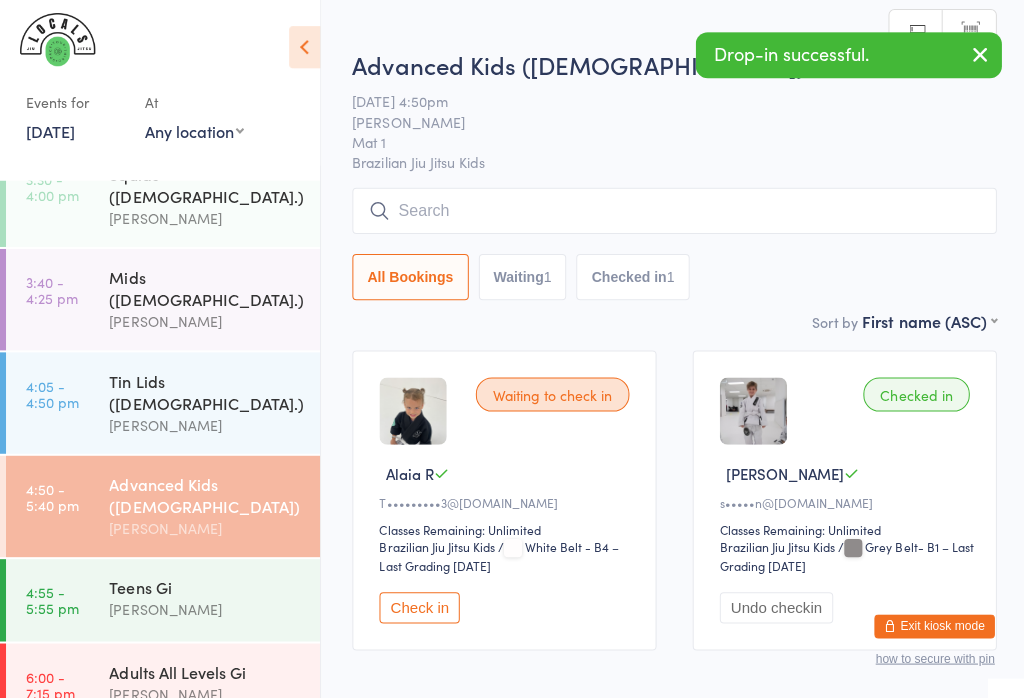 click at bounding box center [672, 212] 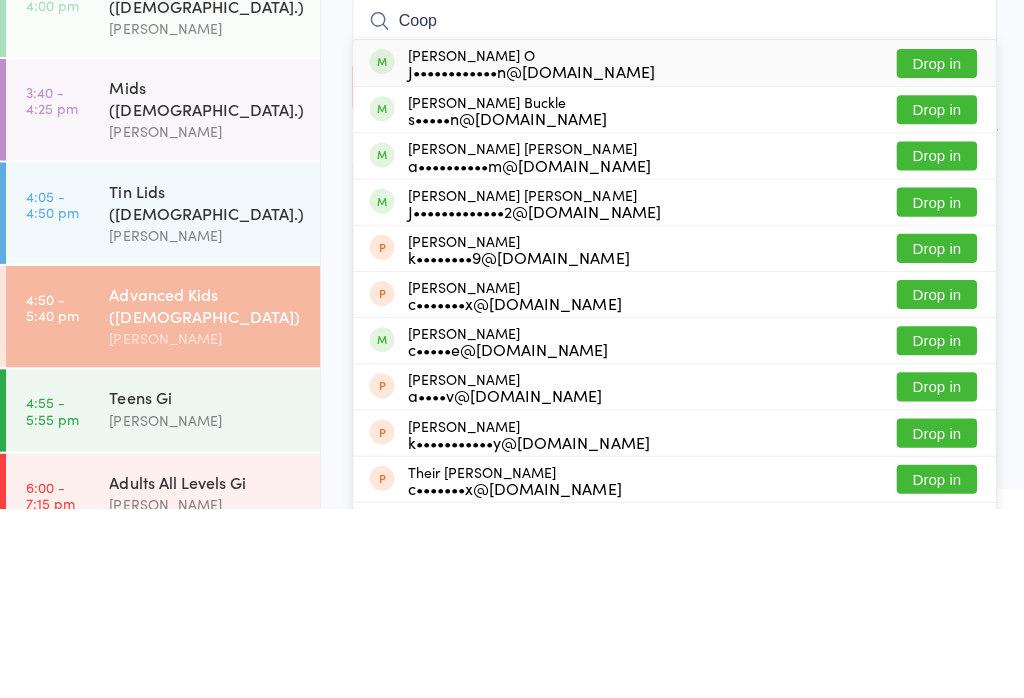 type on "Coop" 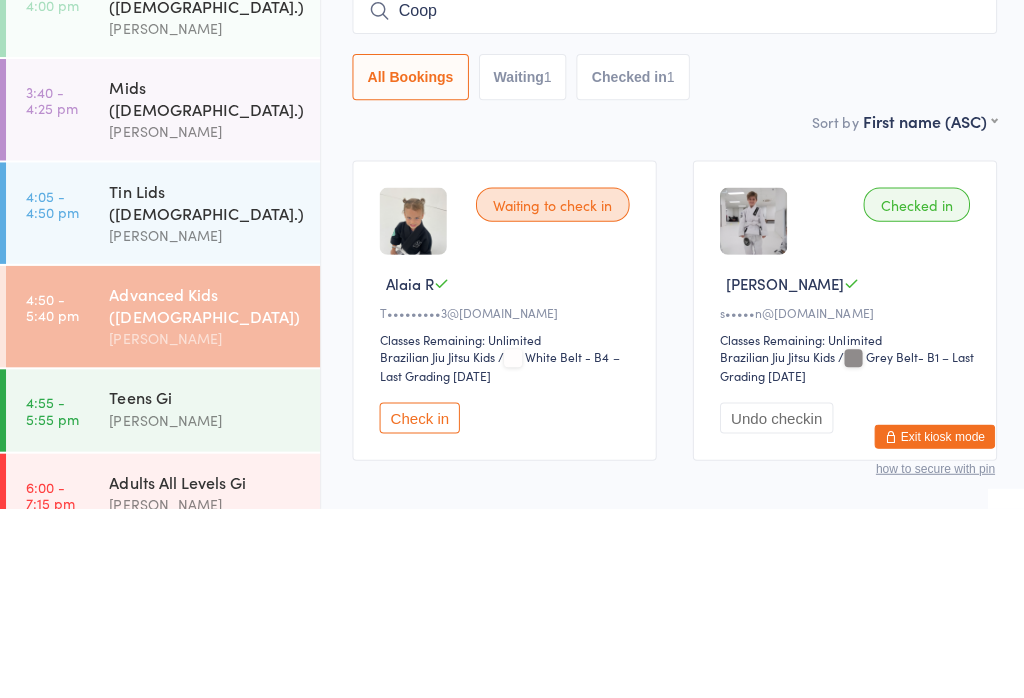 type 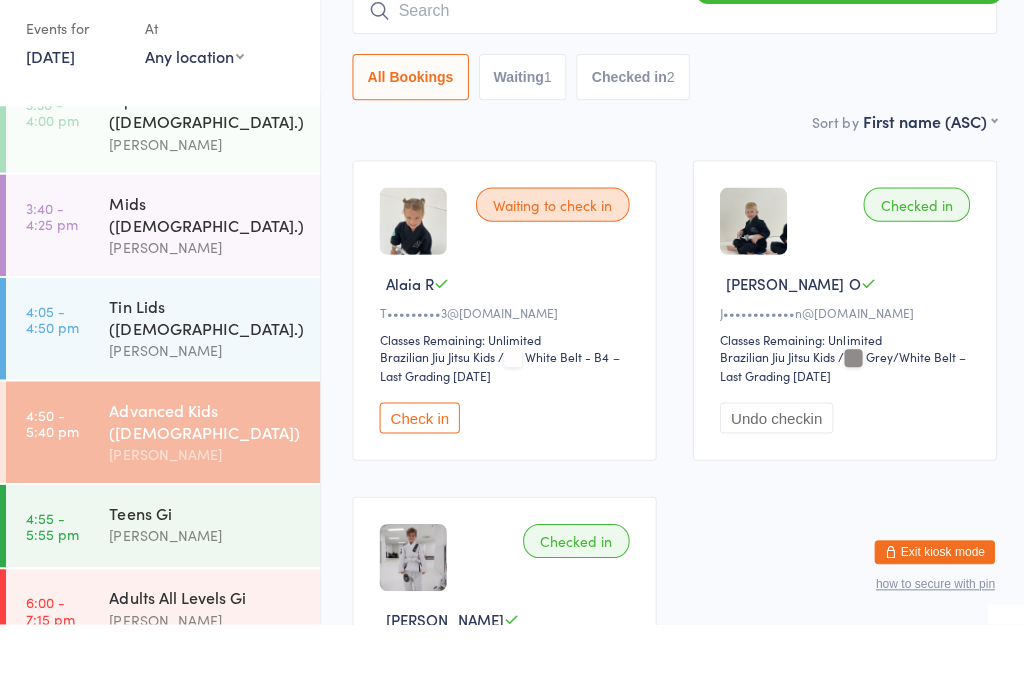 scroll, scrollTop: 122, scrollLeft: 0, axis: vertical 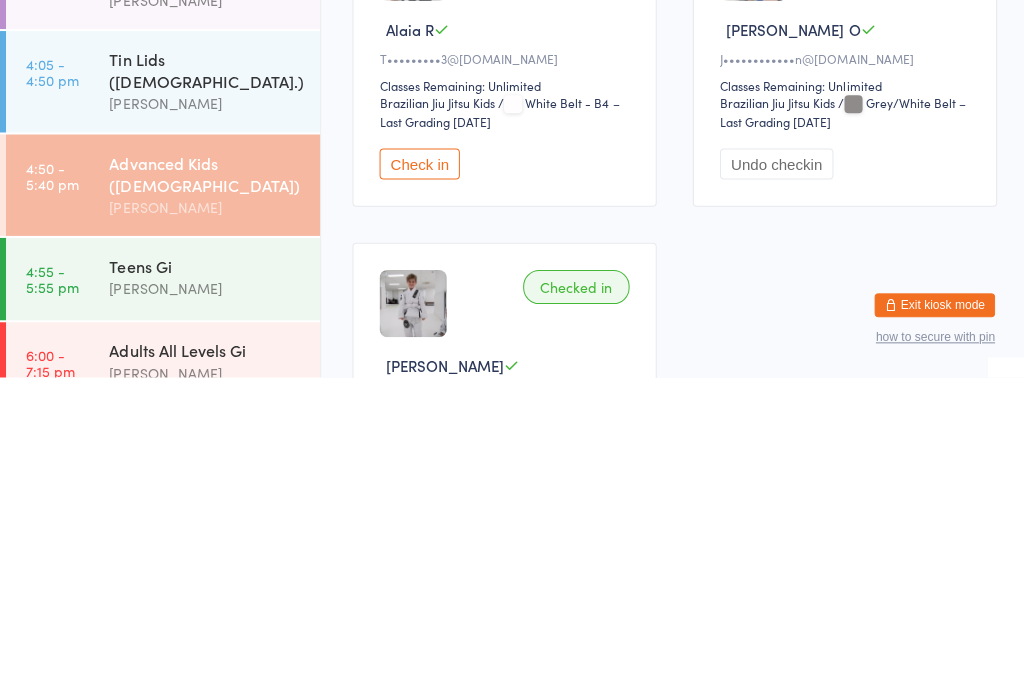 click on "Check in" at bounding box center (418, 485) 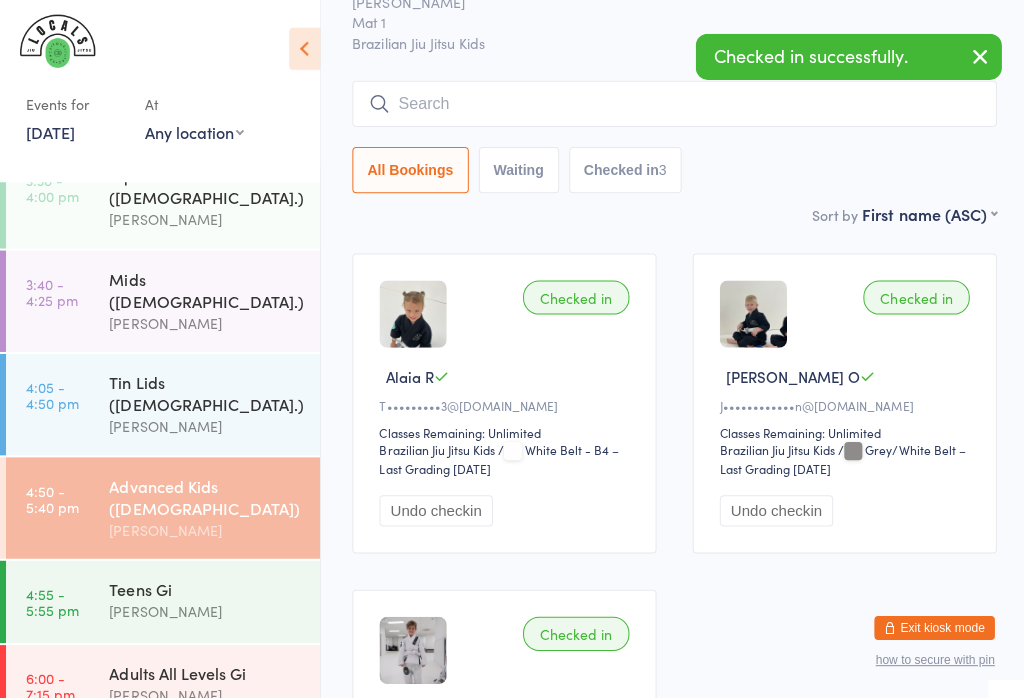 scroll, scrollTop: 94, scrollLeft: 0, axis: vertical 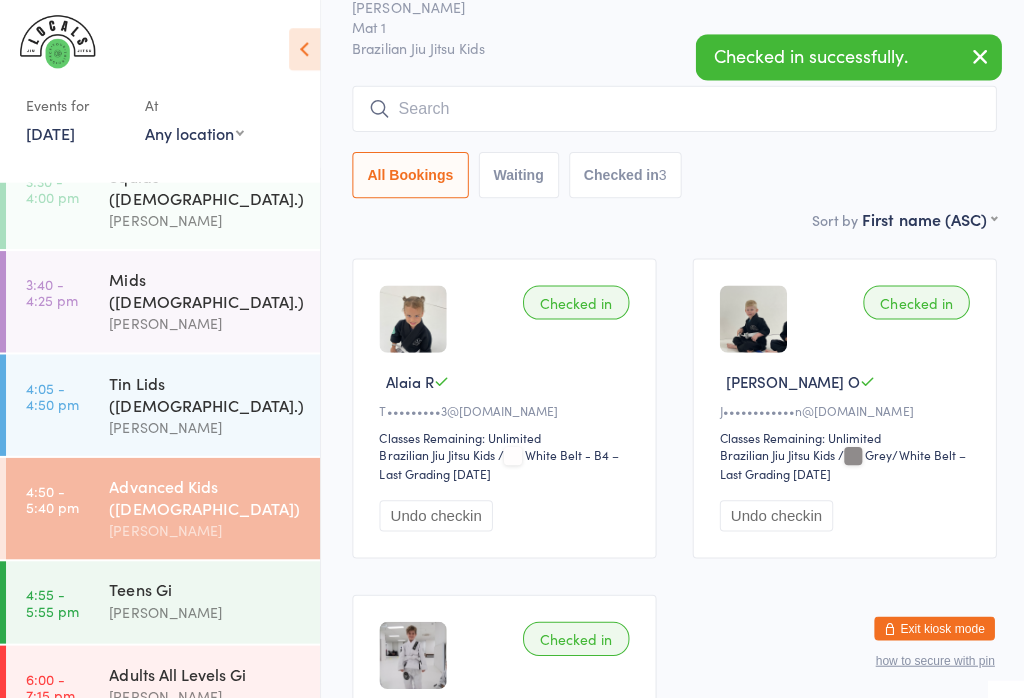 click on "[PERSON_NAME]" at bounding box center [205, 322] 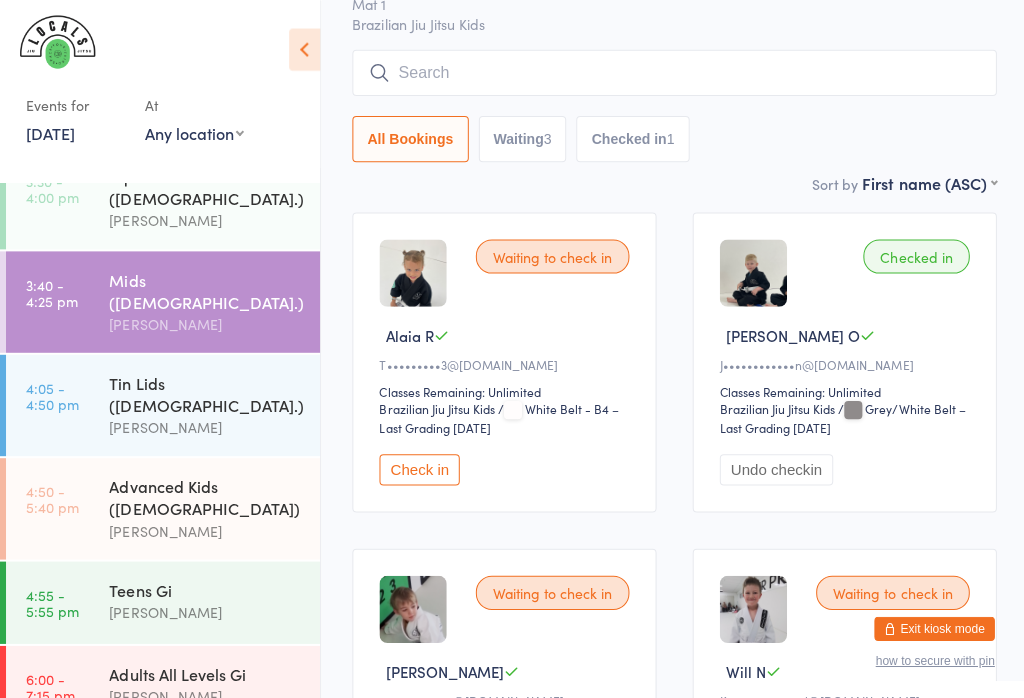 click on "Check in" at bounding box center [418, 467] 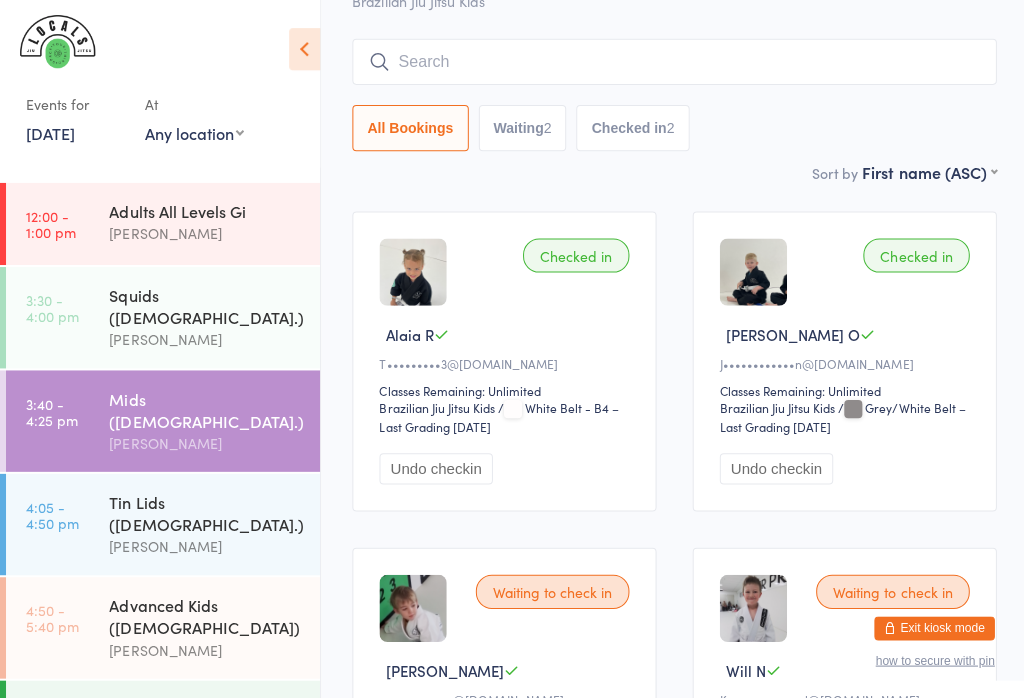 scroll, scrollTop: 0, scrollLeft: 0, axis: both 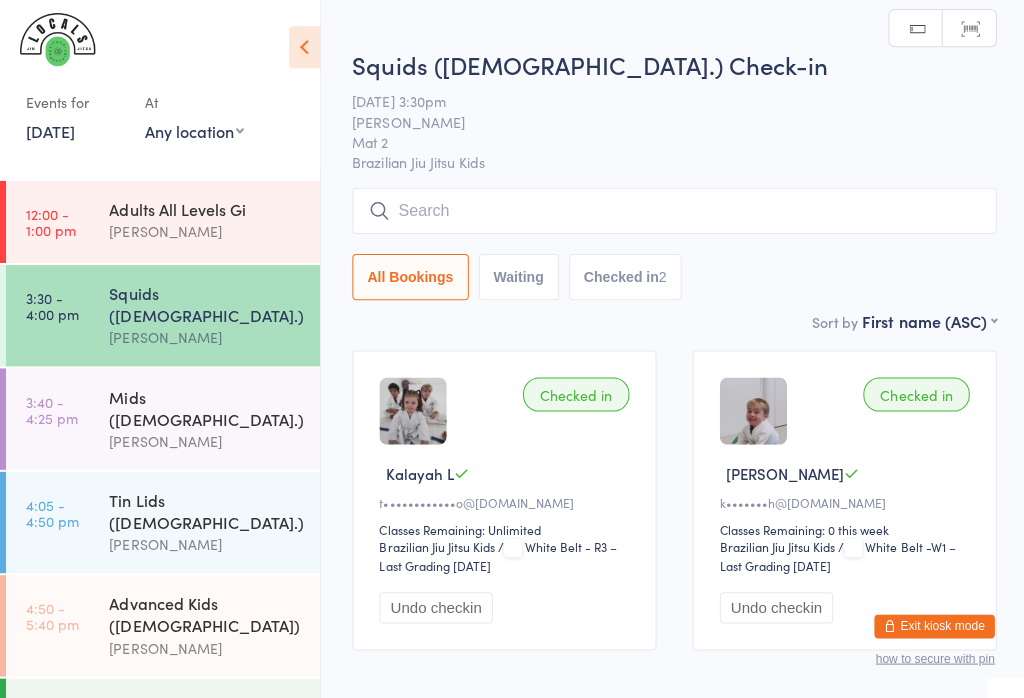 click at bounding box center (672, 212) 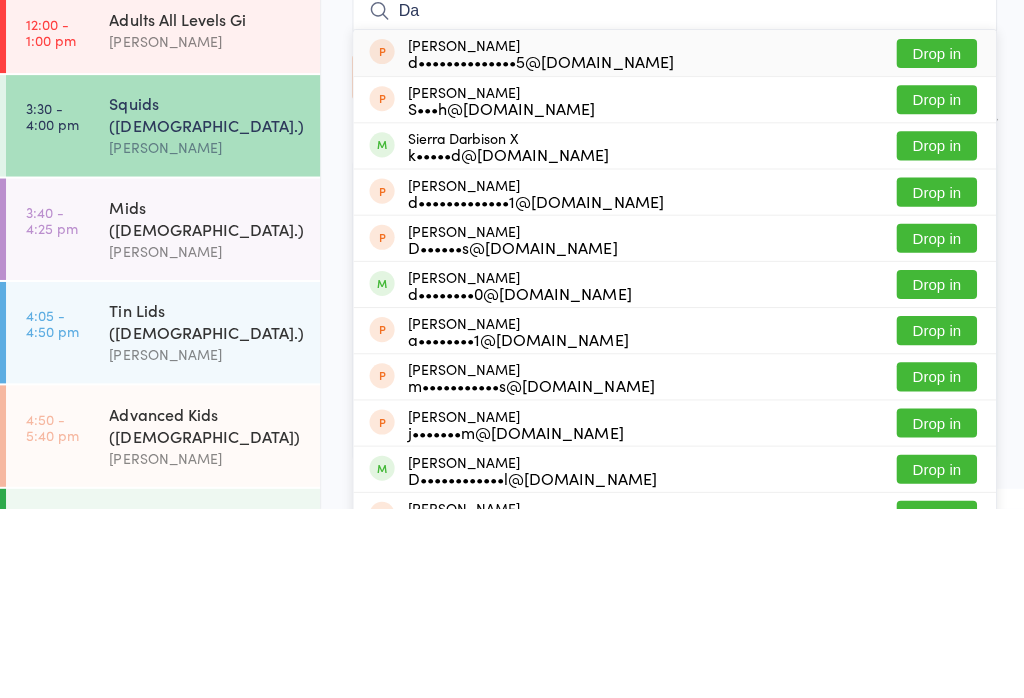 type on "D" 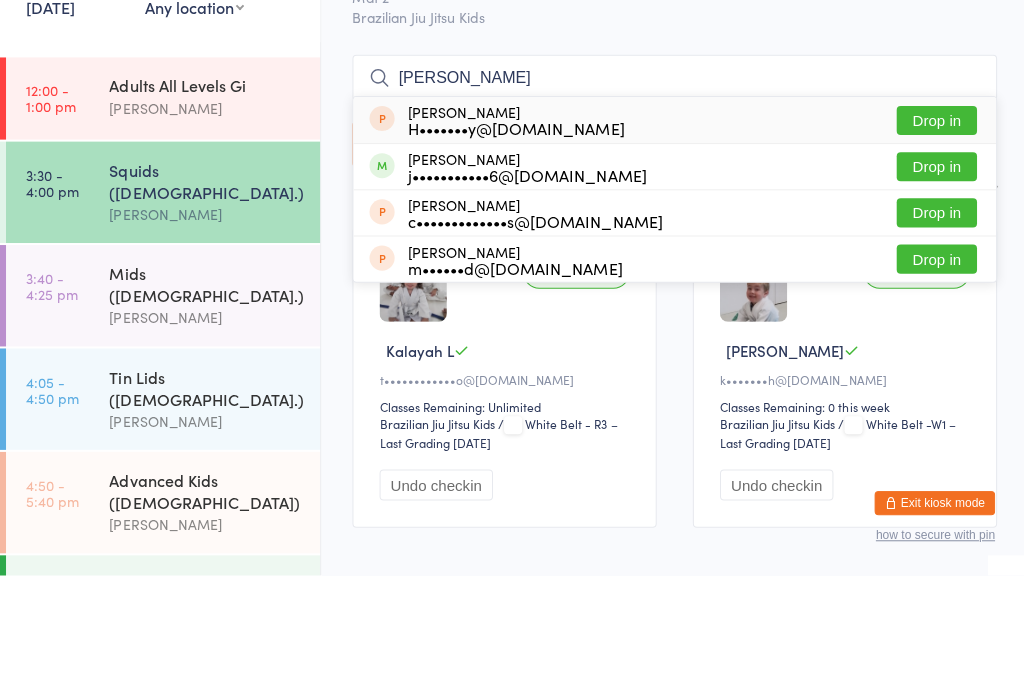 type on "[PERSON_NAME]" 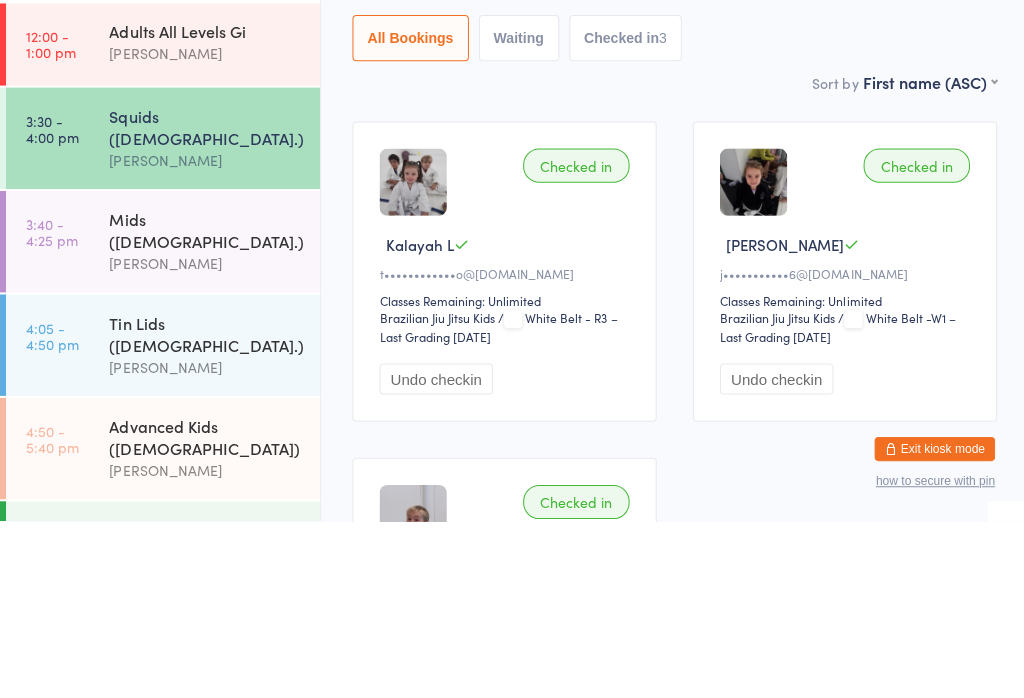 scroll, scrollTop: 50, scrollLeft: 0, axis: vertical 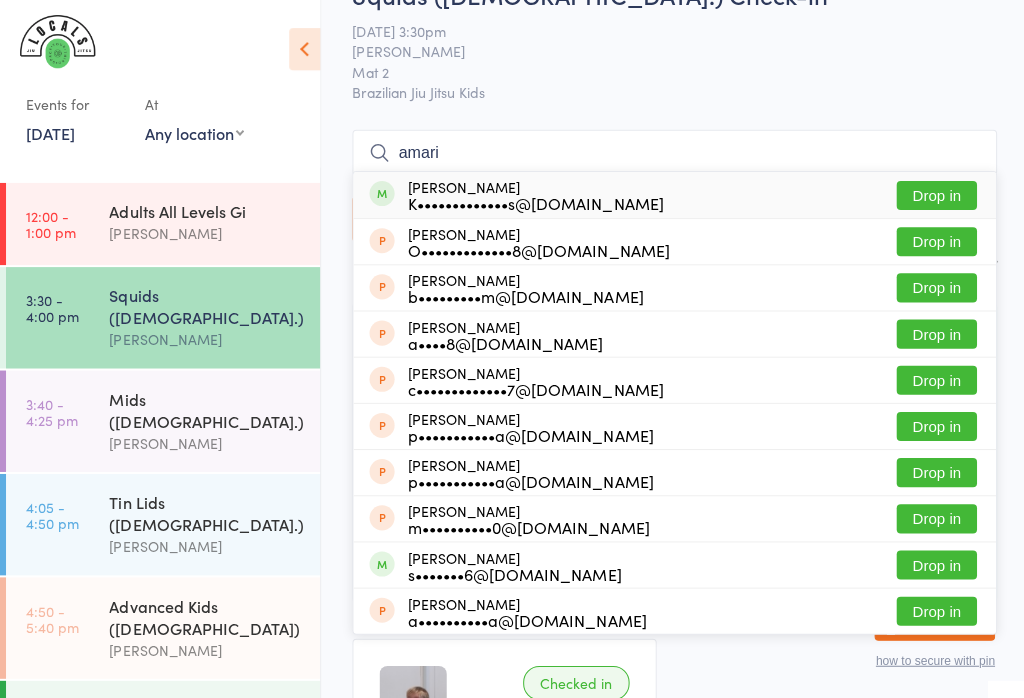 type on "amari" 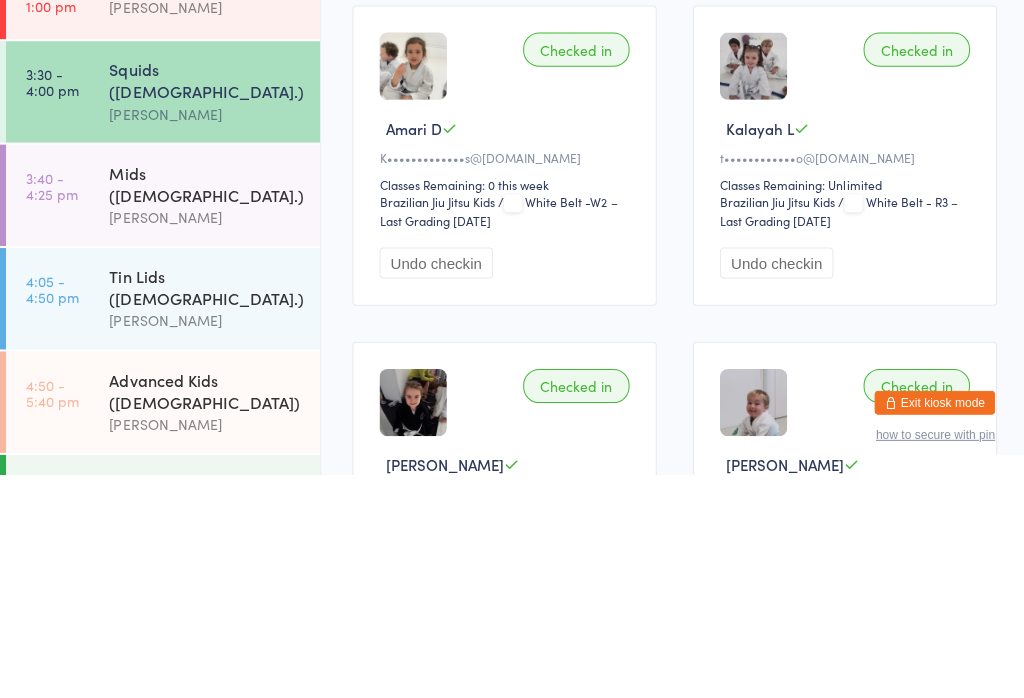 scroll, scrollTop: 0, scrollLeft: 0, axis: both 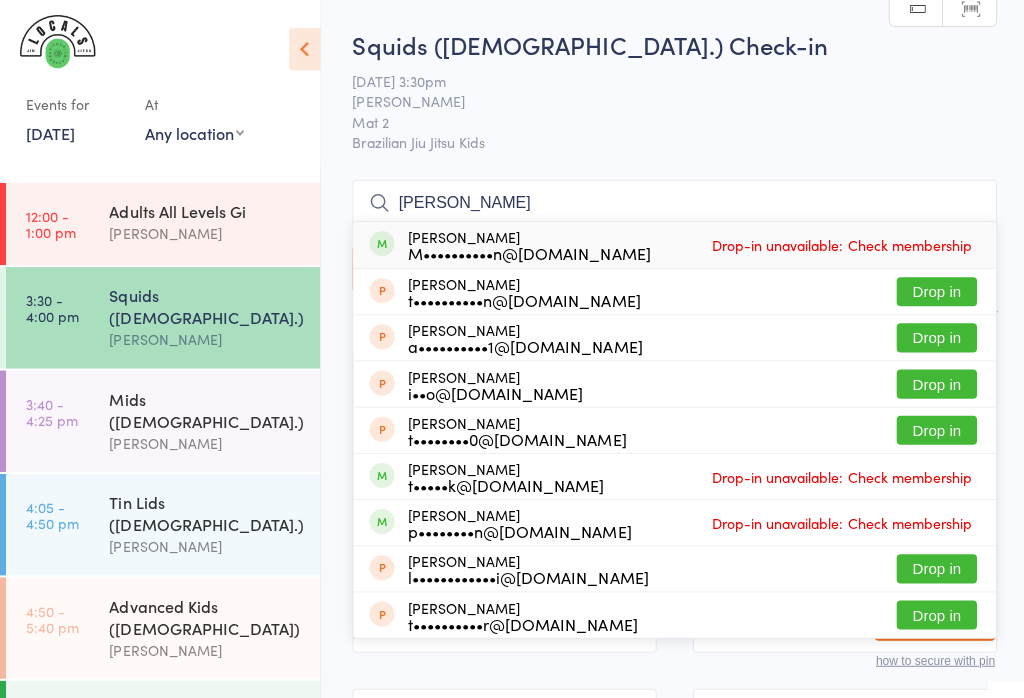 type on "[PERSON_NAME]" 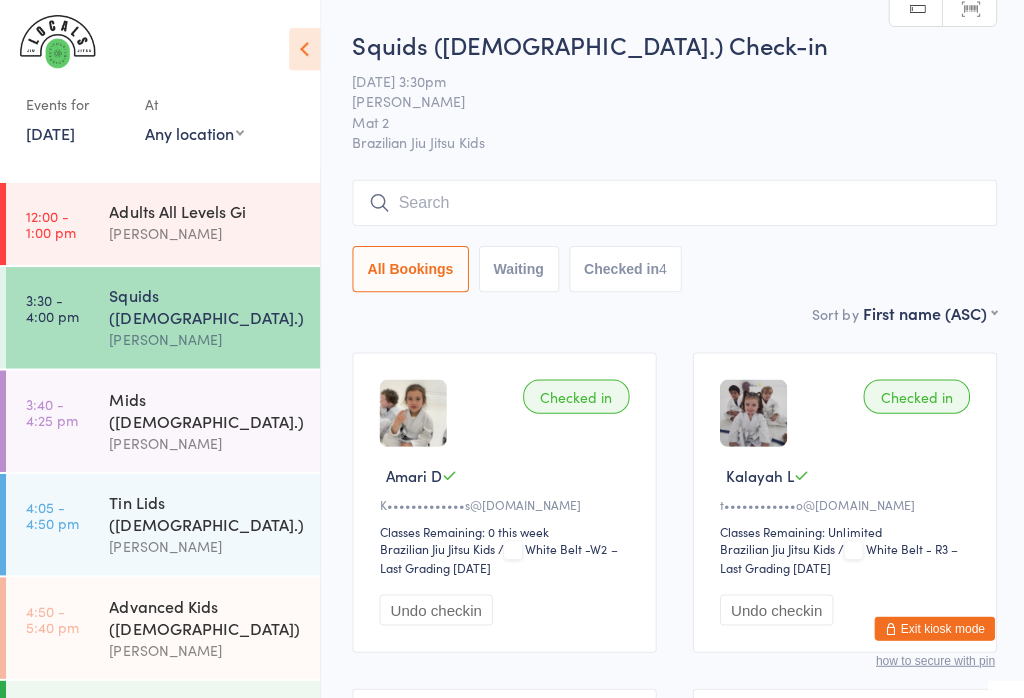 scroll, scrollTop: 167, scrollLeft: 0, axis: vertical 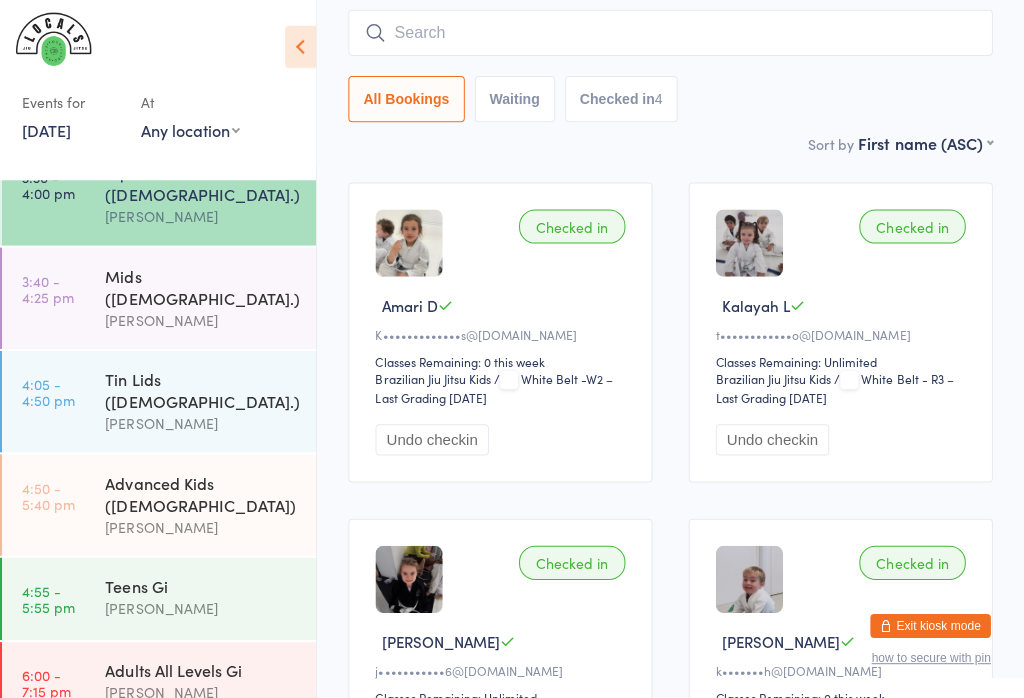 click on "[PERSON_NAME]" at bounding box center (205, 321) 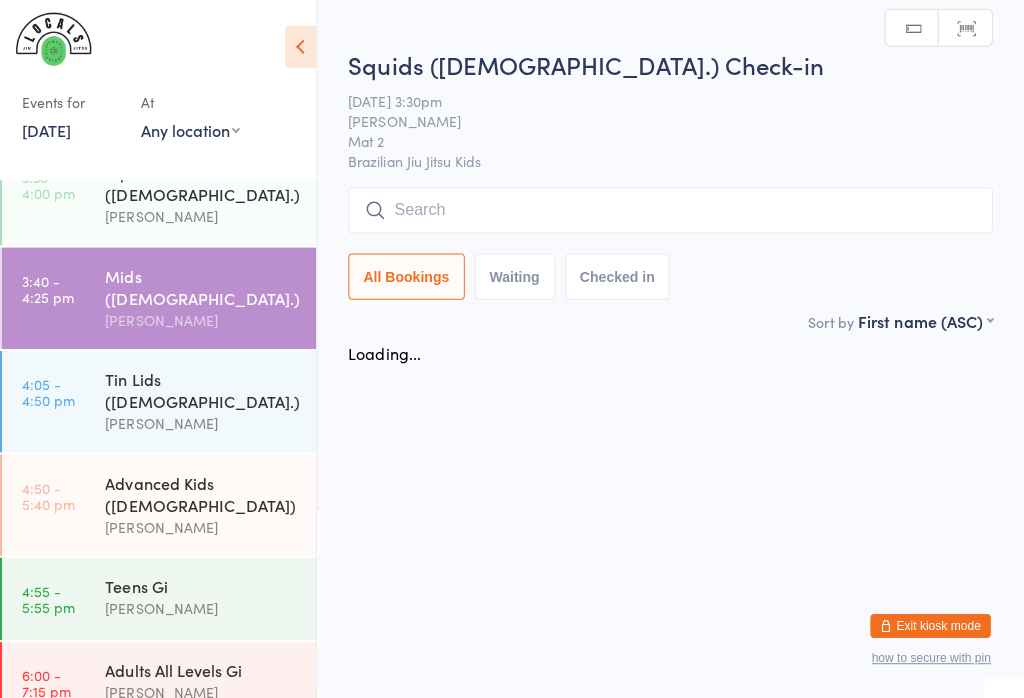 scroll, scrollTop: 0, scrollLeft: 0, axis: both 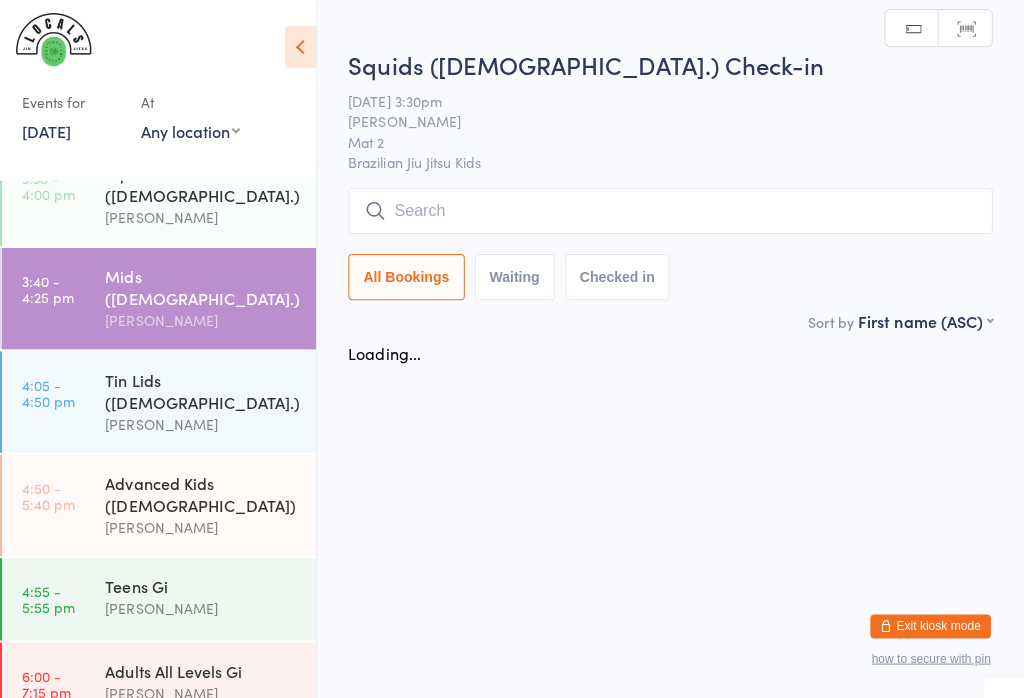 click at bounding box center (672, 212) 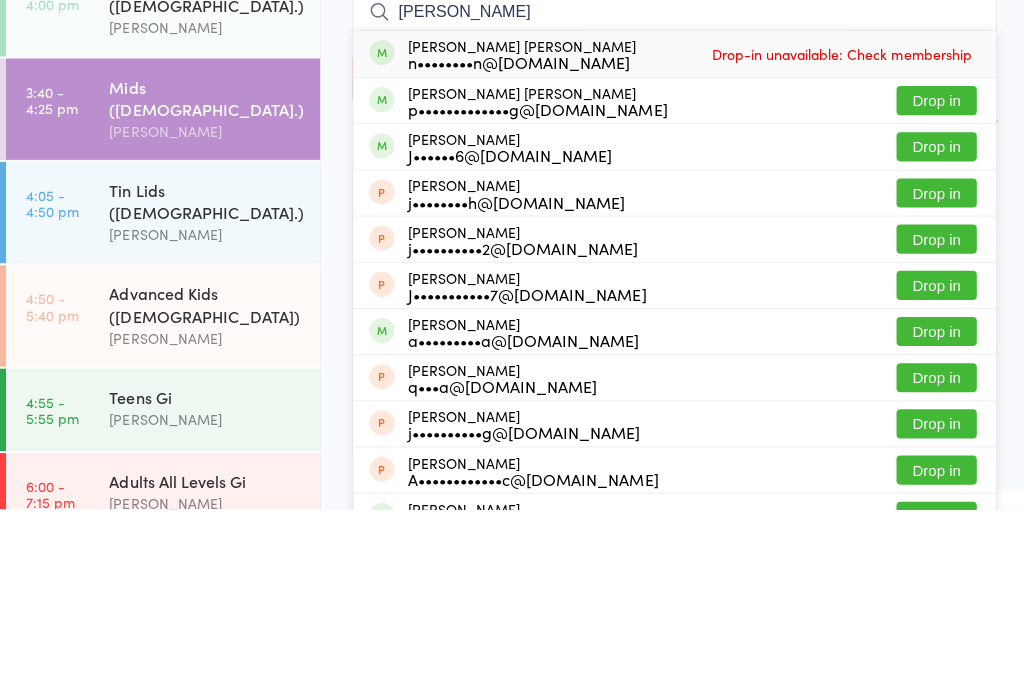 type on "[PERSON_NAME]" 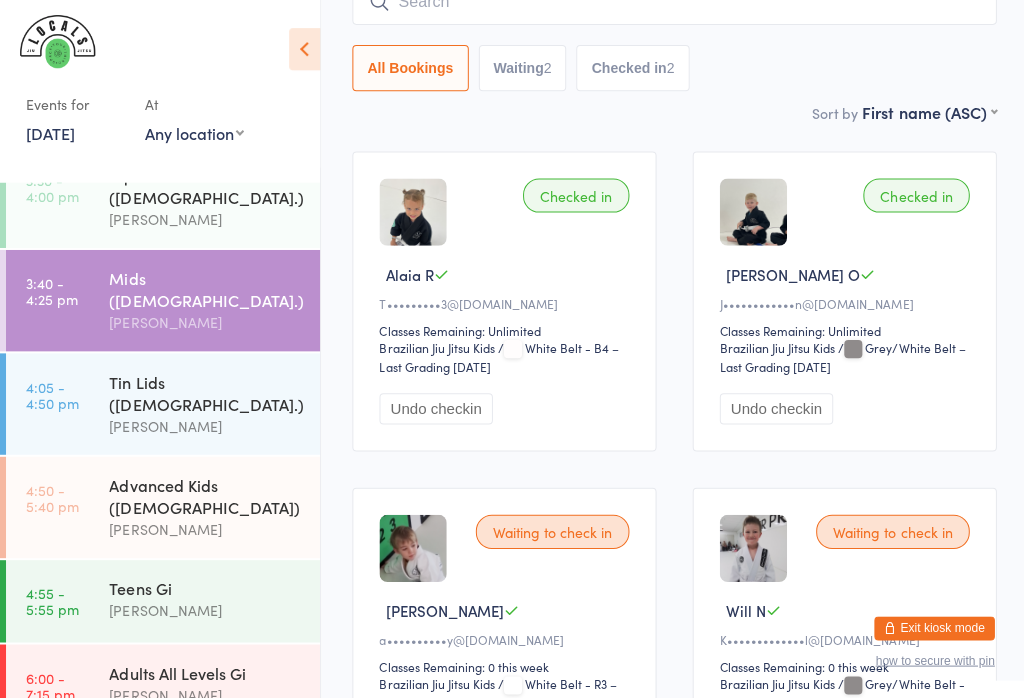 scroll, scrollTop: 194, scrollLeft: 0, axis: vertical 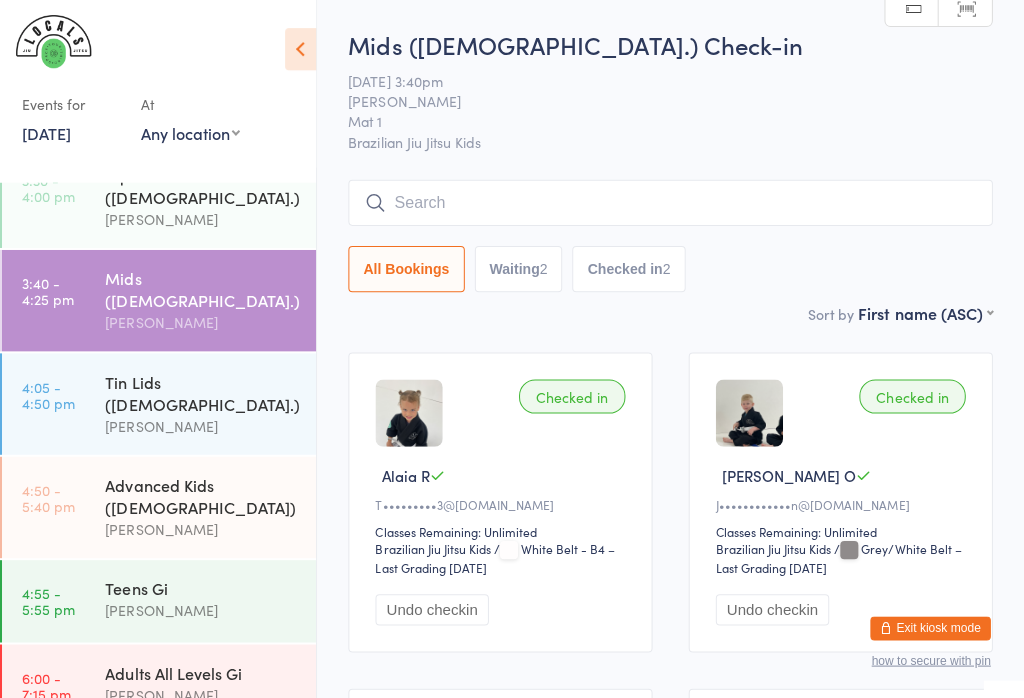 click on "Tin Lids ([DEMOGRAPHIC_DATA].)" at bounding box center [205, 391] 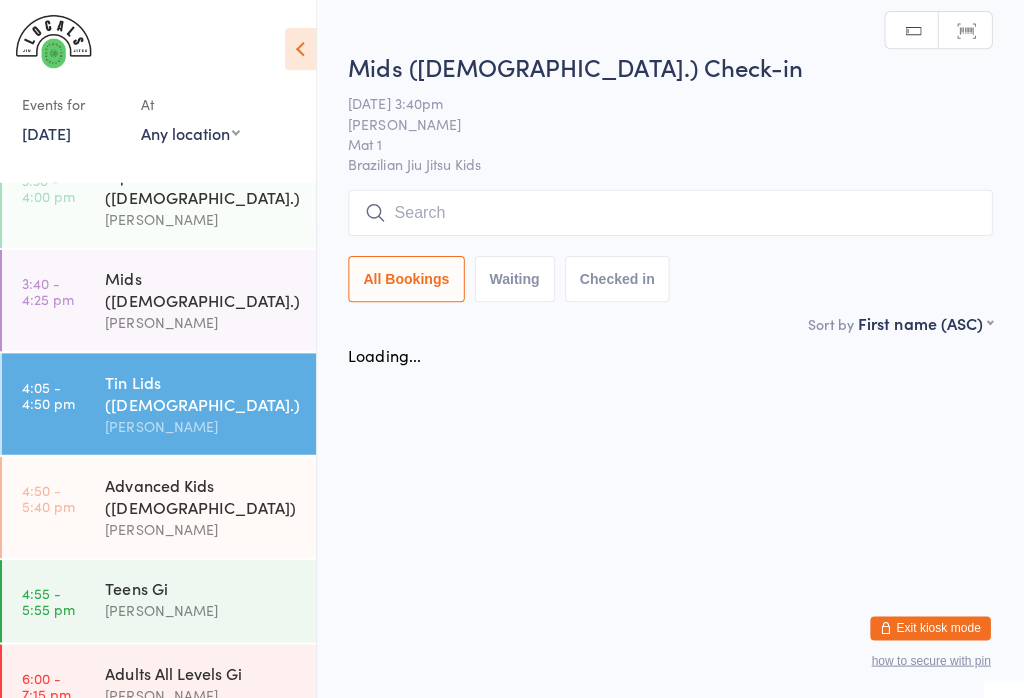 click on "Mids ([DEMOGRAPHIC_DATA].)" at bounding box center [205, 288] 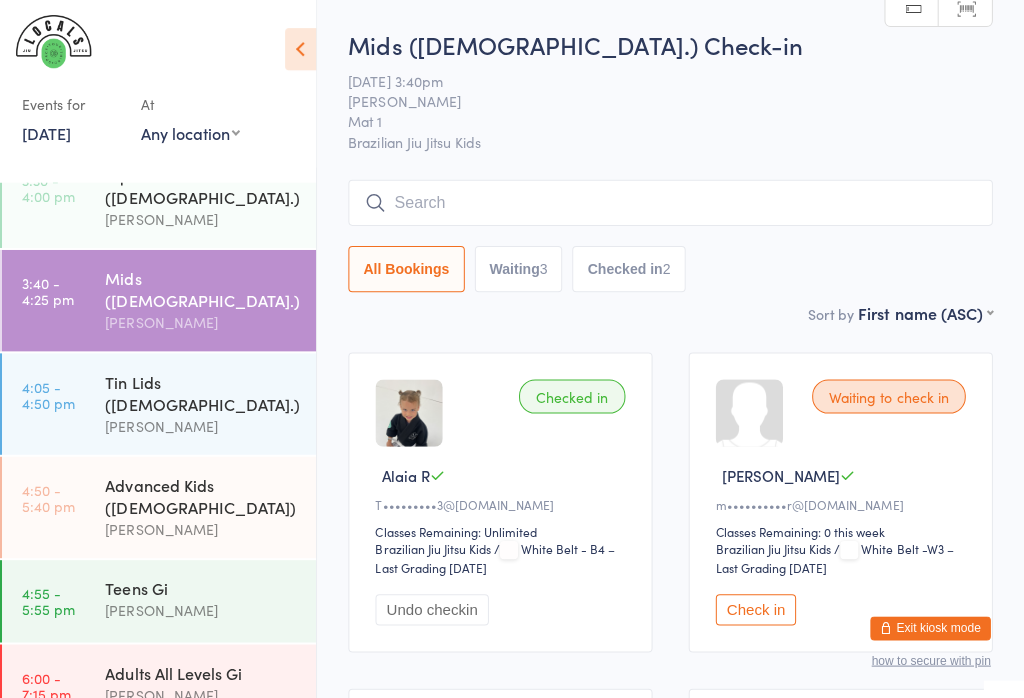 click on "Check in" at bounding box center (757, 607) 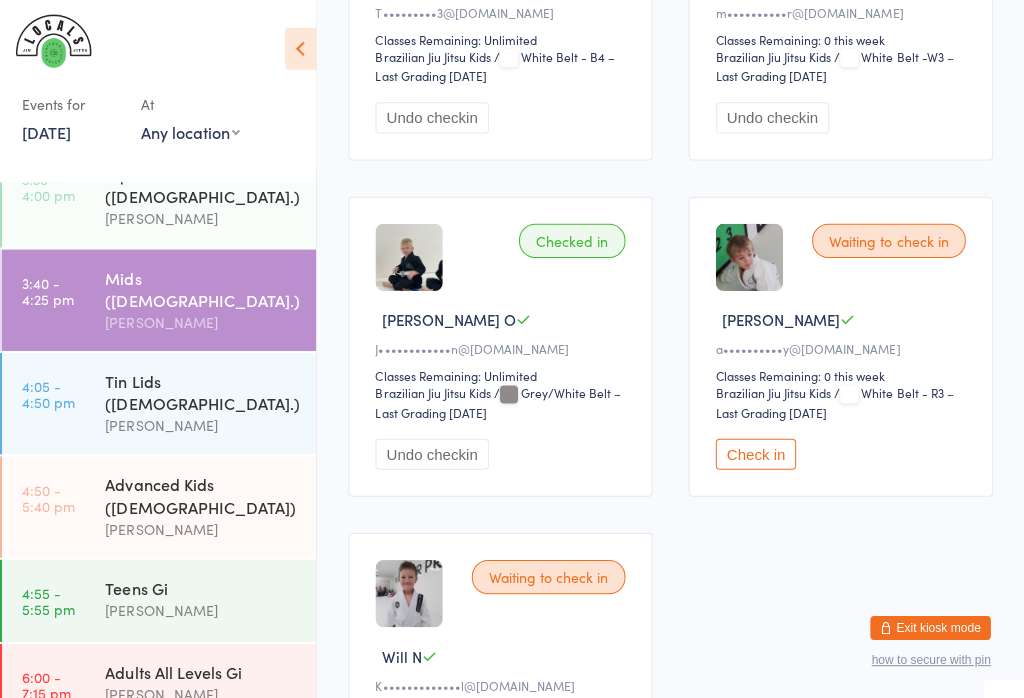 click on "Check in" at bounding box center (757, 452) 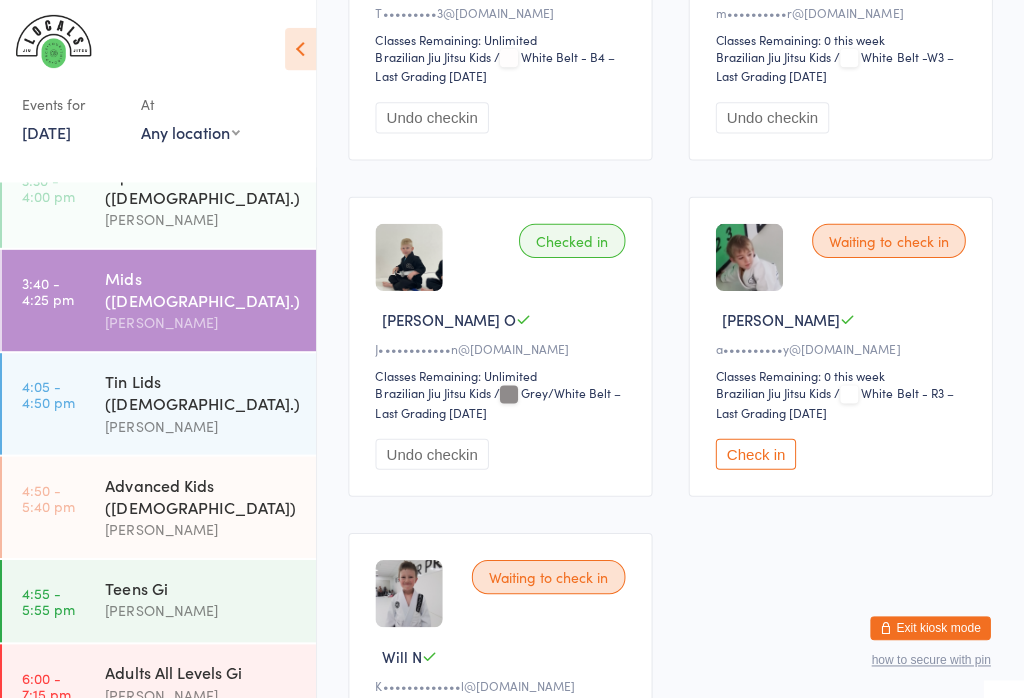 click on "Check in" at bounding box center [757, 452] 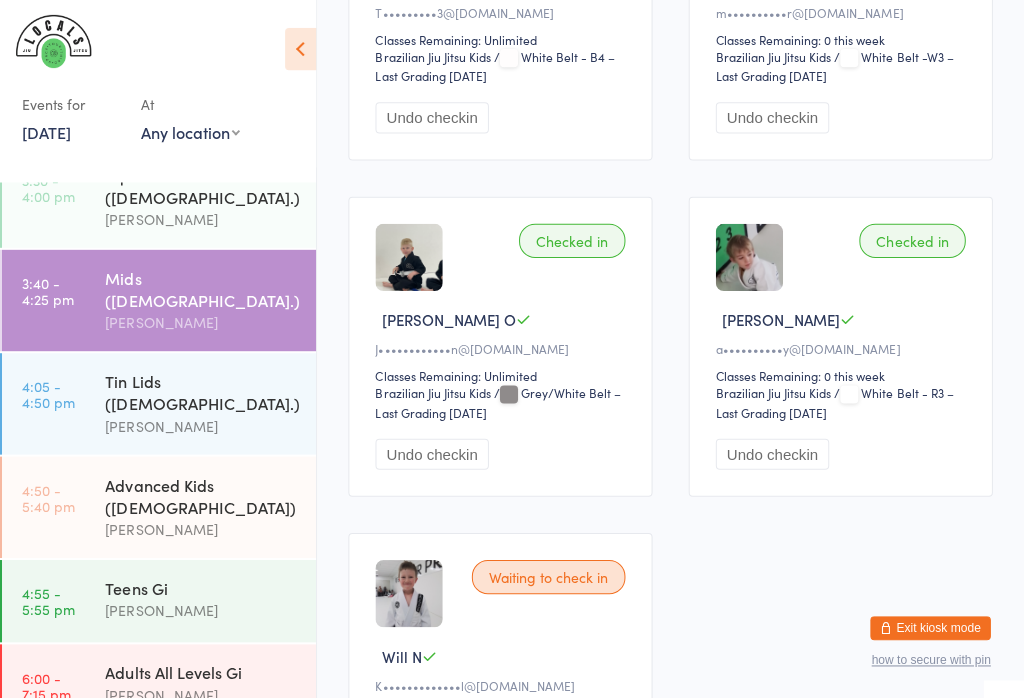 click on "3:40 - 4:25 pm Mids ([DEMOGRAPHIC_DATA].) [PERSON_NAME]" at bounding box center (162, 299) 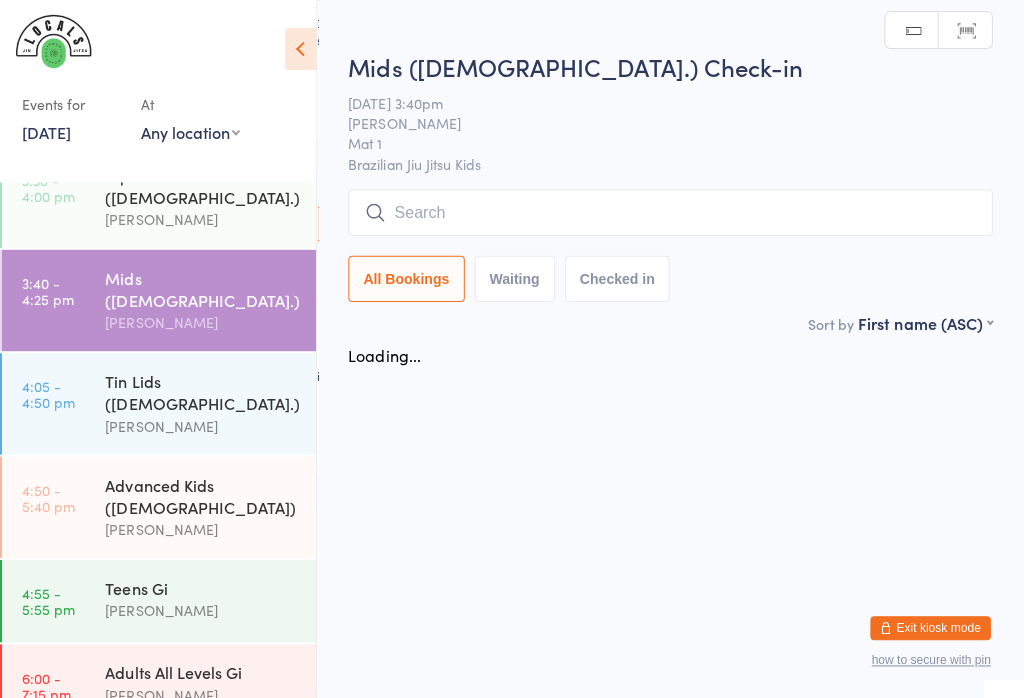 scroll, scrollTop: 0, scrollLeft: 0, axis: both 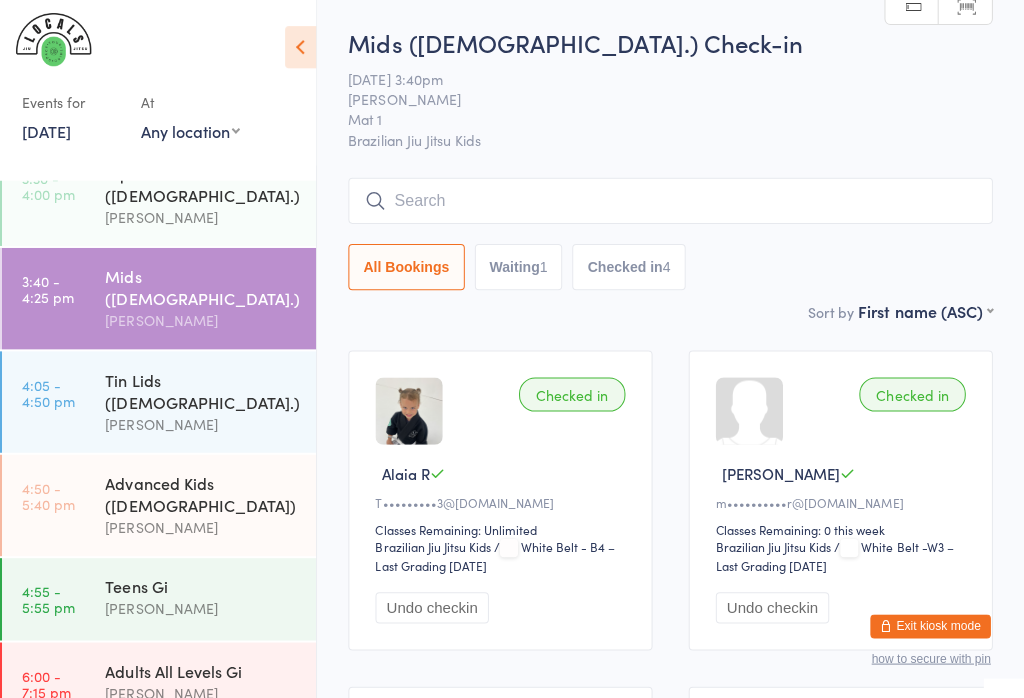 click at bounding box center (672, 202) 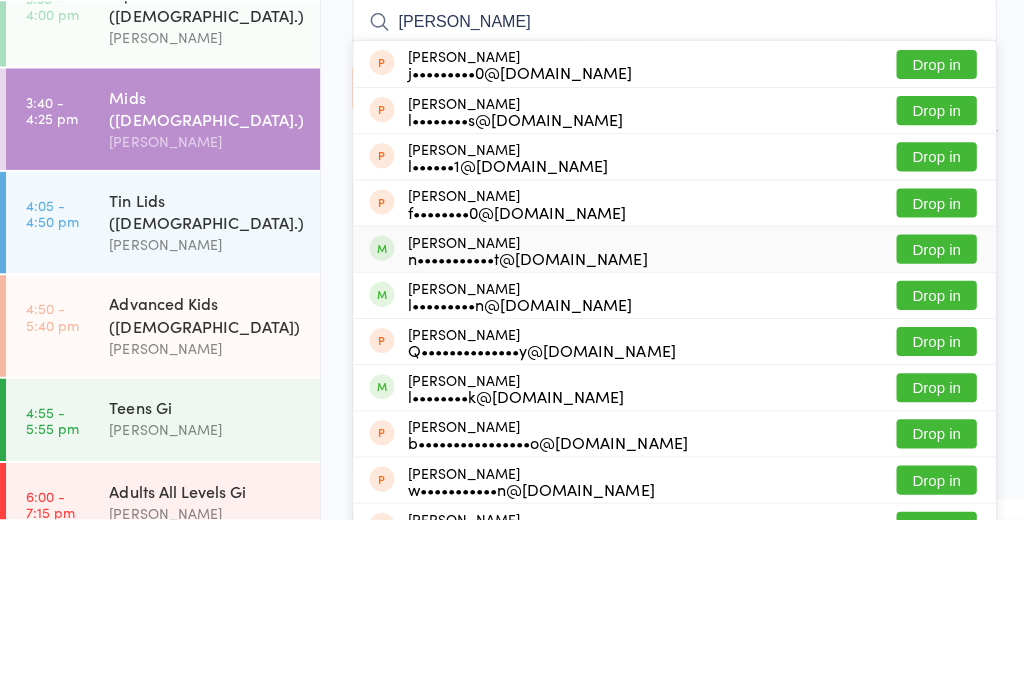 type on "[PERSON_NAME]" 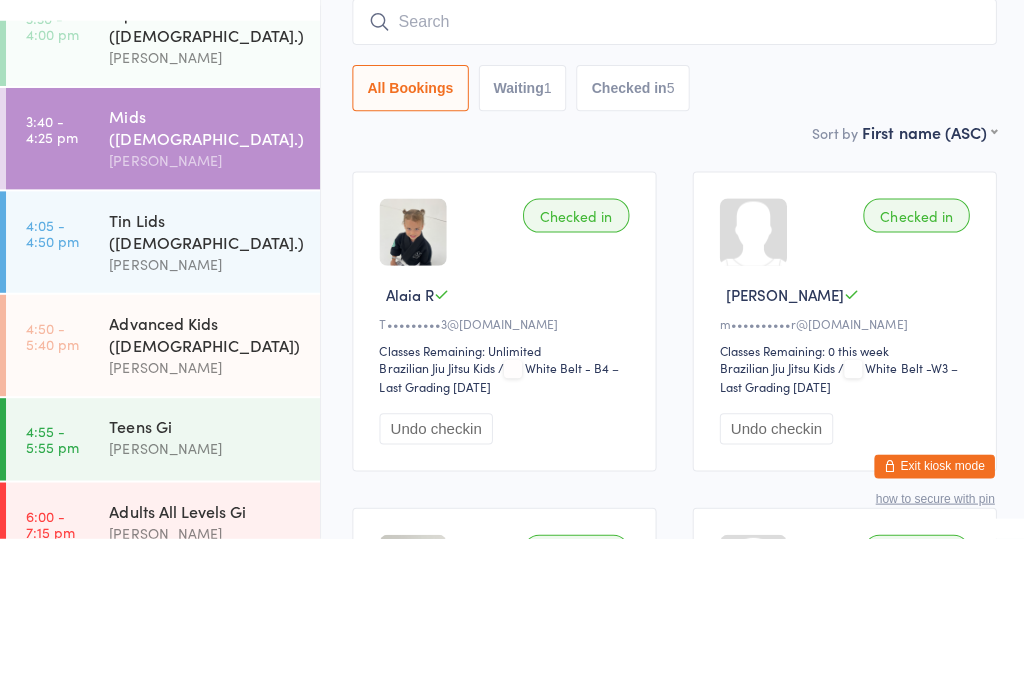 scroll, scrollTop: 0, scrollLeft: 0, axis: both 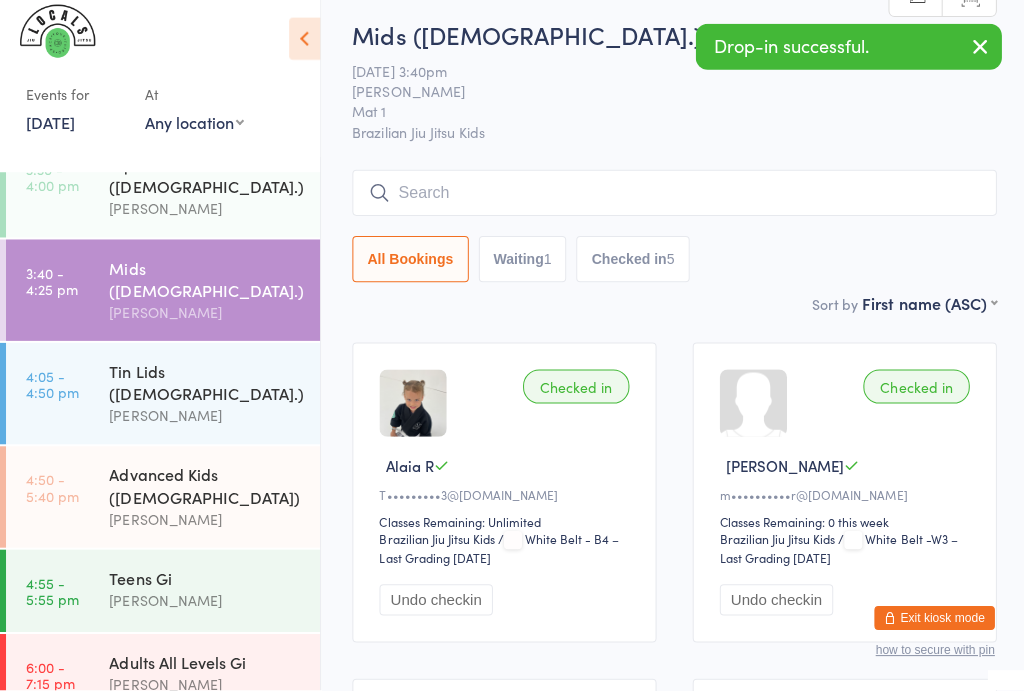 click at bounding box center (672, 202) 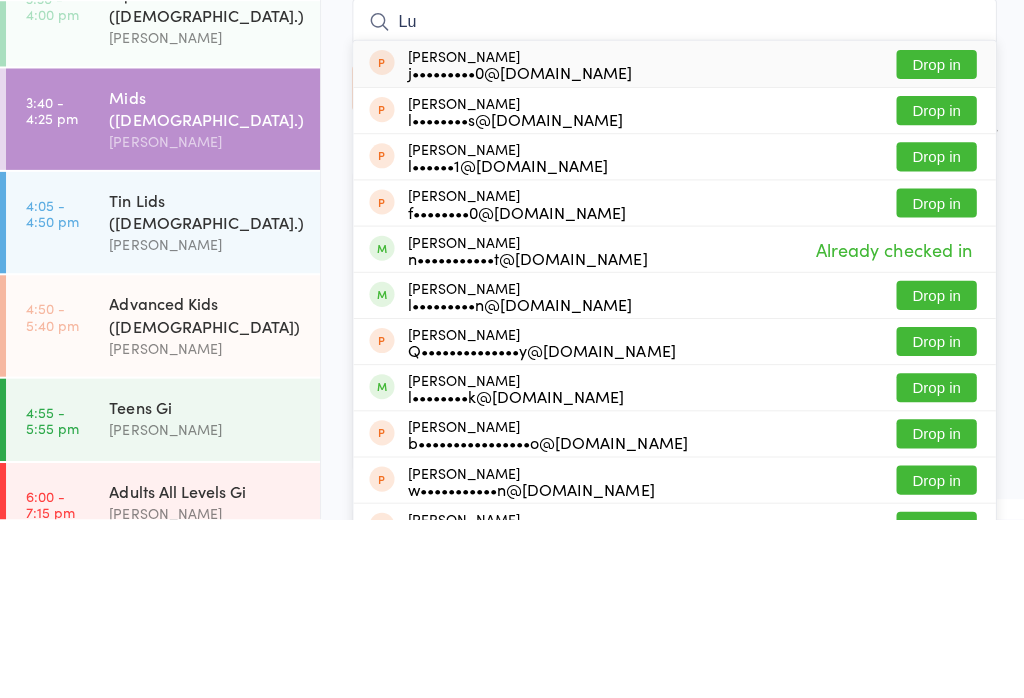 type on "L" 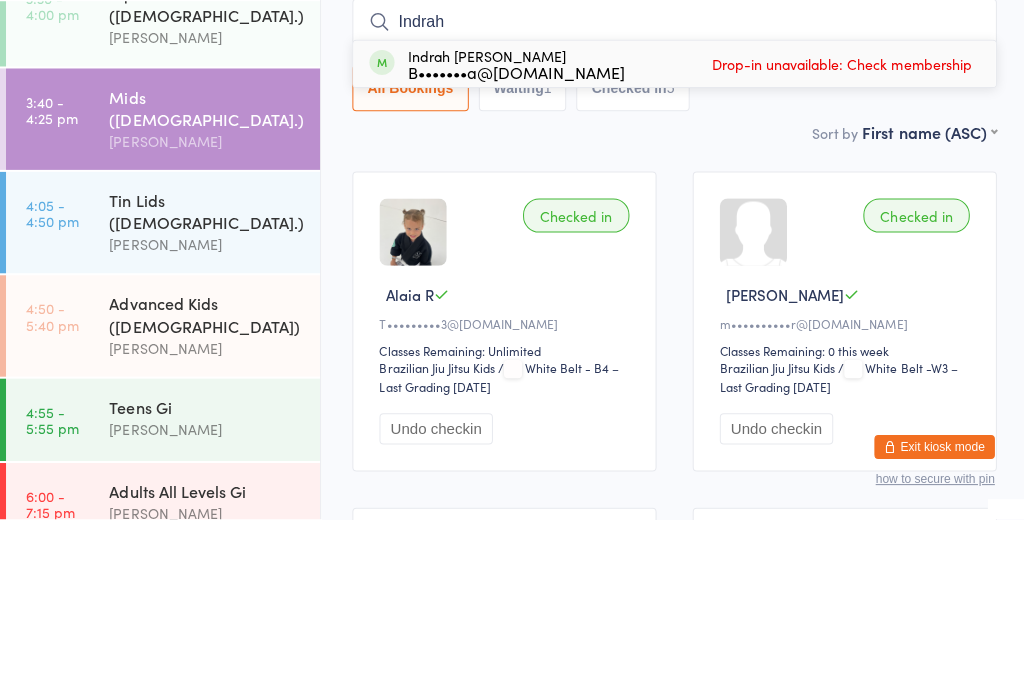 type on "Indrah" 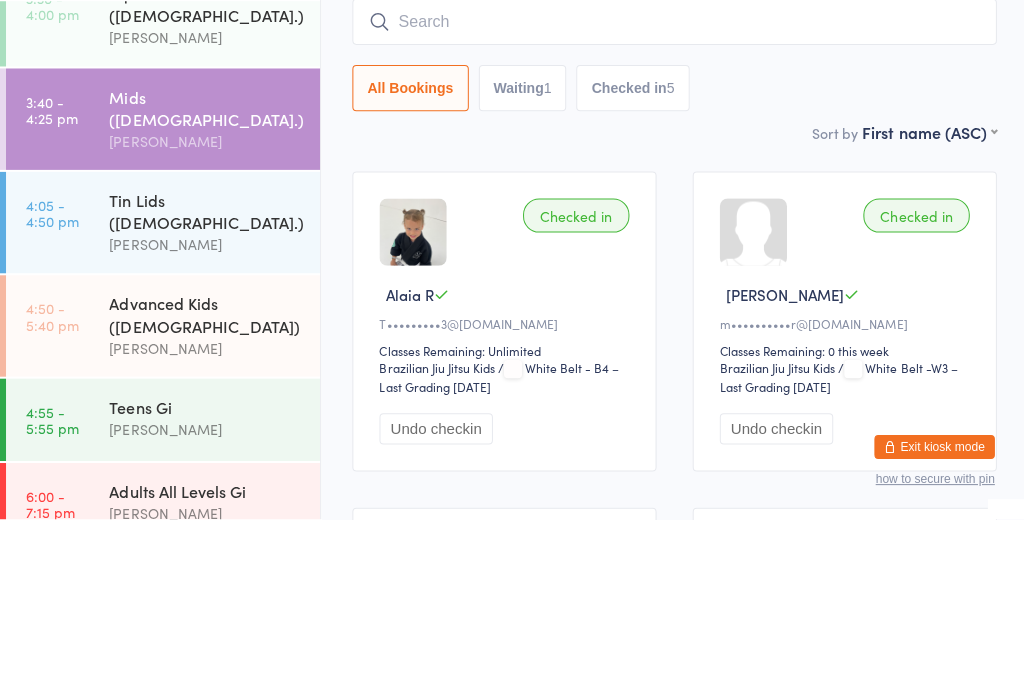 click on "All Bookings Waiting  1 Checked in  5" at bounding box center [672, 268] 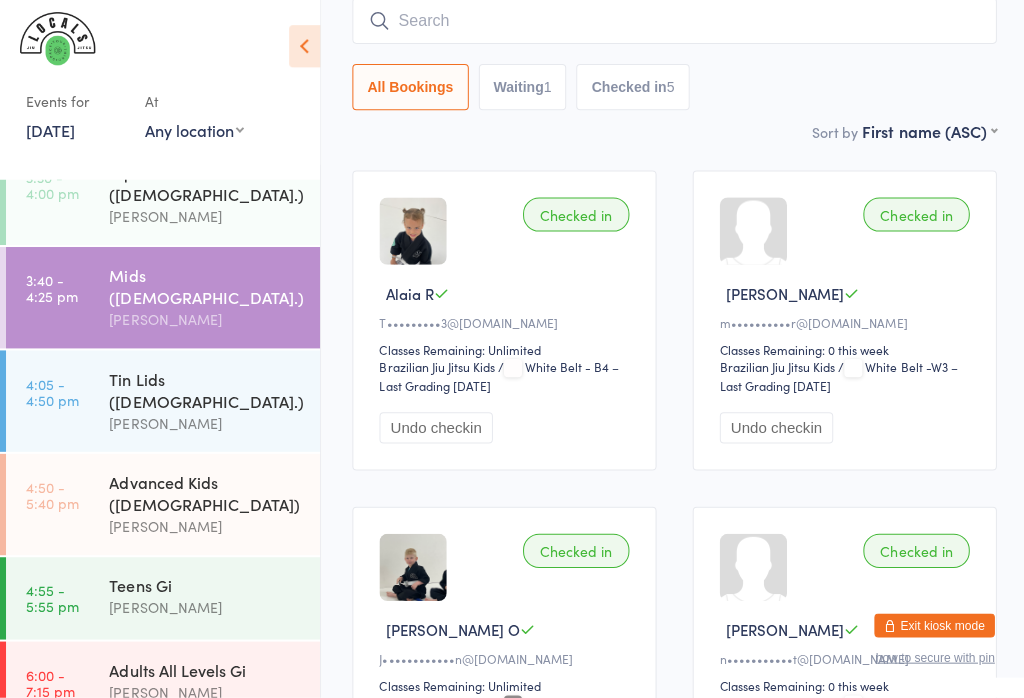 click at bounding box center (672, 24) 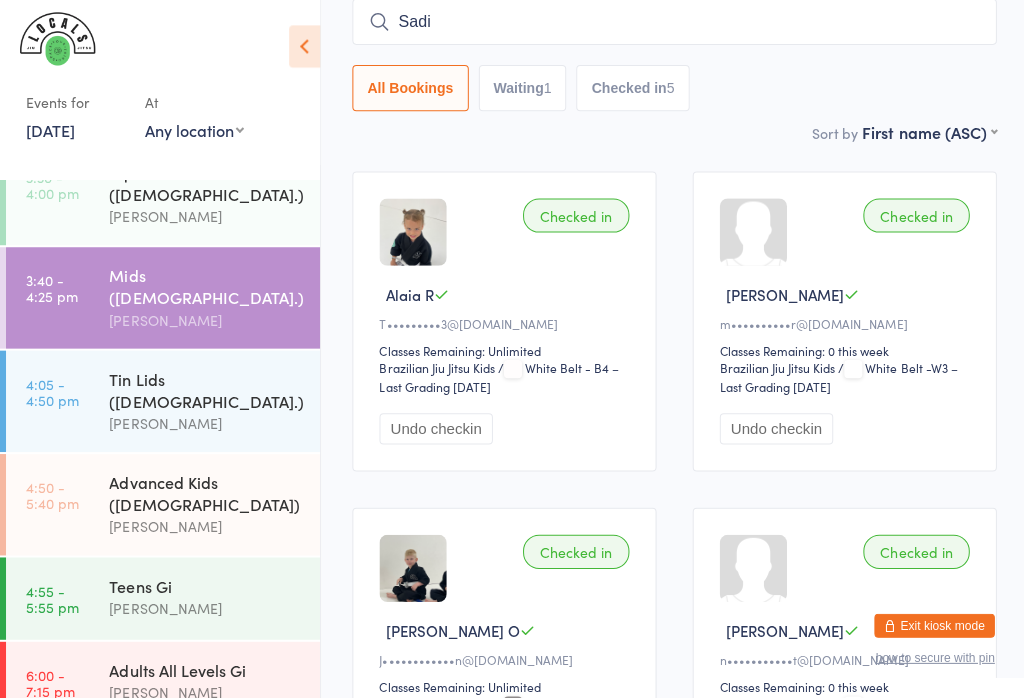 type on "[PERSON_NAME]" 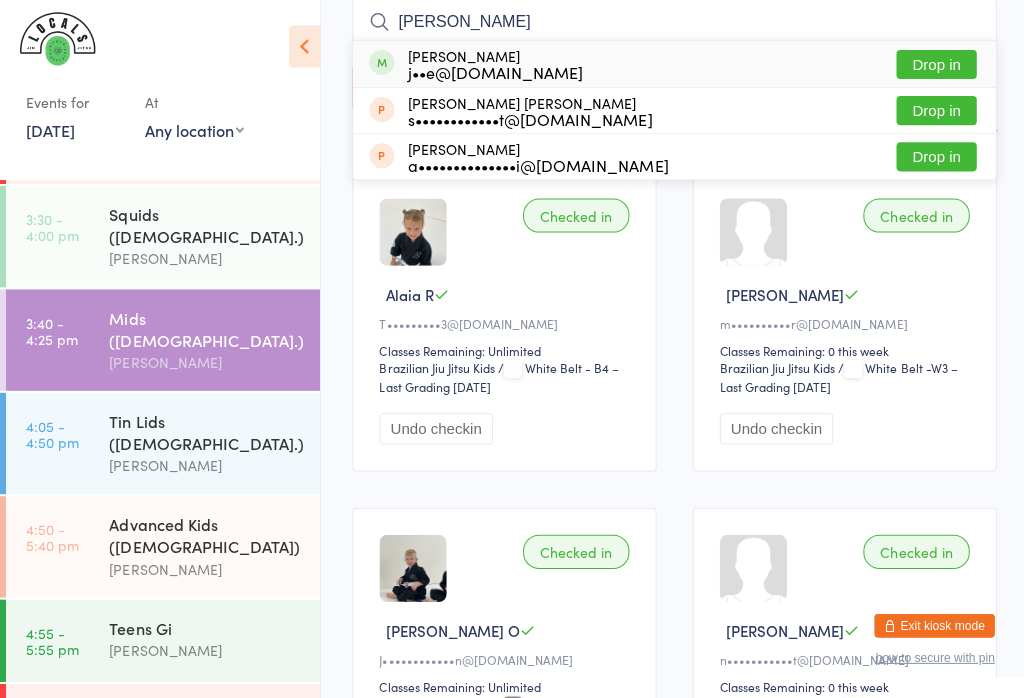scroll, scrollTop: 74, scrollLeft: 0, axis: vertical 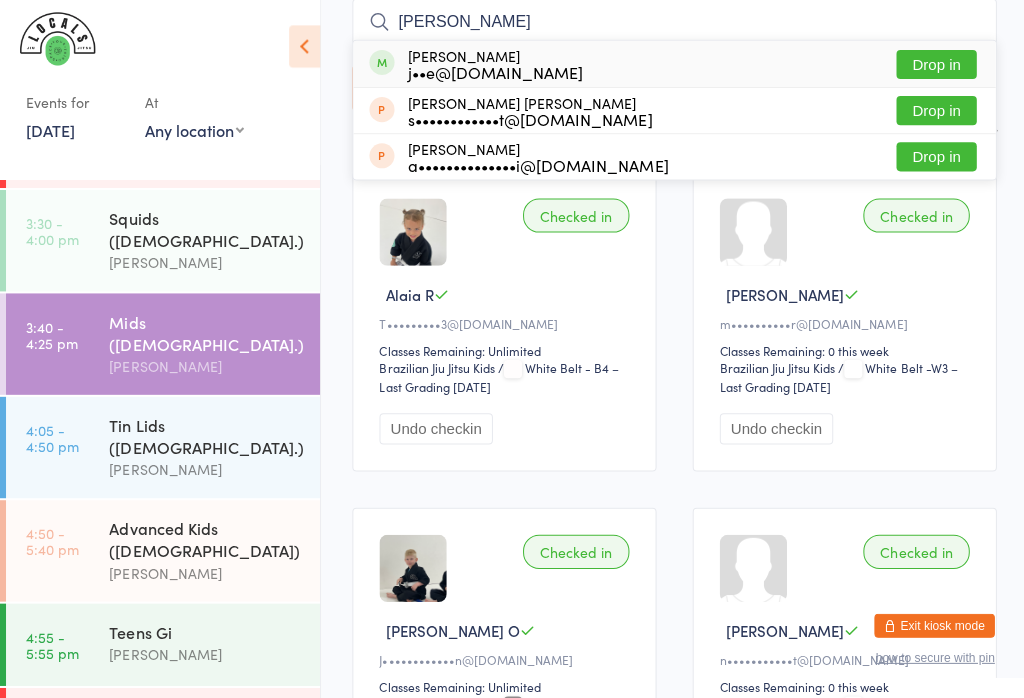 click on "Squids ([DEMOGRAPHIC_DATA].)" at bounding box center (205, 231) 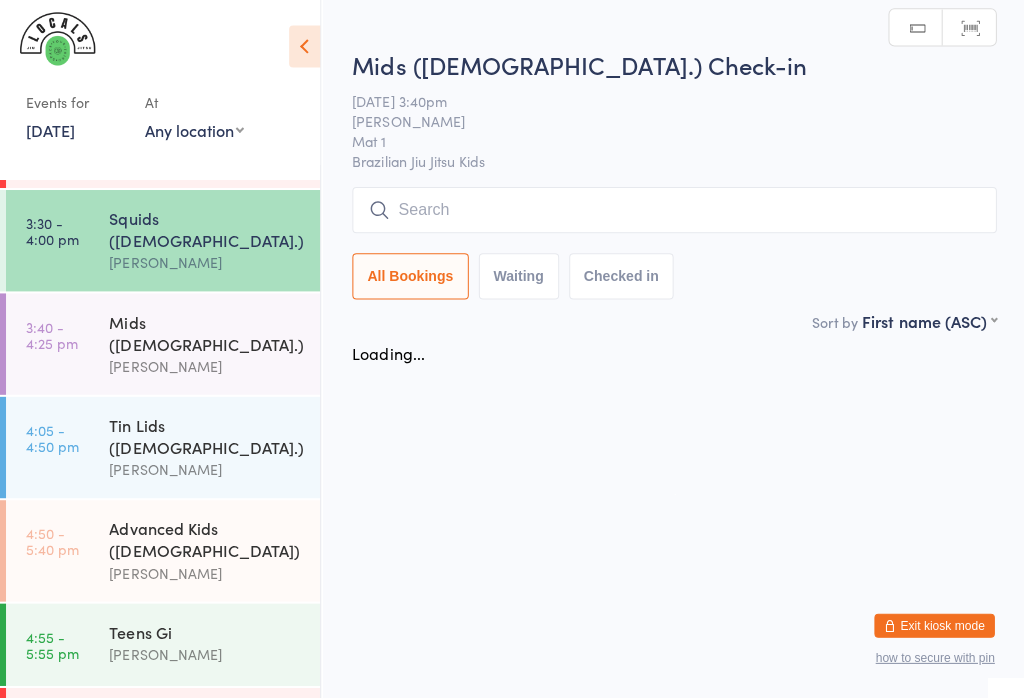 scroll, scrollTop: 0, scrollLeft: 0, axis: both 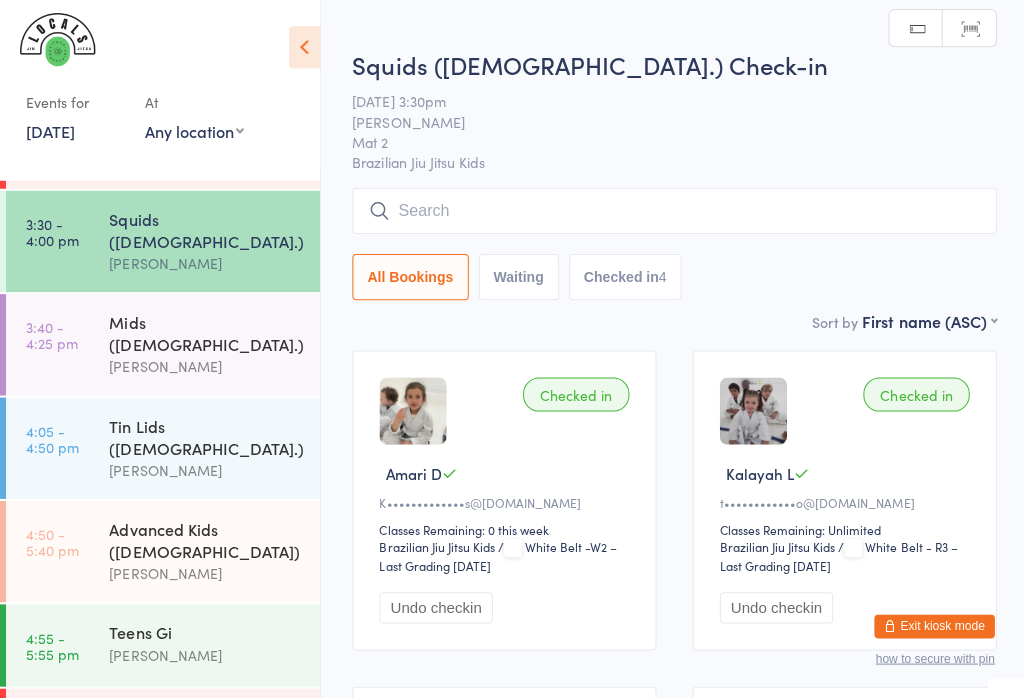 click at bounding box center (672, 212) 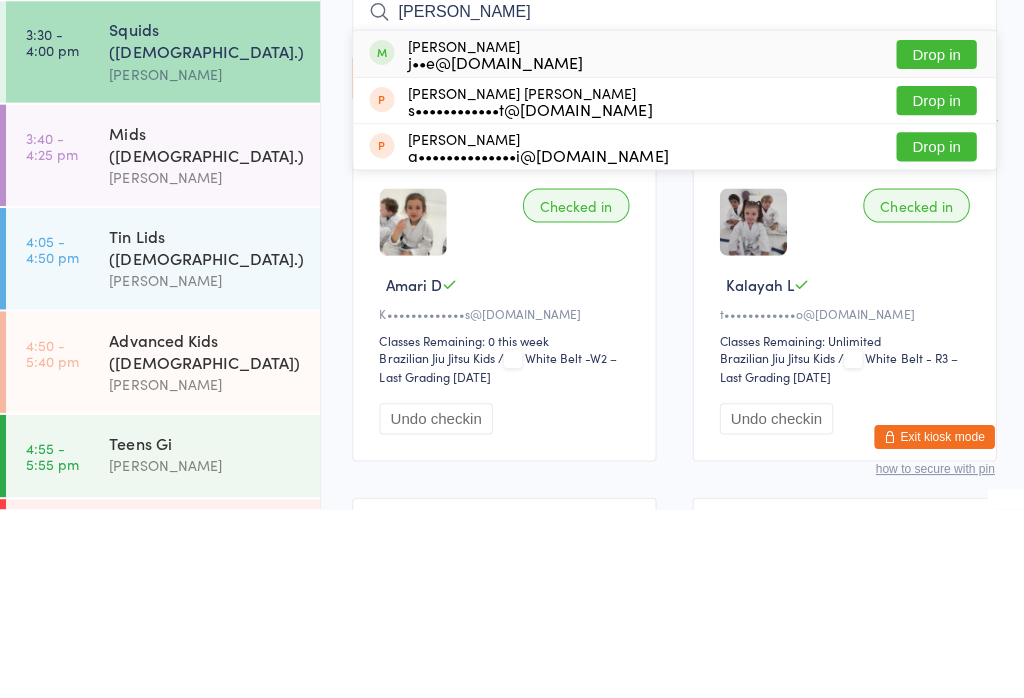 type on "[PERSON_NAME]" 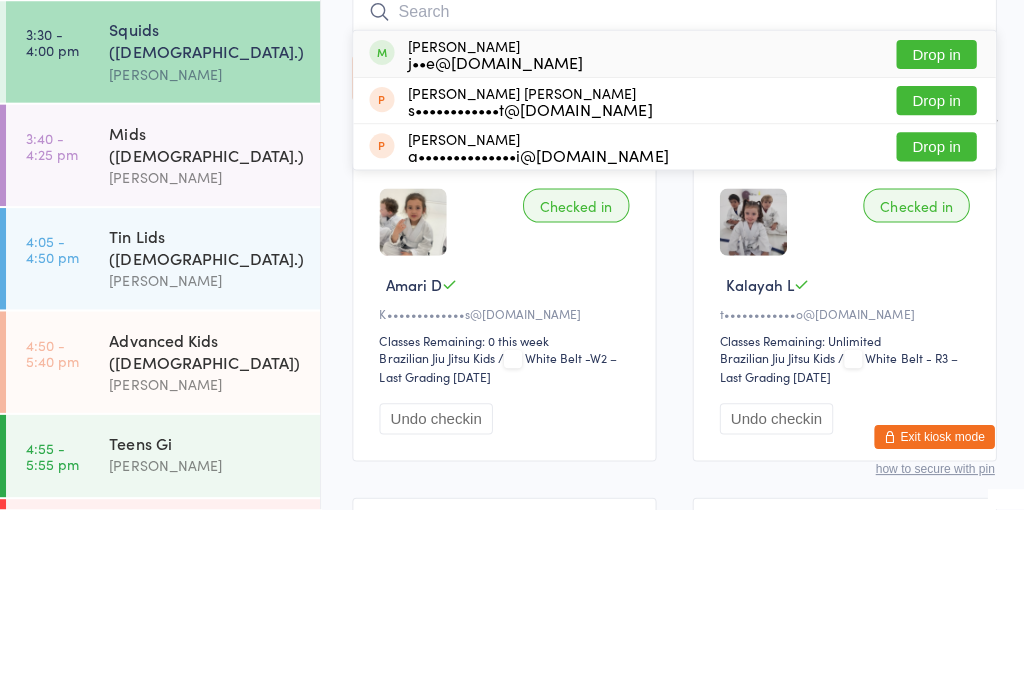 scroll, scrollTop: 188, scrollLeft: 0, axis: vertical 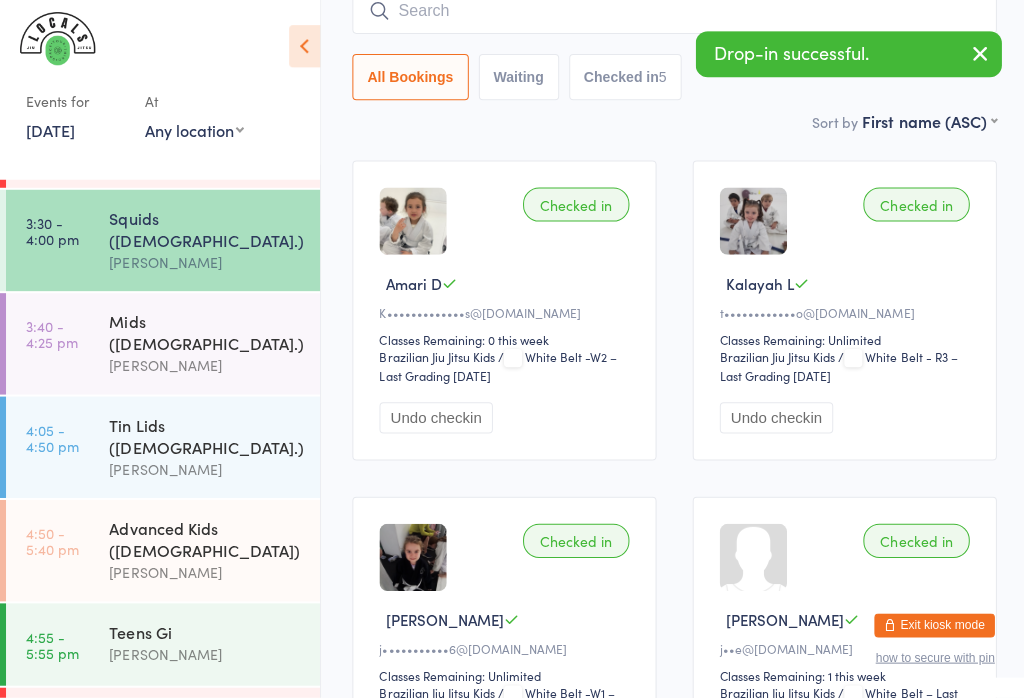 click on "[PERSON_NAME]" at bounding box center (205, 367) 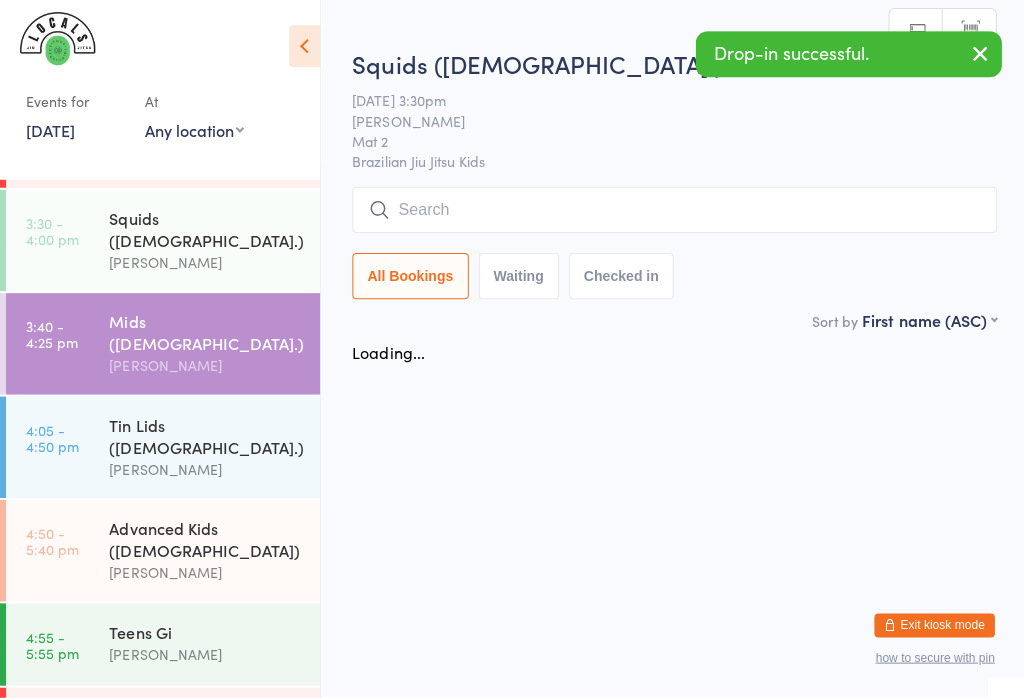 scroll, scrollTop: 0, scrollLeft: 0, axis: both 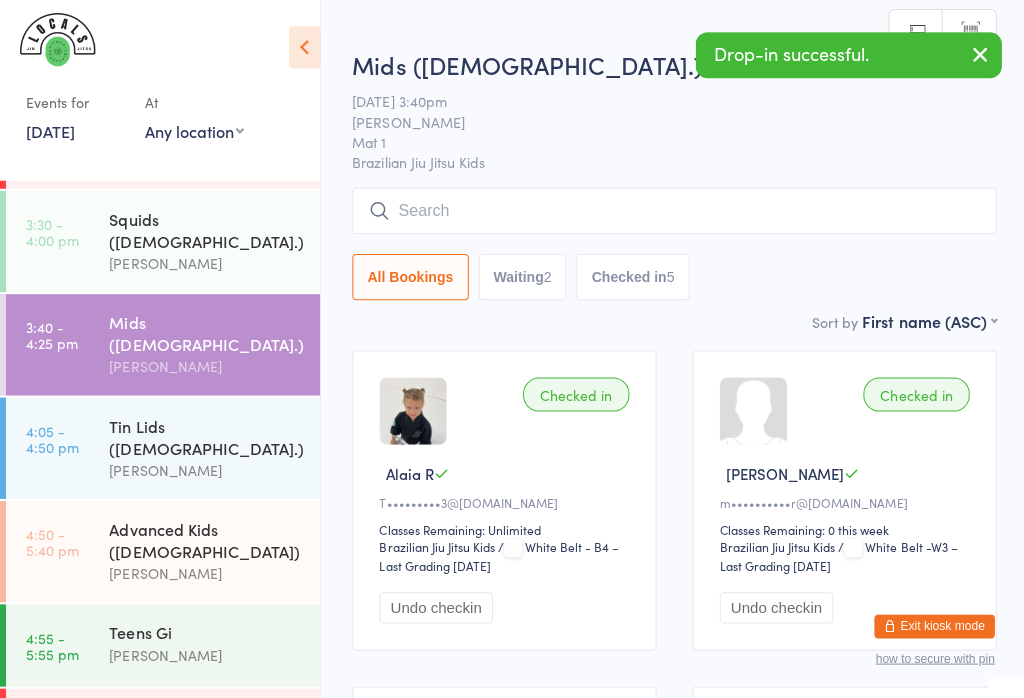 click at bounding box center [672, 212] 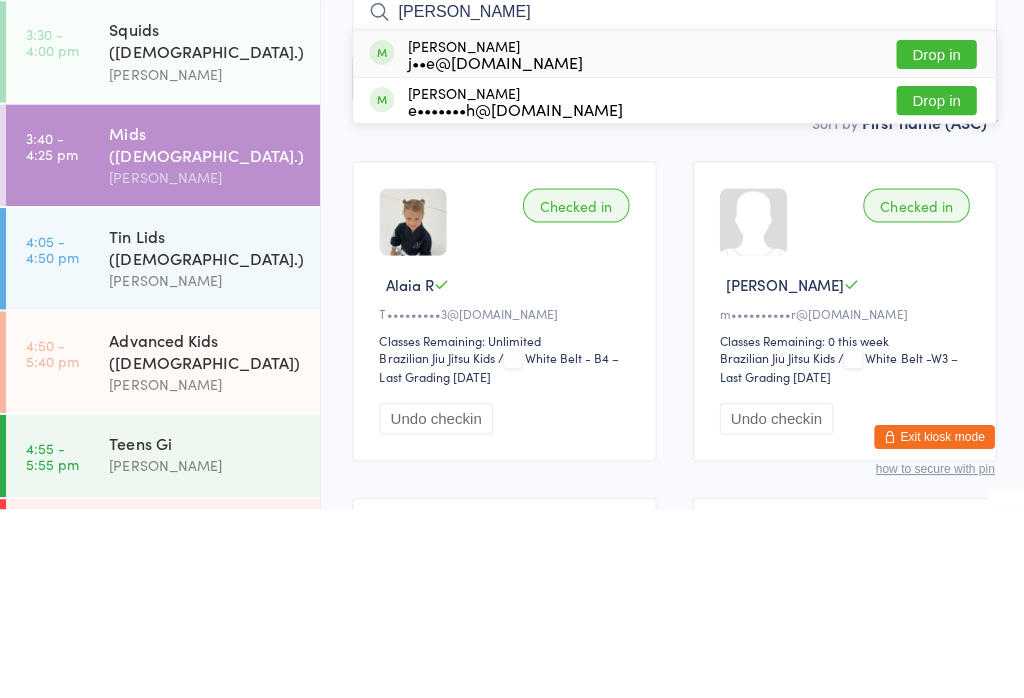 type on "[PERSON_NAME]" 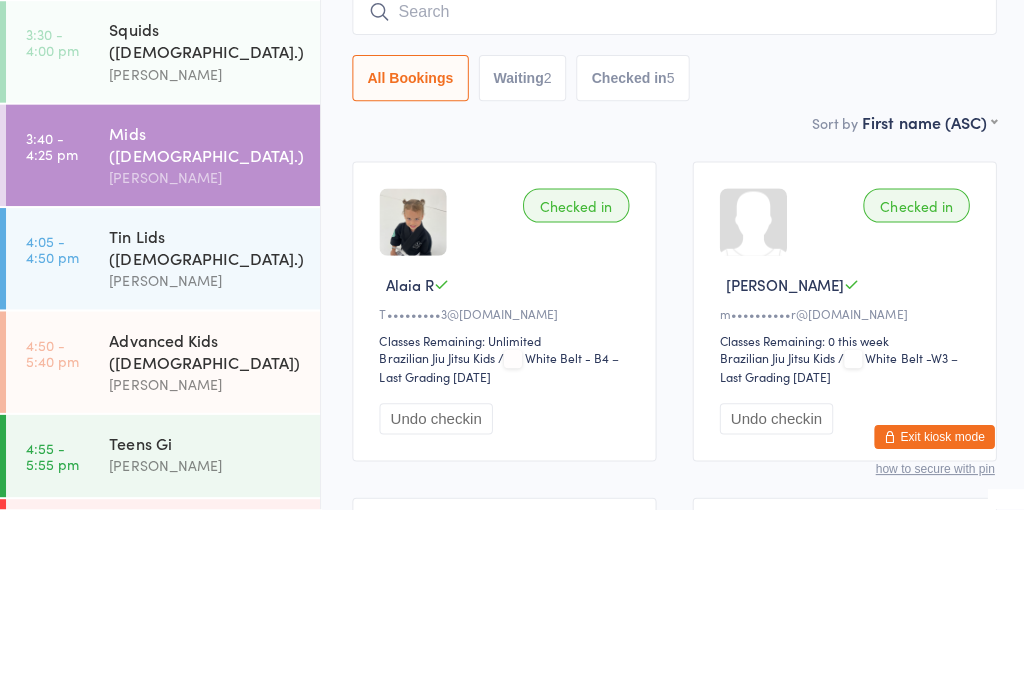 scroll, scrollTop: 188, scrollLeft: 0, axis: vertical 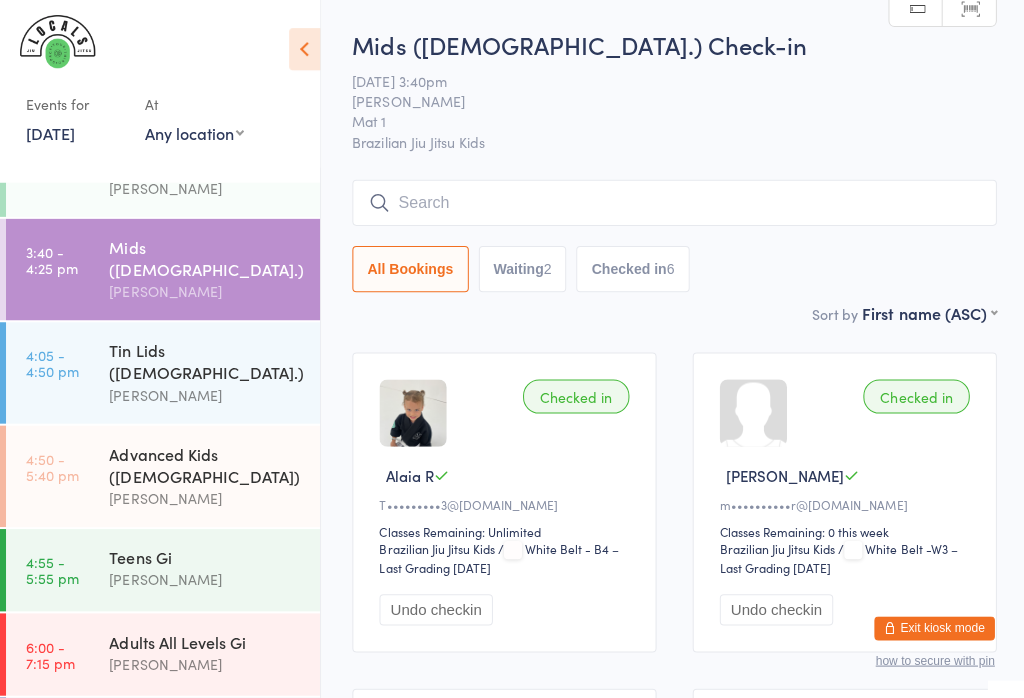 click at bounding box center [672, 202] 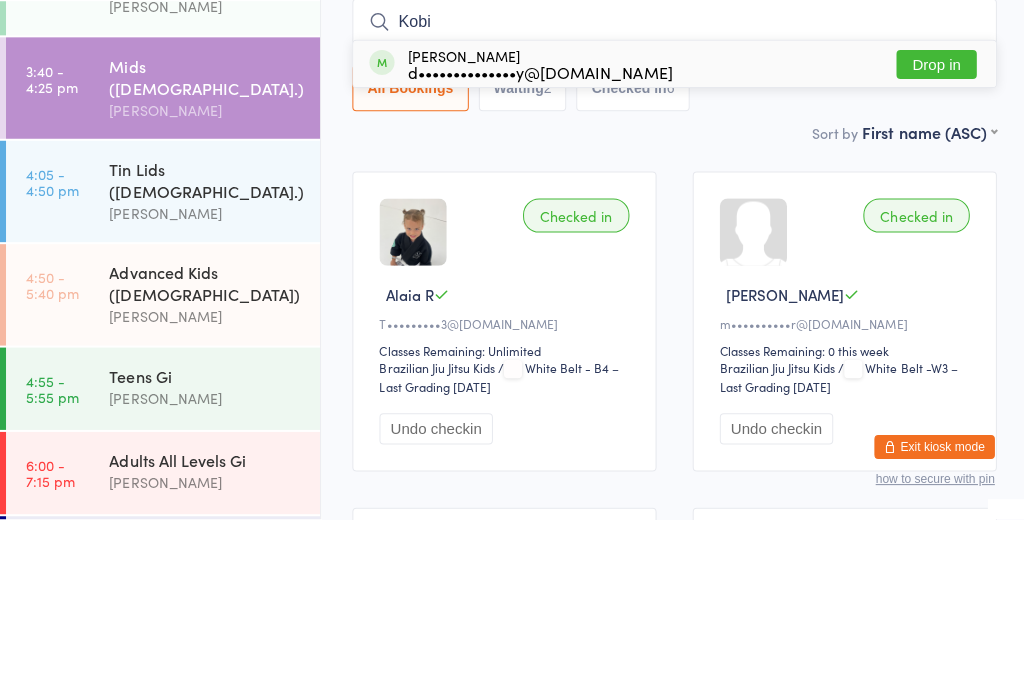 type on "Kobi" 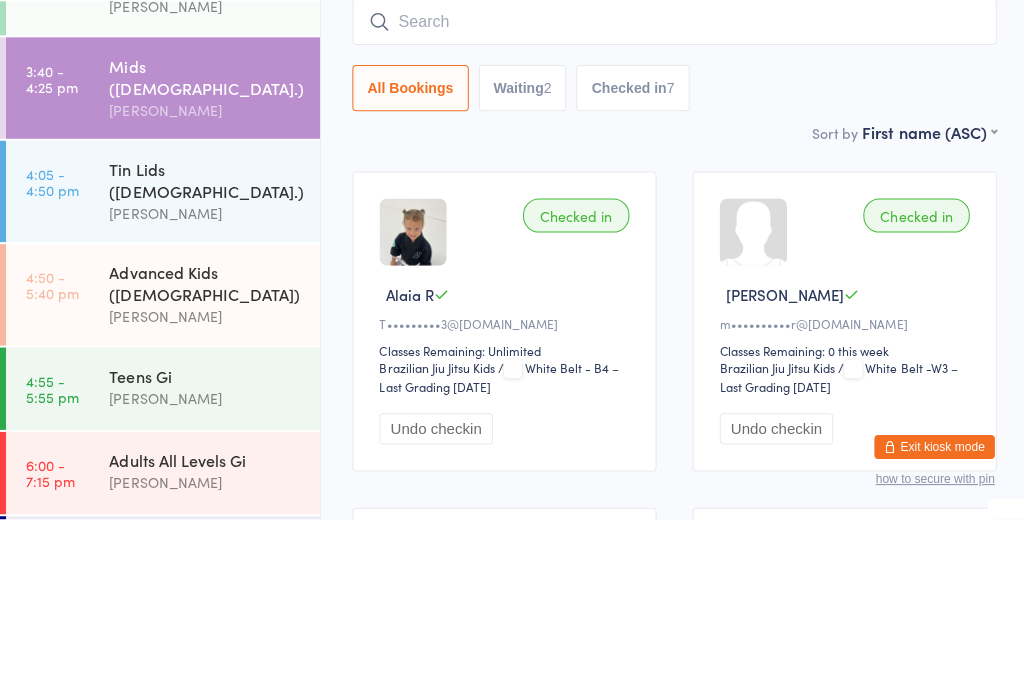 click at bounding box center [672, 202] 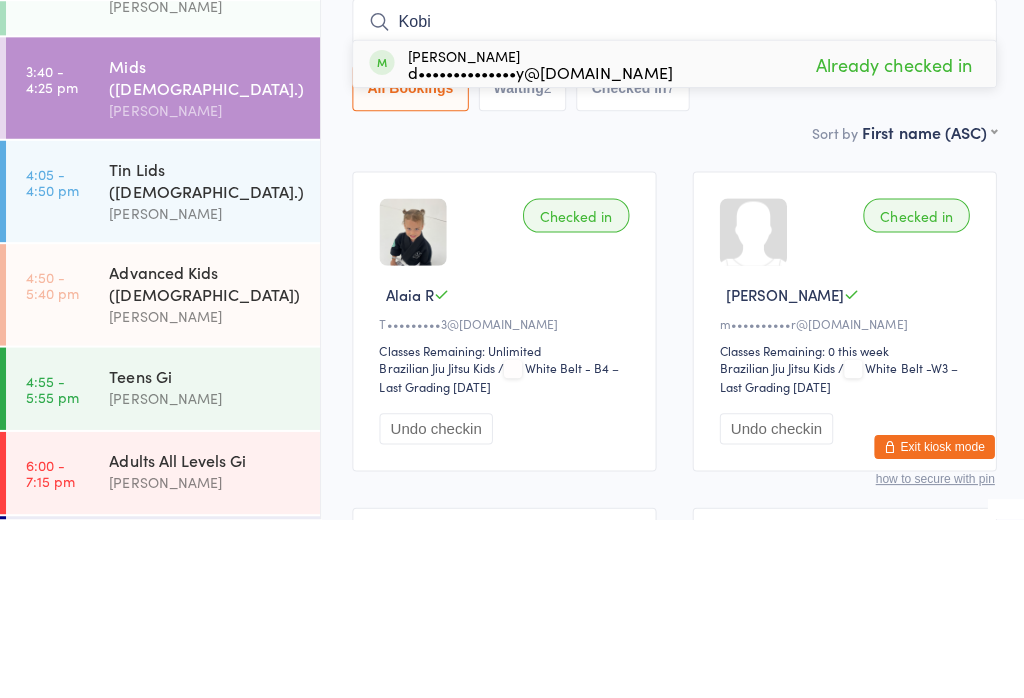 type on "Kobi" 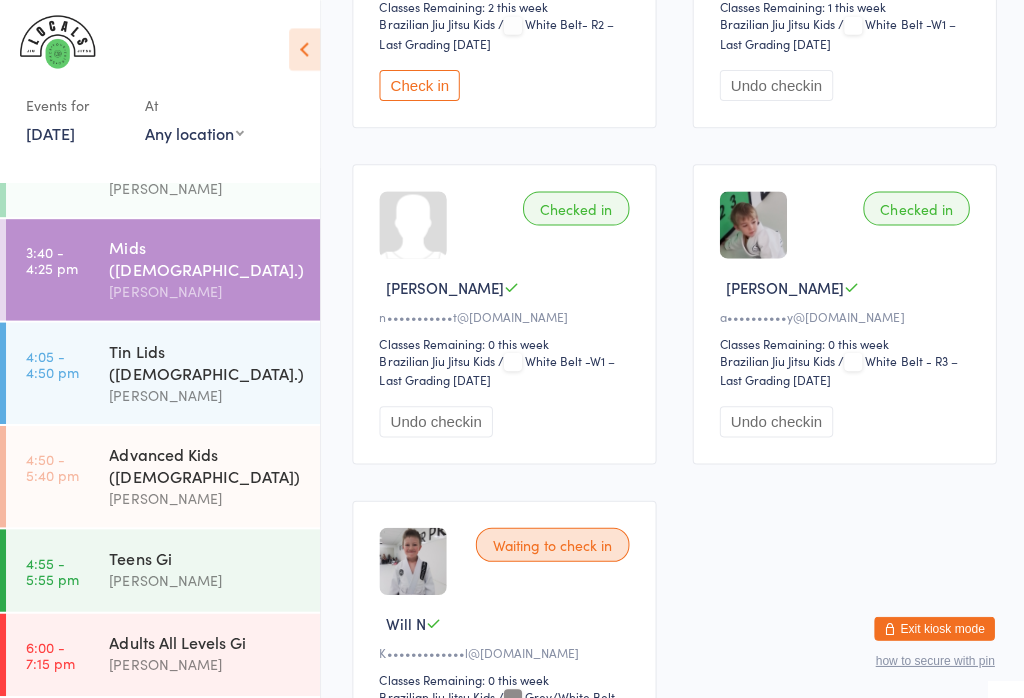 scroll, scrollTop: 1226, scrollLeft: 0, axis: vertical 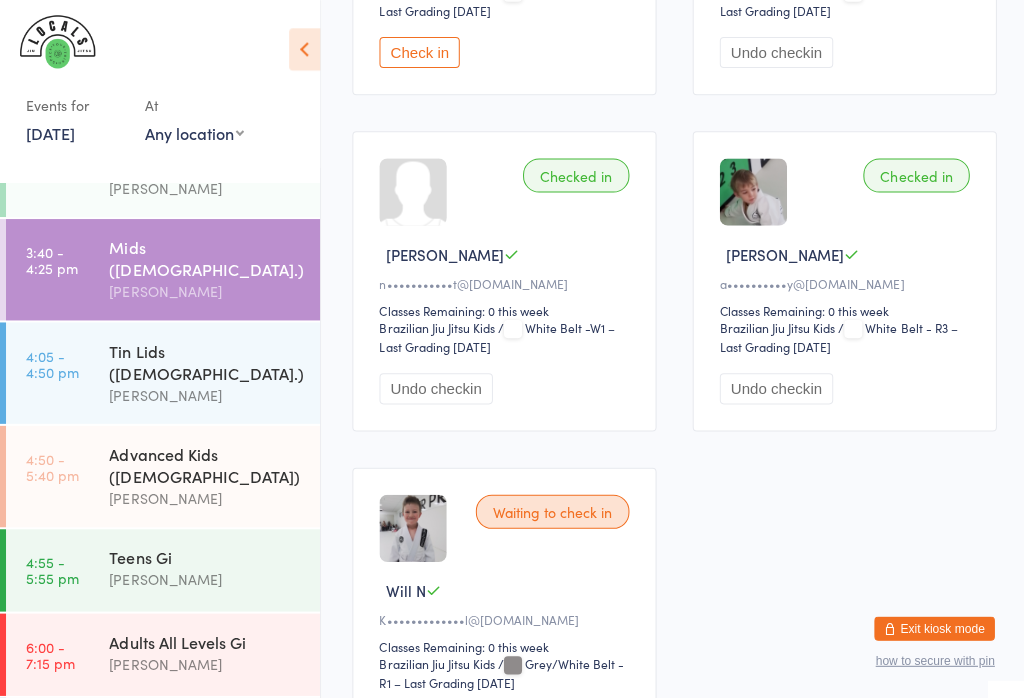click on "Waiting to check in" at bounding box center [550, 510] 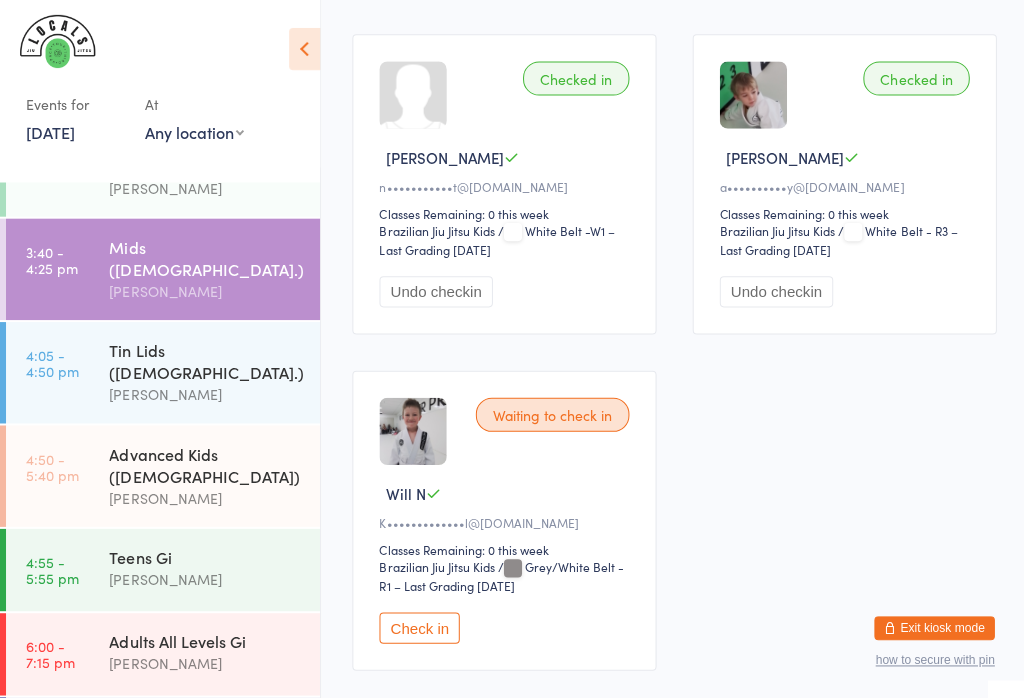 scroll, scrollTop: 1323, scrollLeft: 0, axis: vertical 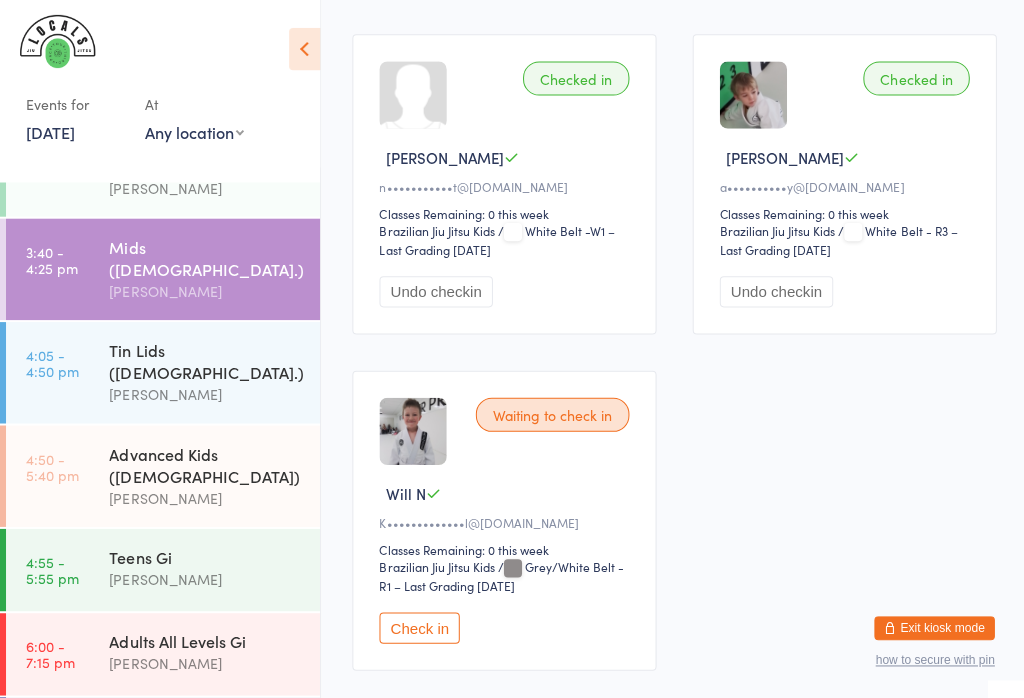 click on "Check in" at bounding box center [418, 625] 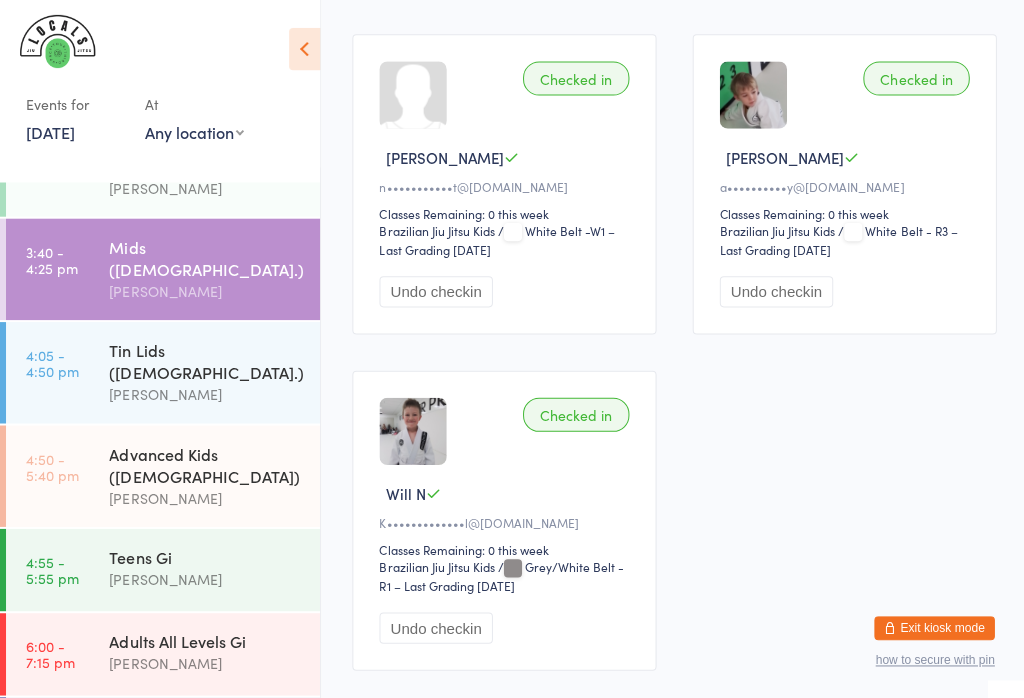 click on "Tin Lids ([DEMOGRAPHIC_DATA].) [PERSON_NAME]" at bounding box center [214, 371] 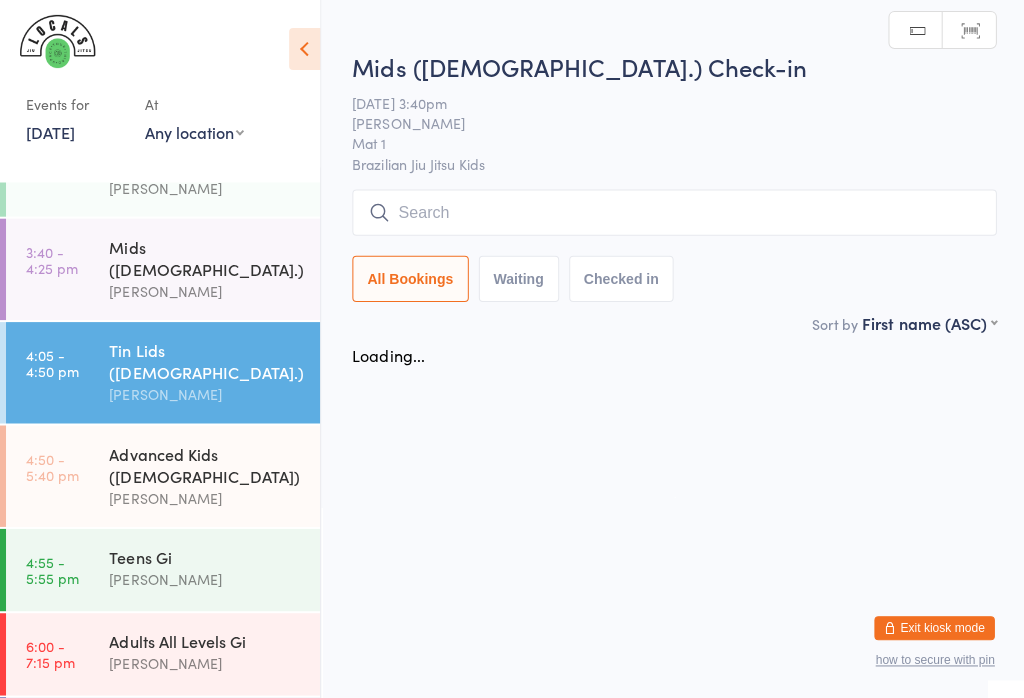 scroll, scrollTop: 0, scrollLeft: 0, axis: both 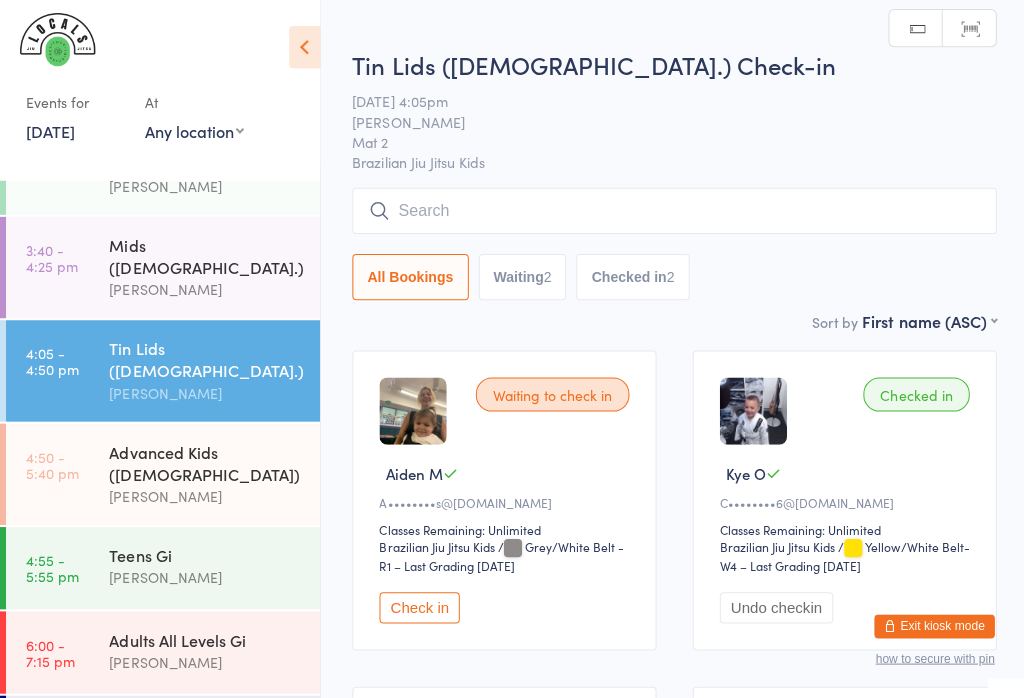 click at bounding box center (672, 212) 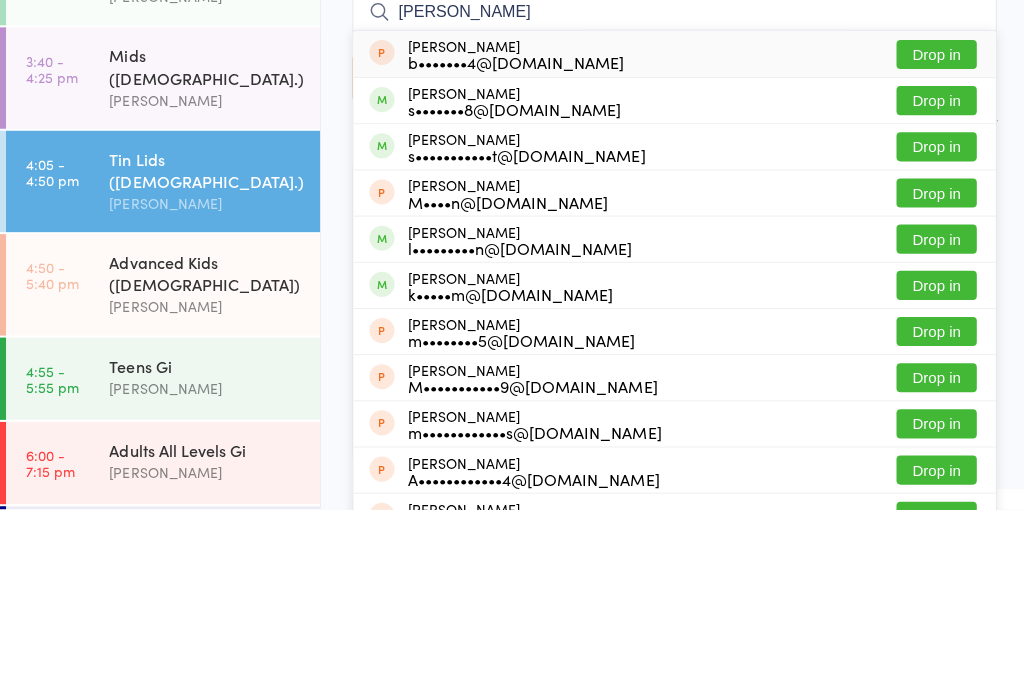 type on "[PERSON_NAME]" 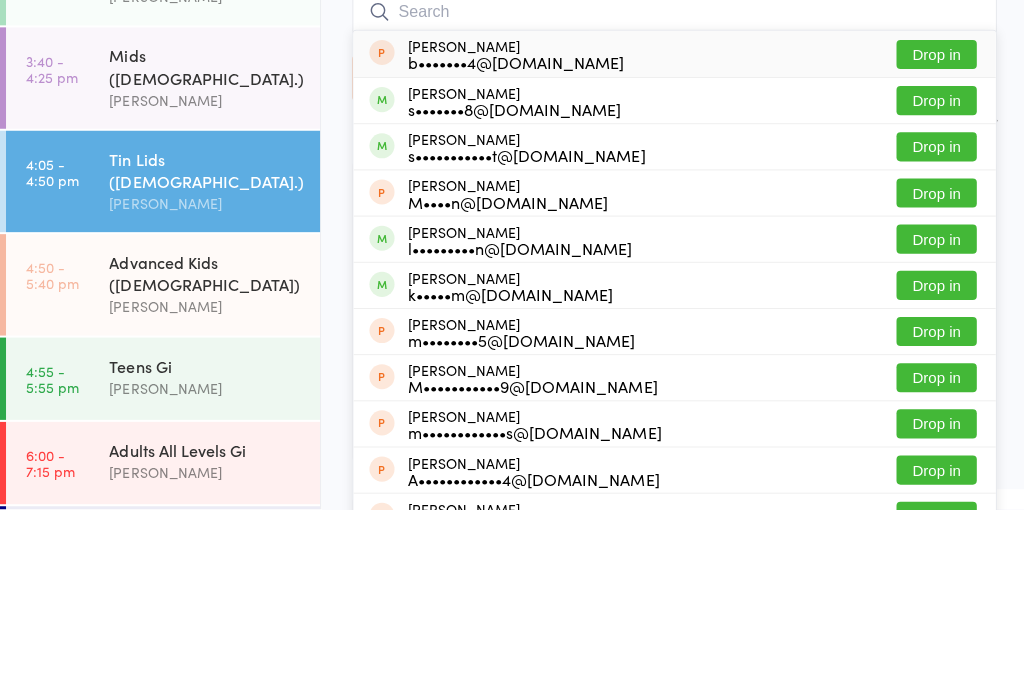 scroll, scrollTop: 188, scrollLeft: 0, axis: vertical 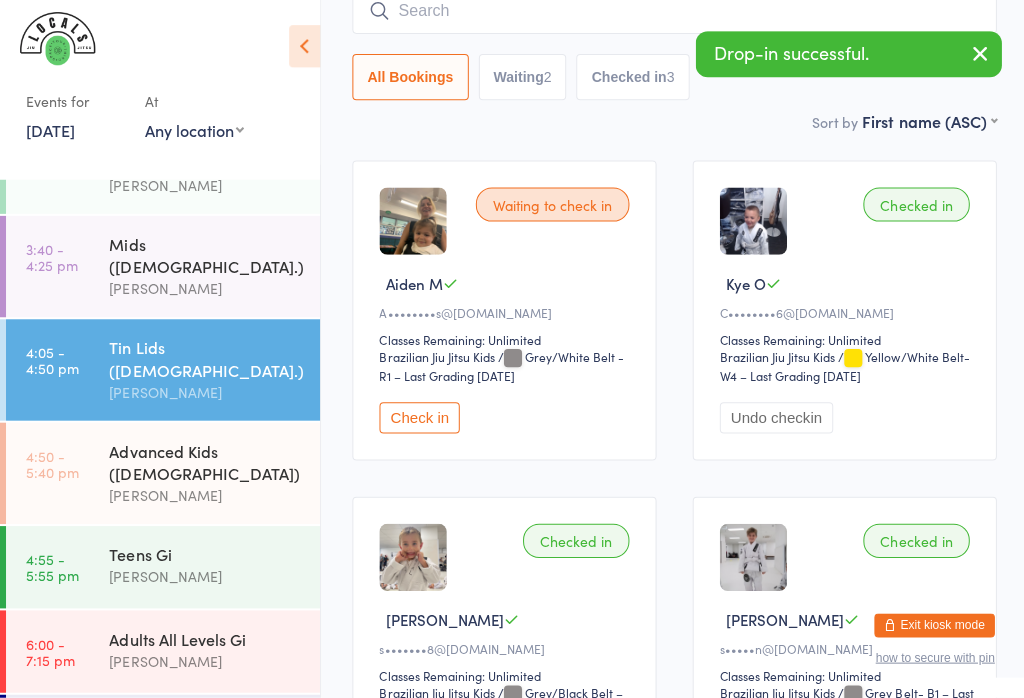 click on "[PERSON_NAME]" at bounding box center (205, 496) 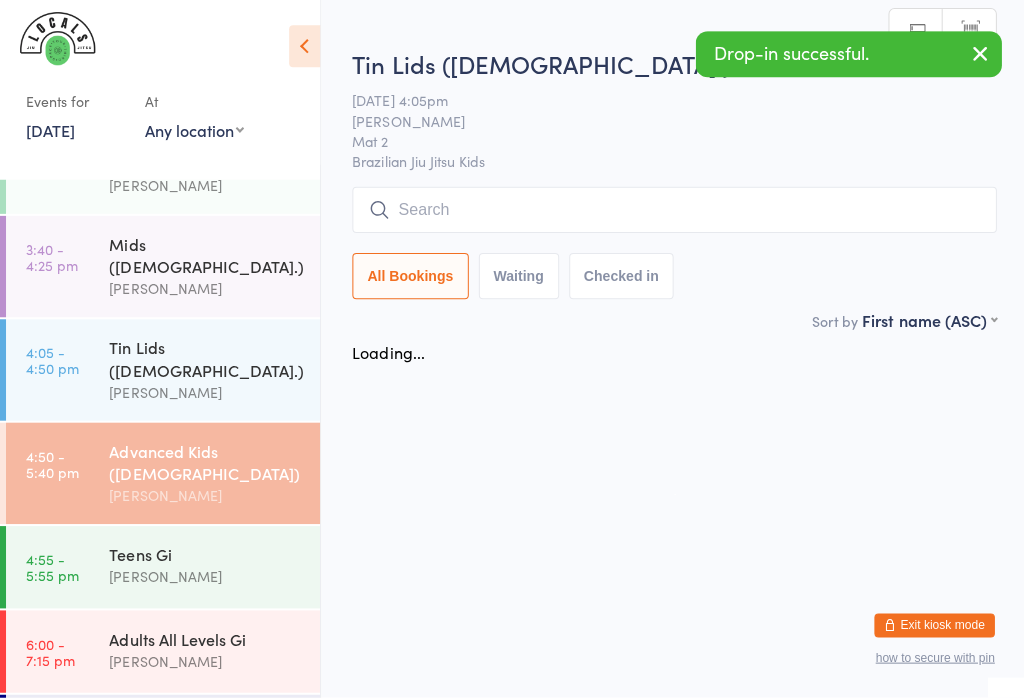 scroll, scrollTop: 0, scrollLeft: 0, axis: both 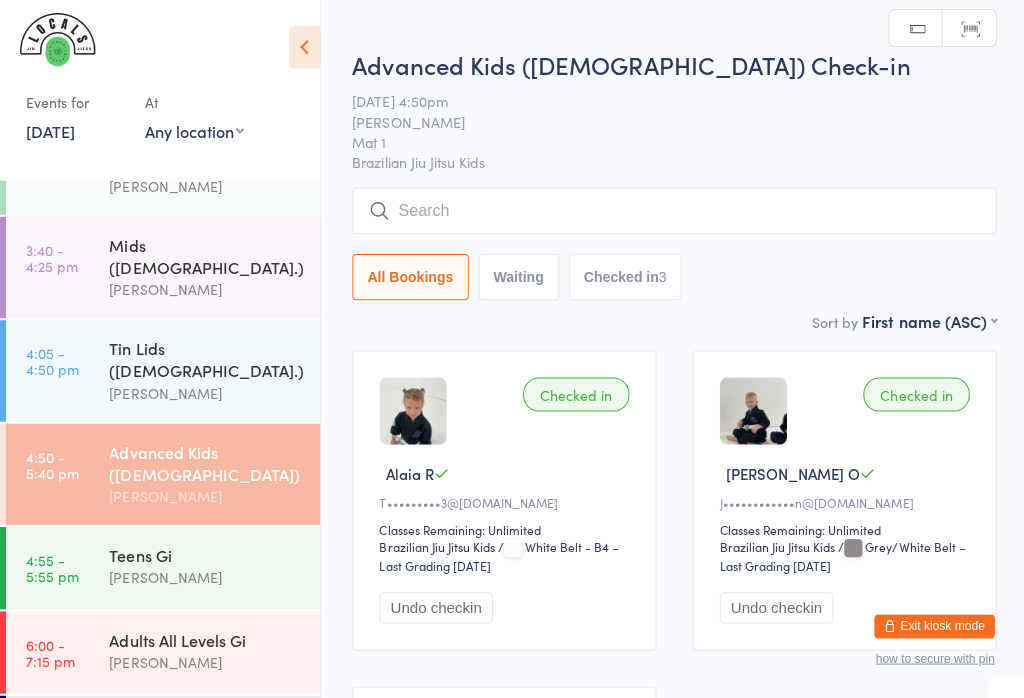 click at bounding box center (672, 212) 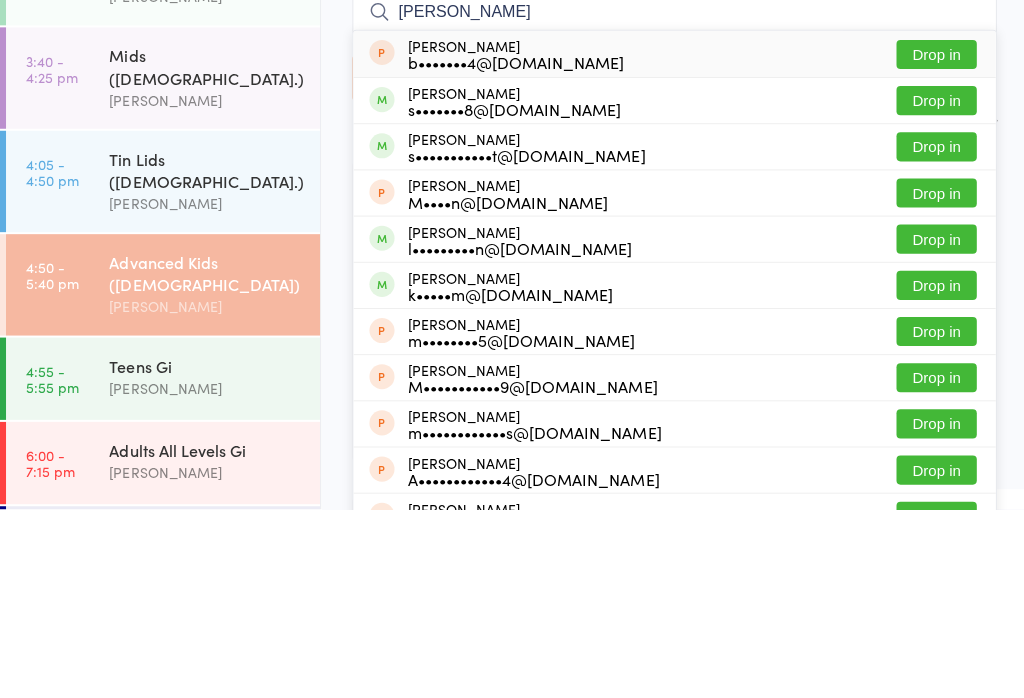 type on "[PERSON_NAME]" 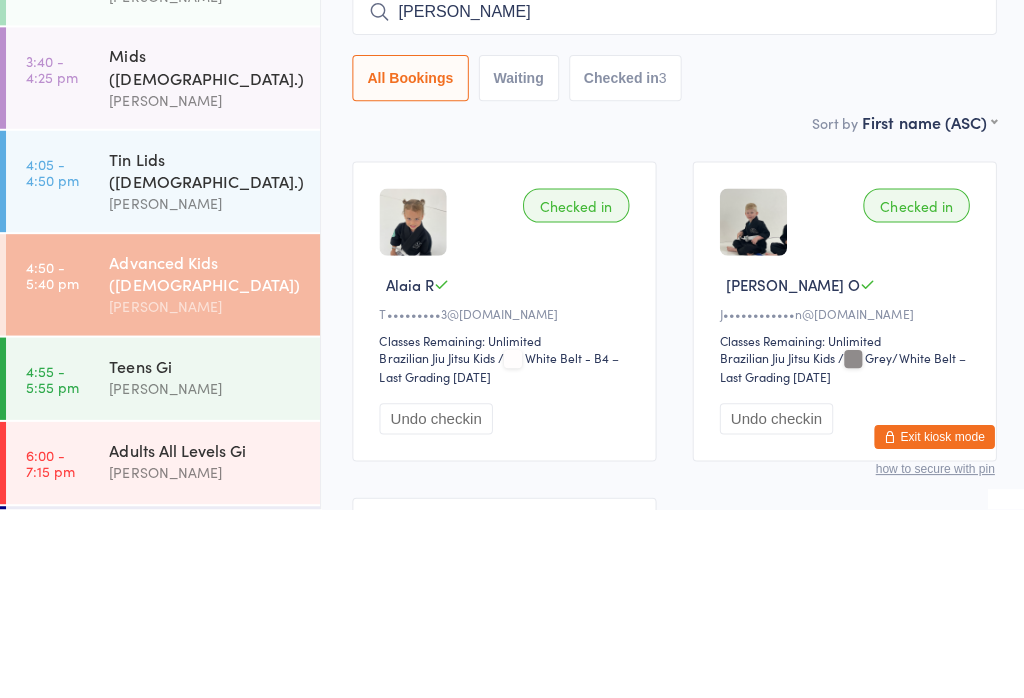 type 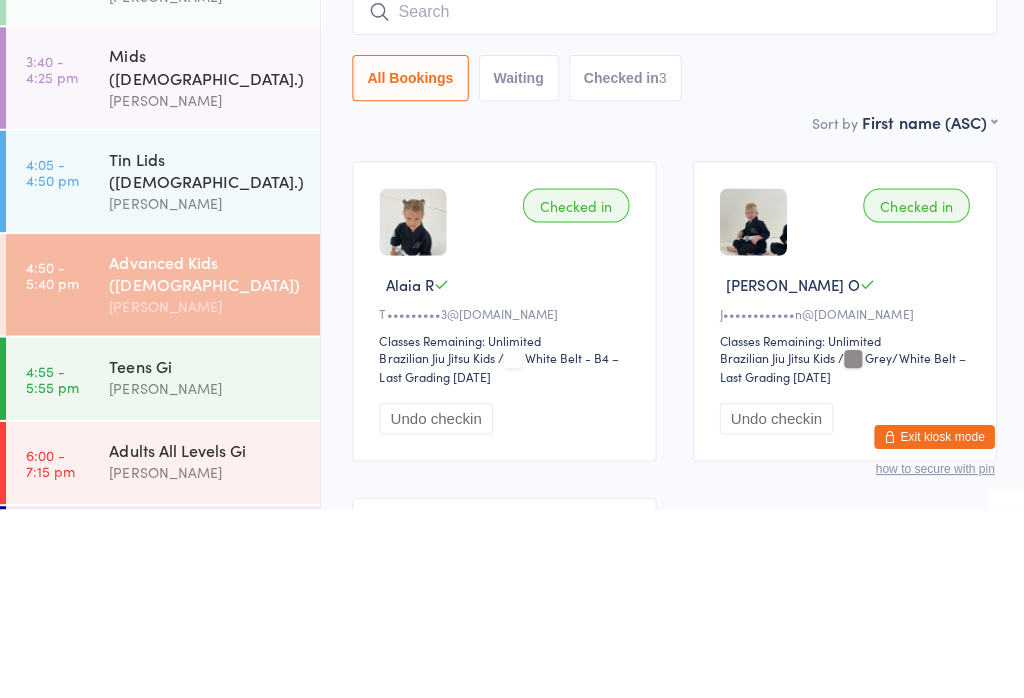scroll, scrollTop: 188, scrollLeft: 0, axis: vertical 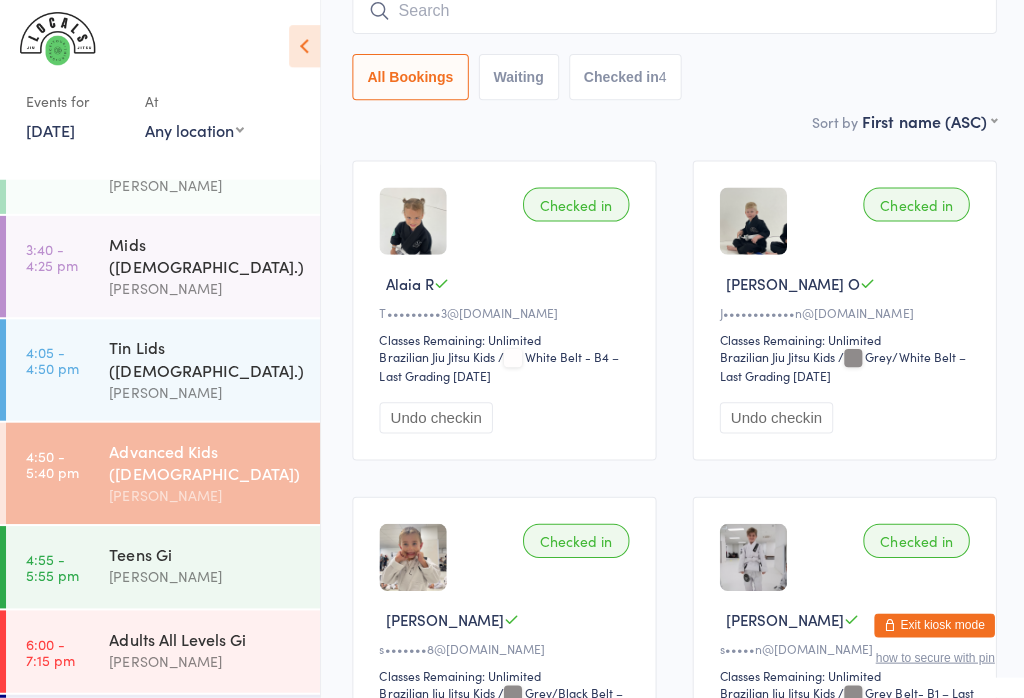 click on "Tin Lids ([DEMOGRAPHIC_DATA].)" at bounding box center (205, 360) 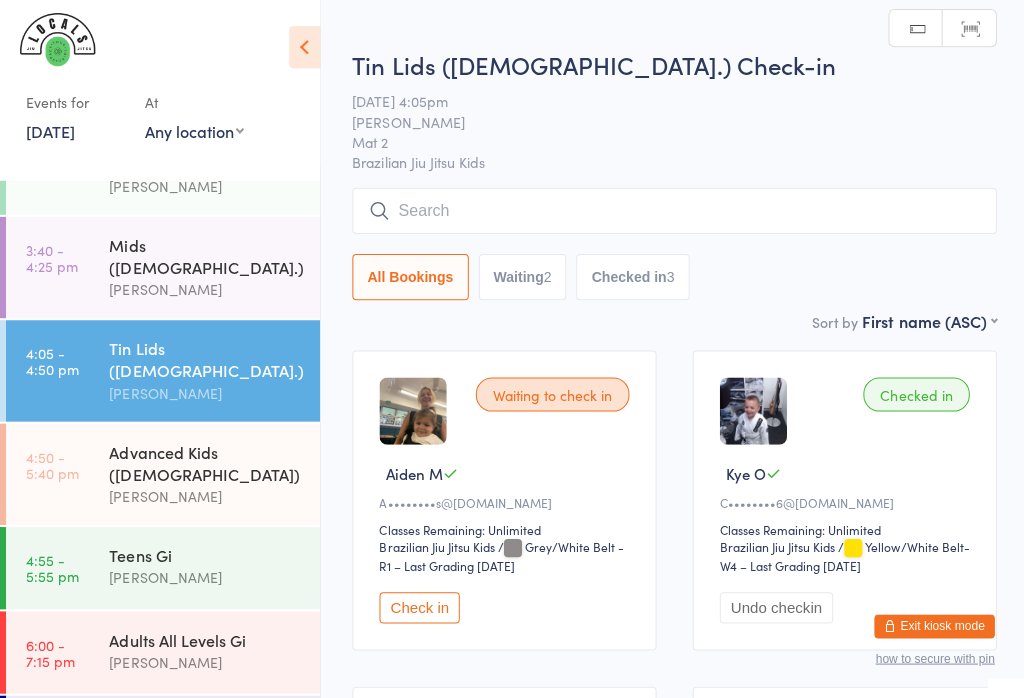 click at bounding box center (672, 212) 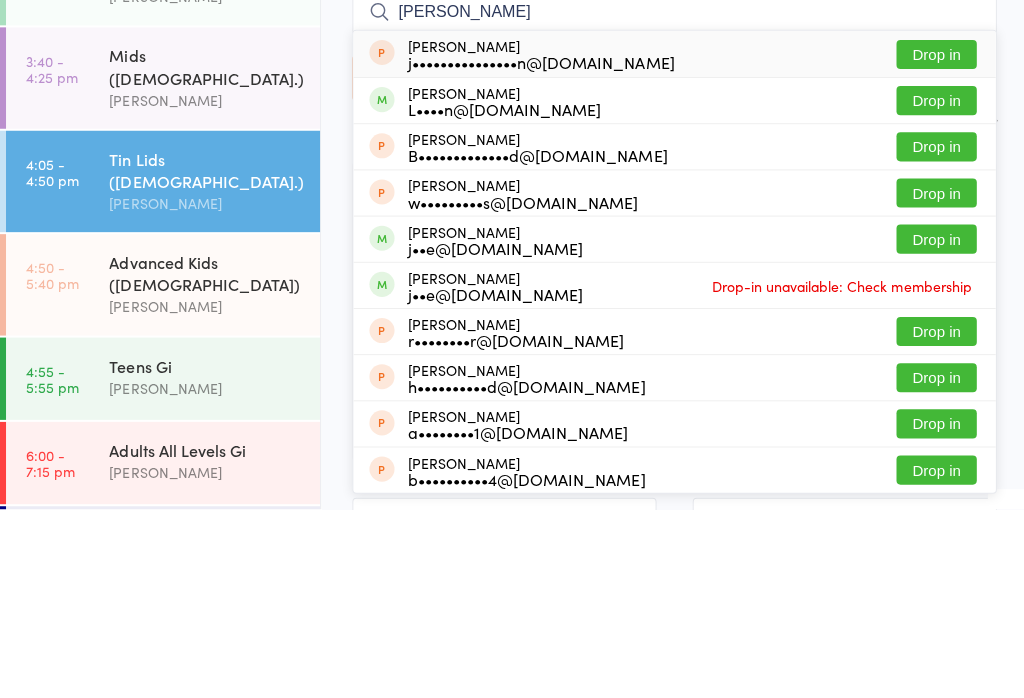 type on "[PERSON_NAME]" 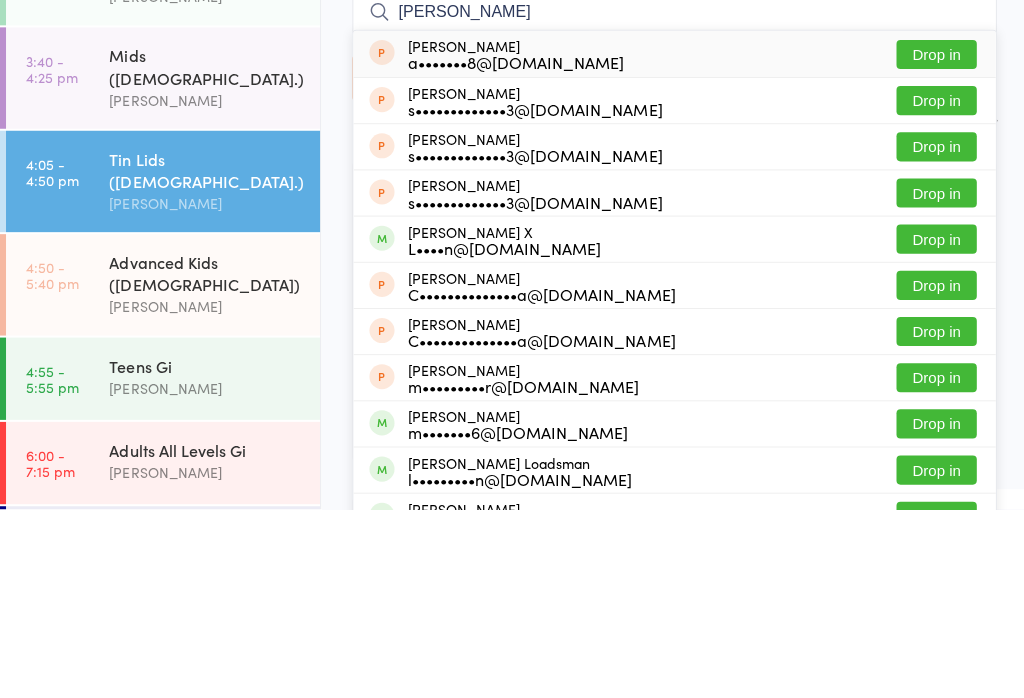 type on "[PERSON_NAME]" 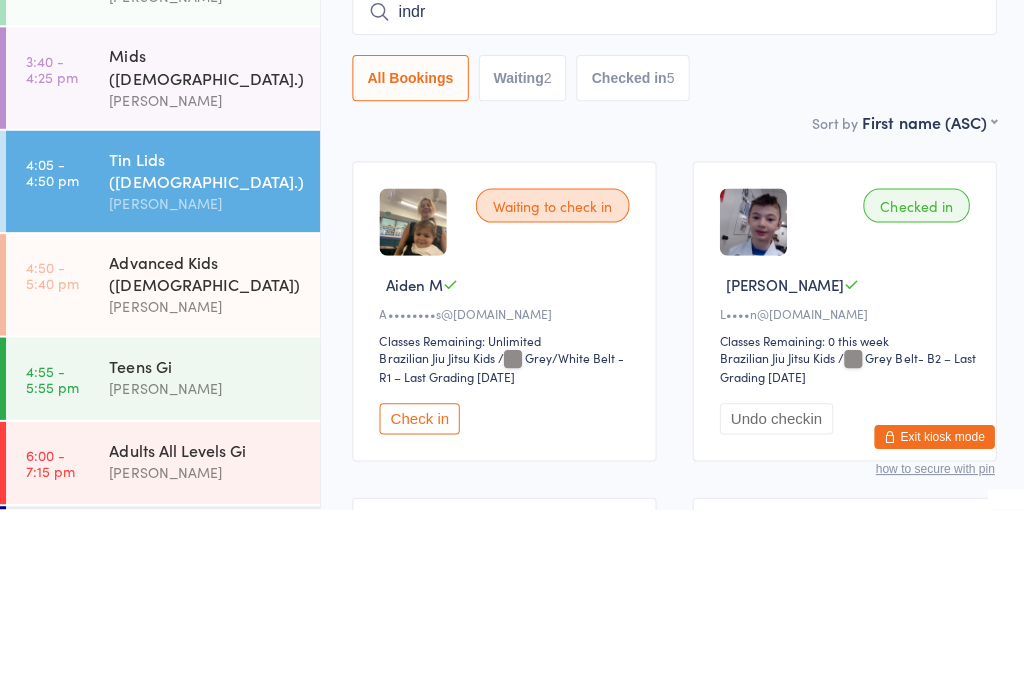 type on "indra" 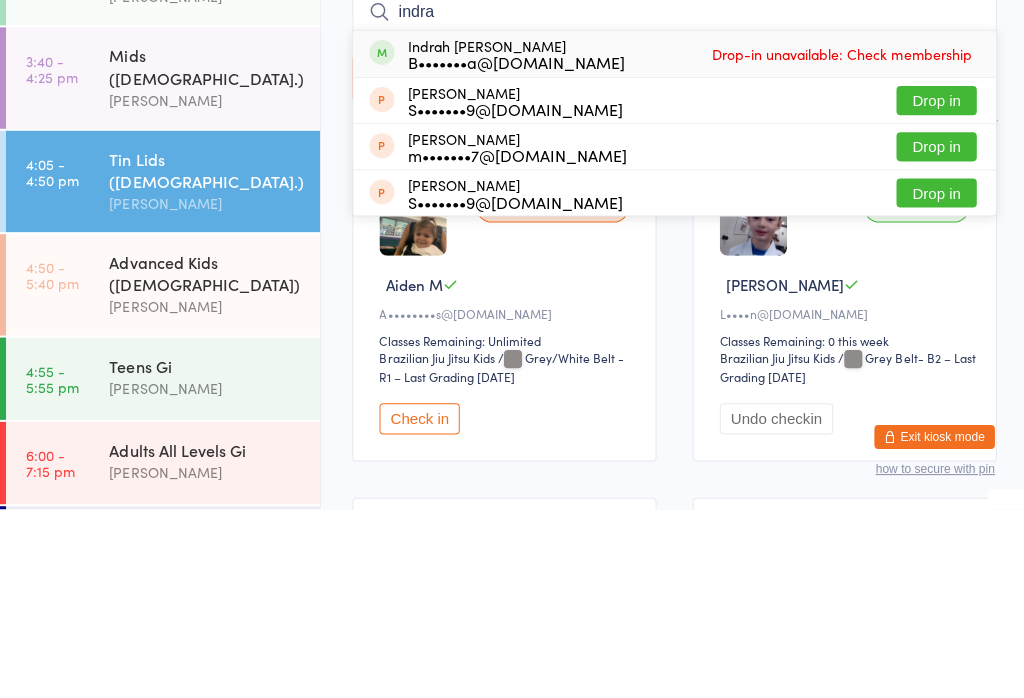 click on "[PERSON_NAME]" at bounding box center (205, 290) 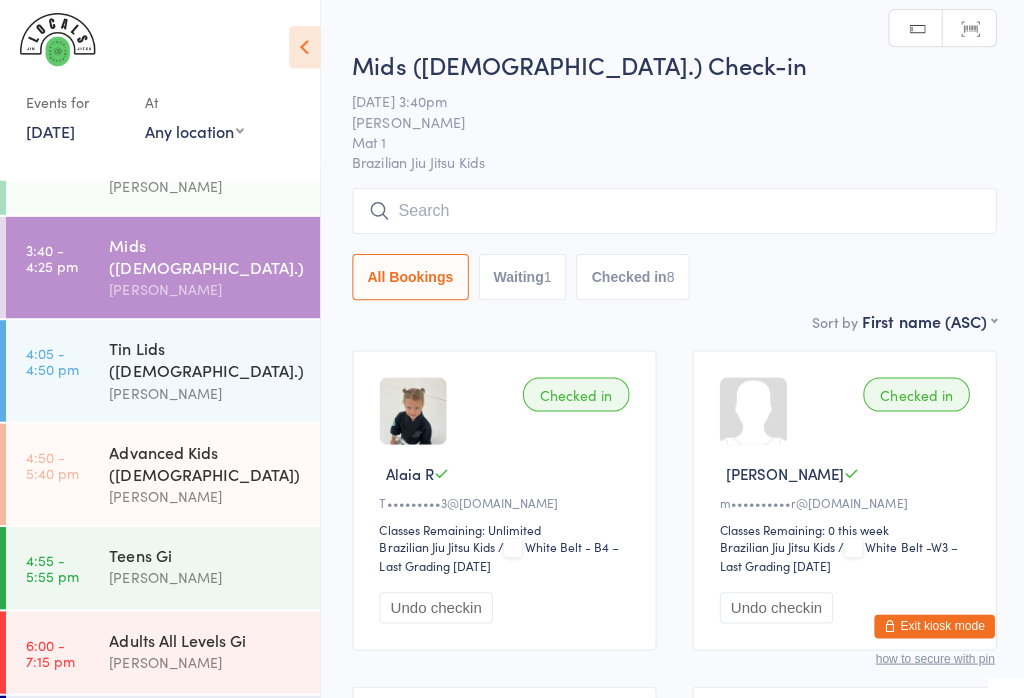 click at bounding box center [672, 212] 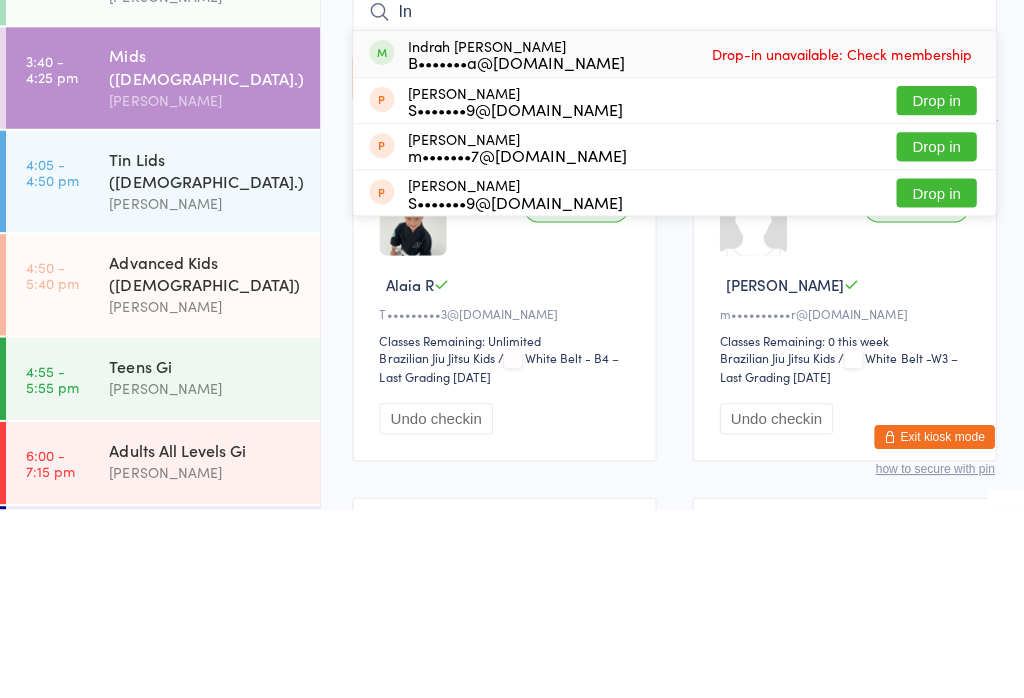 type on "I" 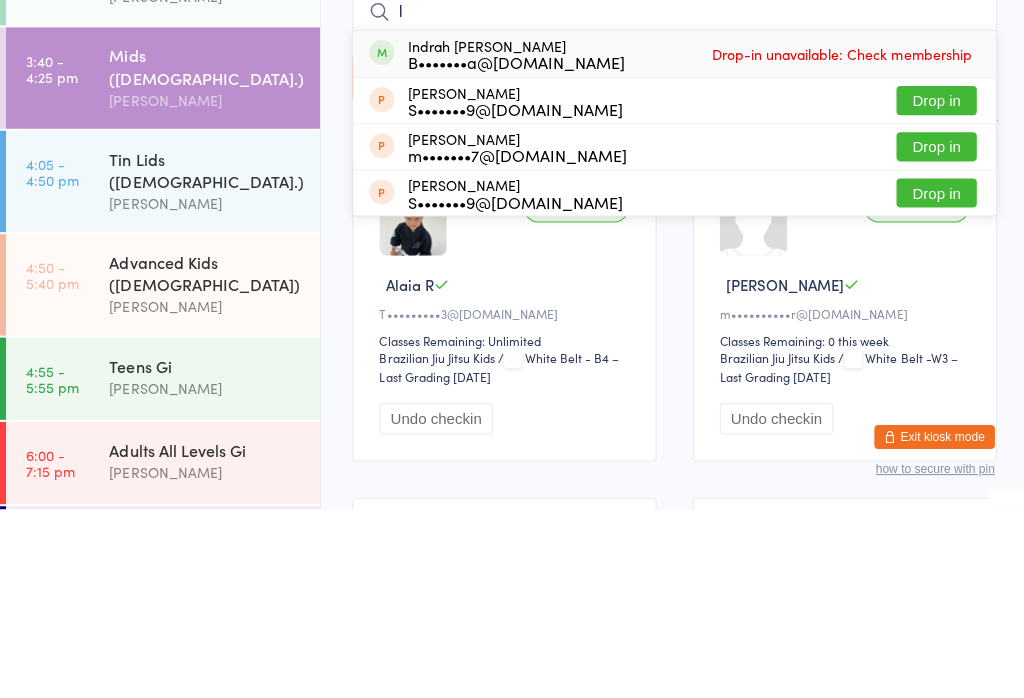 type 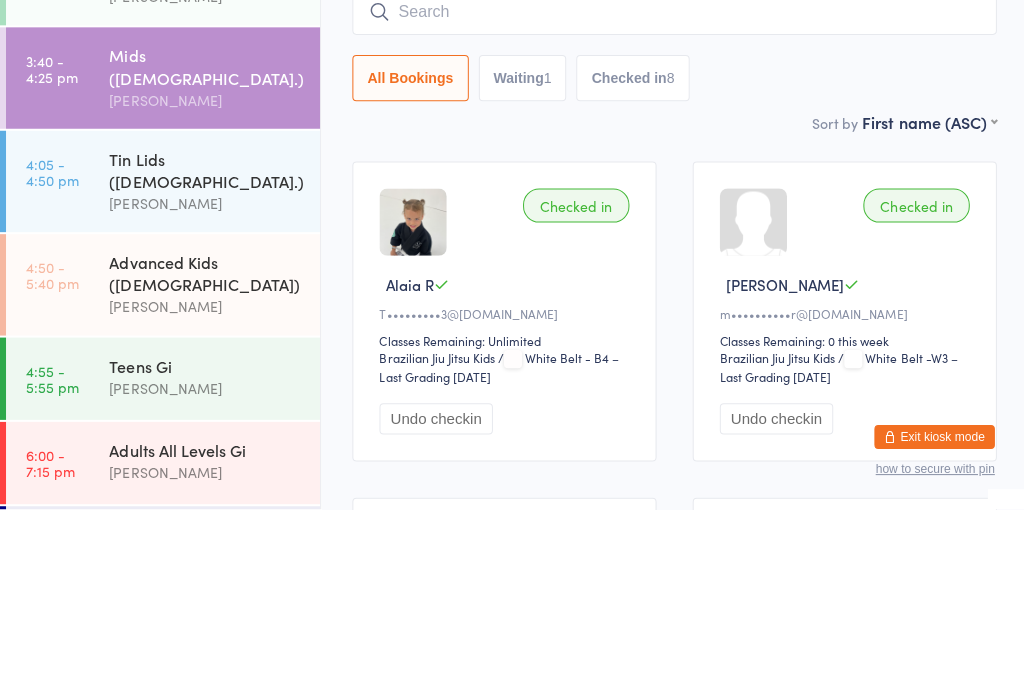 click on "Advanced Kids ([DEMOGRAPHIC_DATA]) [PERSON_NAME]" at bounding box center (214, 474) 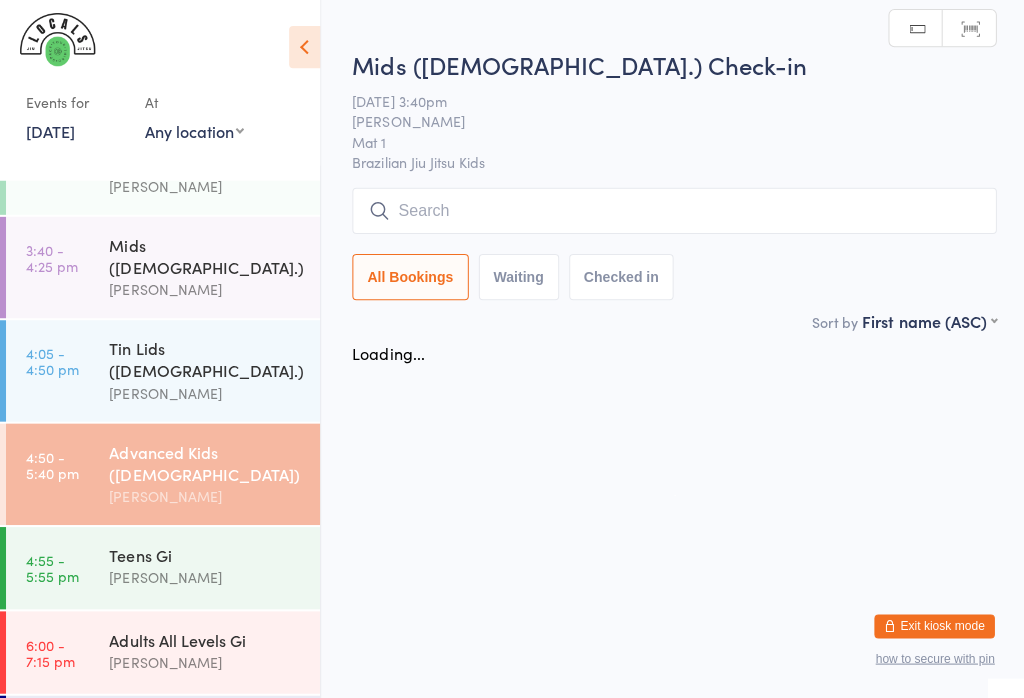 click on "Events for [DATE] [DATE]
[DATE]
Sun Mon Tue Wed Thu Fri Sat
27
29
30
01
02
03
04
05
28
06
07
08
09
10
11
12
29
13
14
15
16
17
18
19
30
20
21
22
23
24
25
26
31
27
28
29
30
31
01
02" at bounding box center [134, 117] 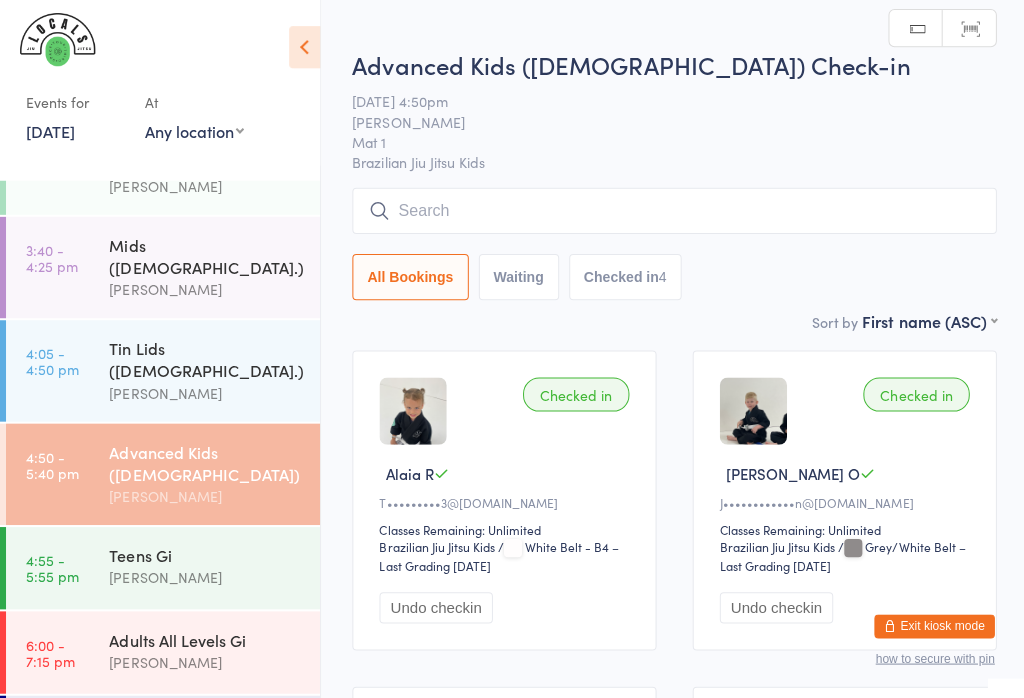 click on "[PERSON_NAME]" at bounding box center [205, 290] 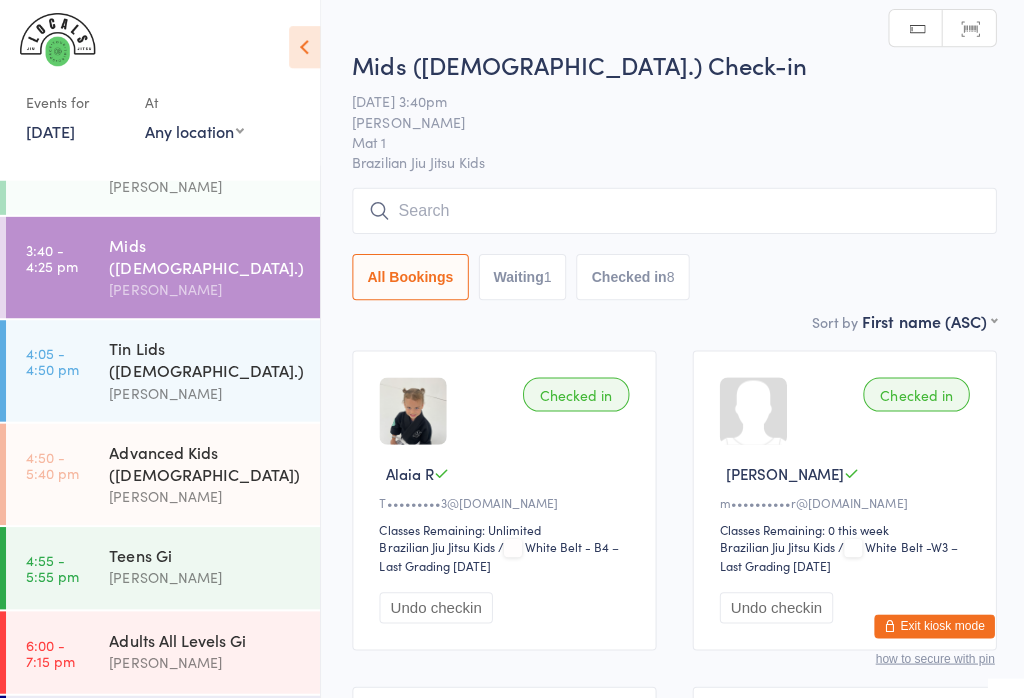 click at bounding box center [672, 212] 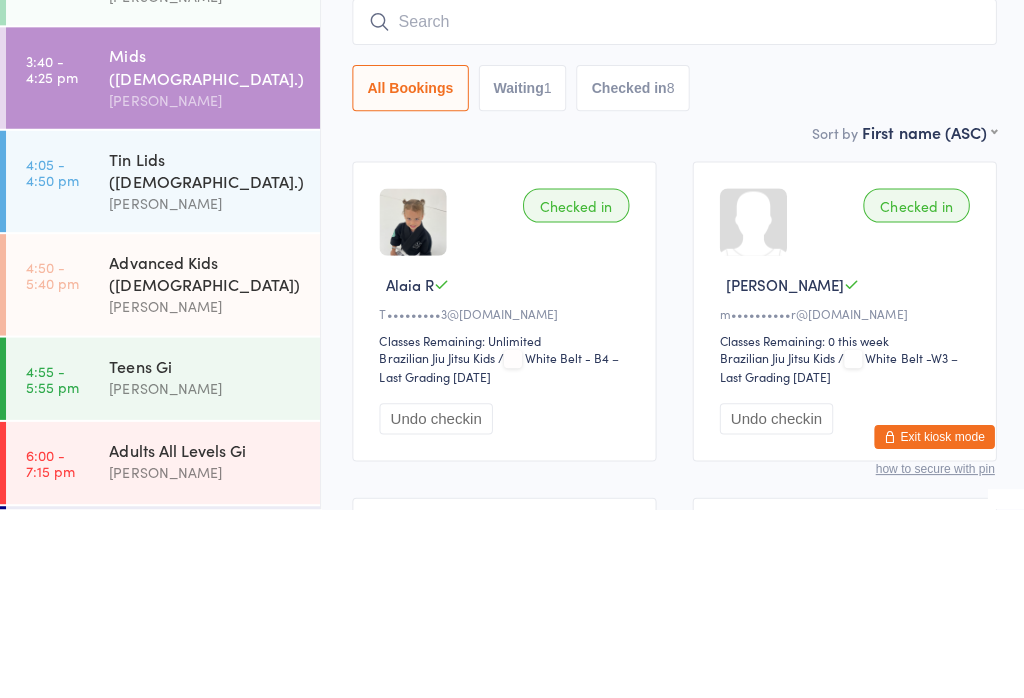 click on "[PERSON_NAME]" at bounding box center [205, 393] 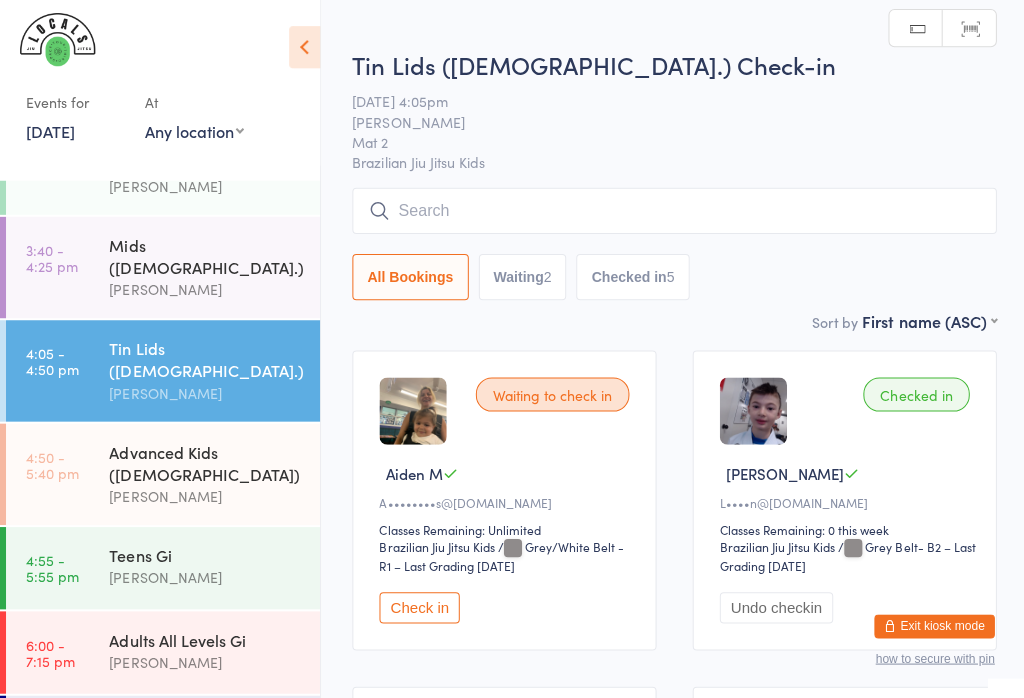 click on "Check in" at bounding box center [418, 607] 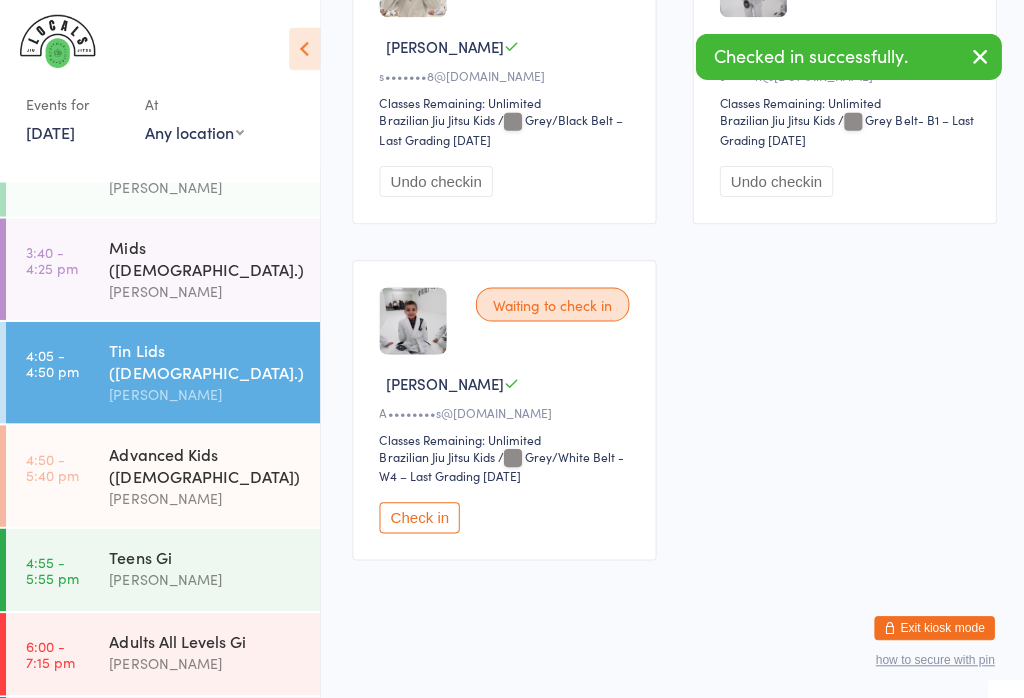 scroll, scrollTop: 1102, scrollLeft: 0, axis: vertical 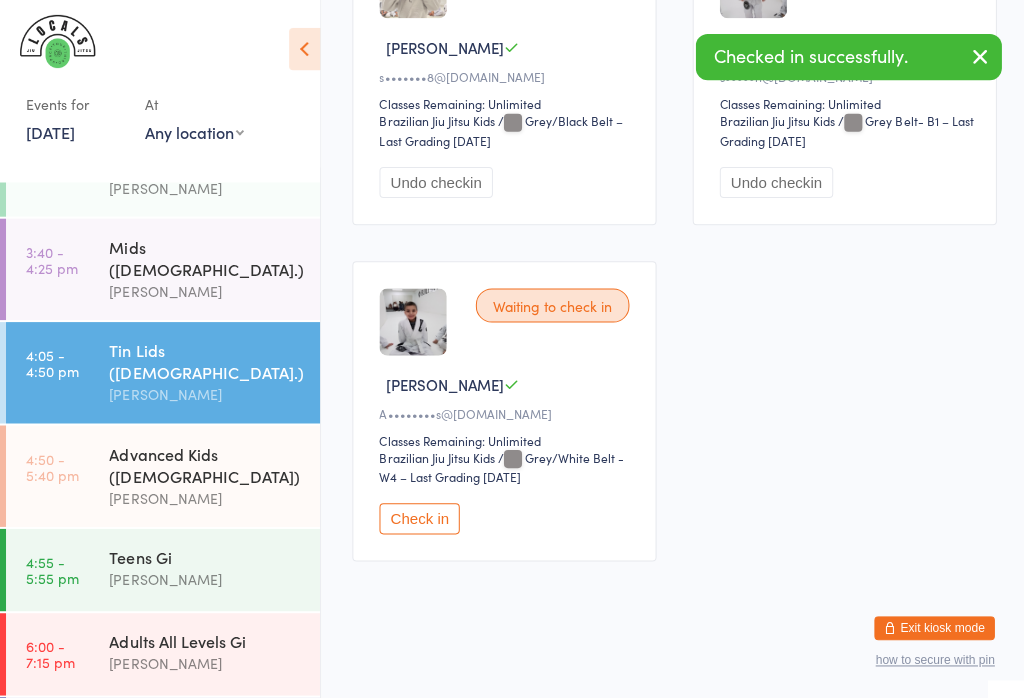 click on "Check in" at bounding box center (418, 516) 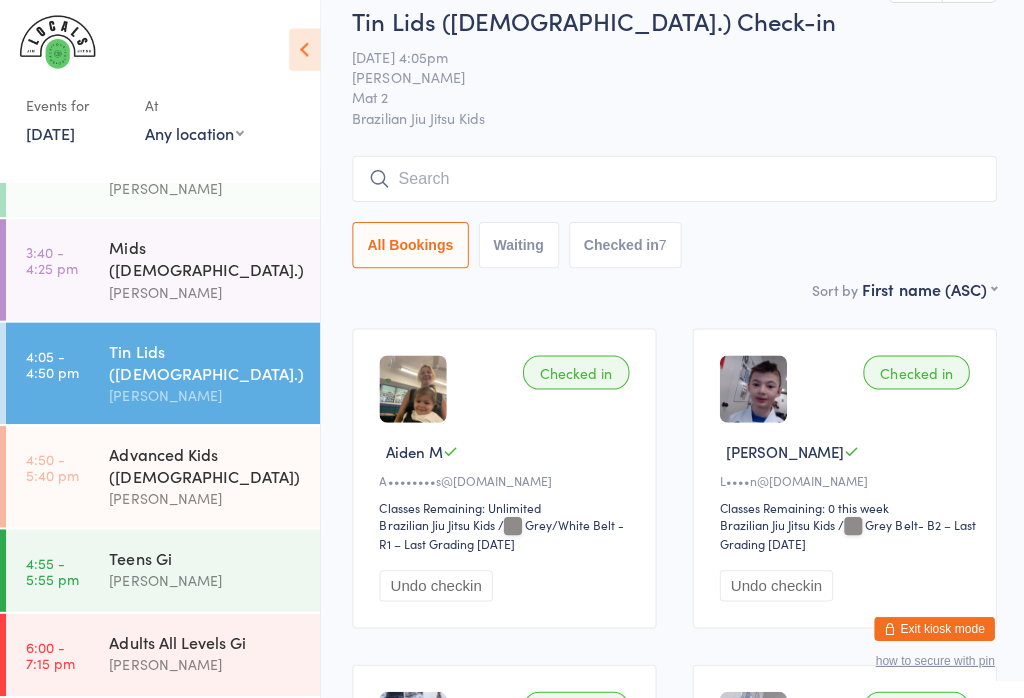 scroll, scrollTop: 0, scrollLeft: 0, axis: both 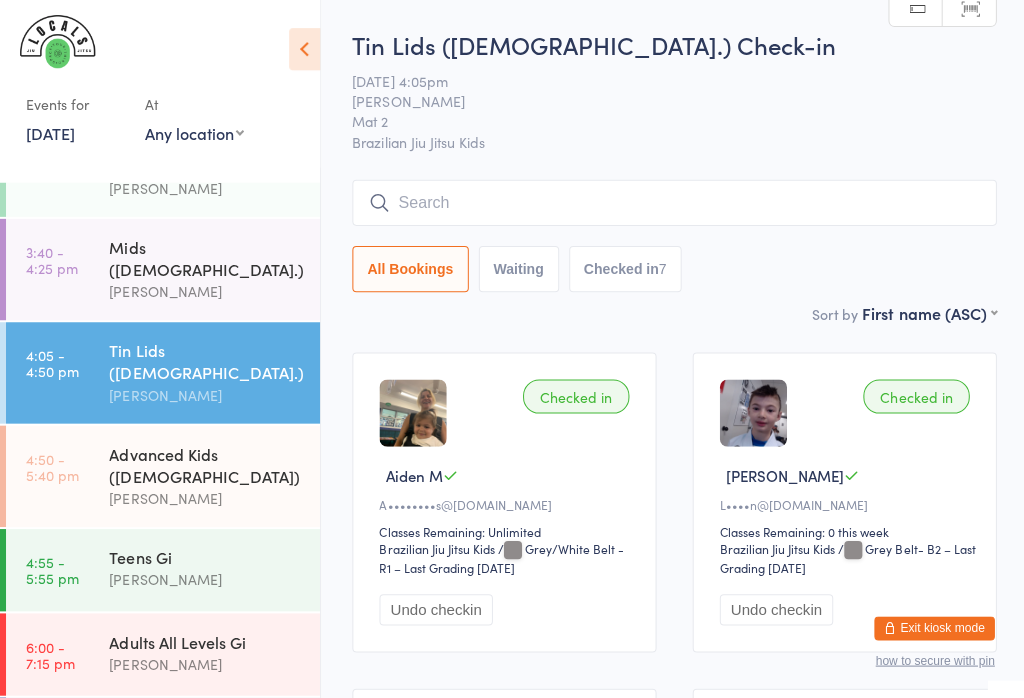 click at bounding box center [672, 202] 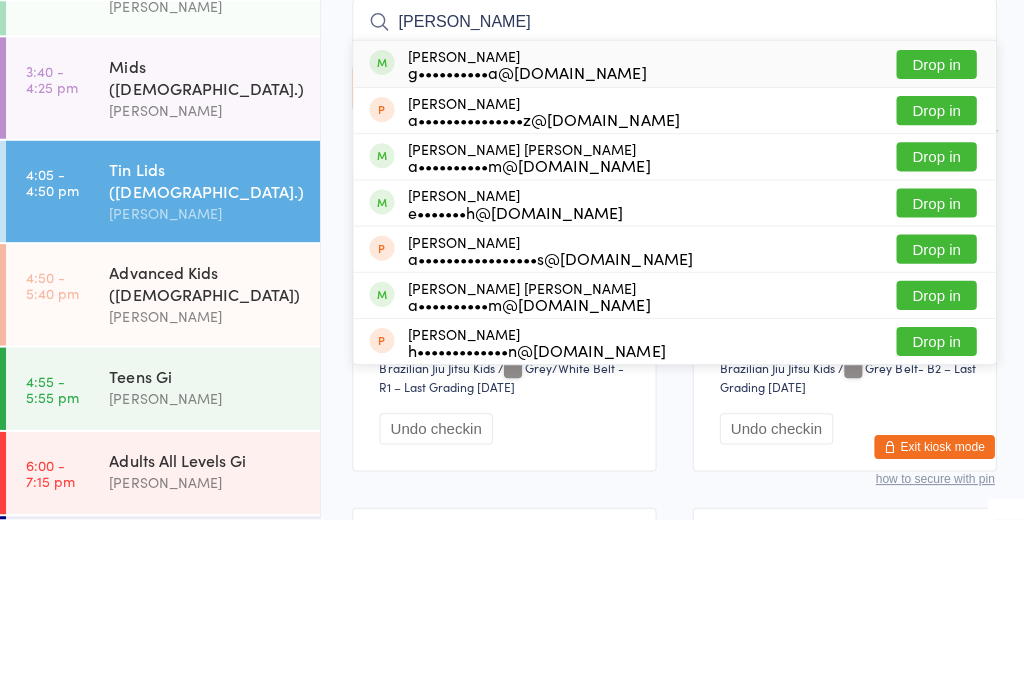 click on "[PERSON_NAME]" at bounding box center (672, 202) 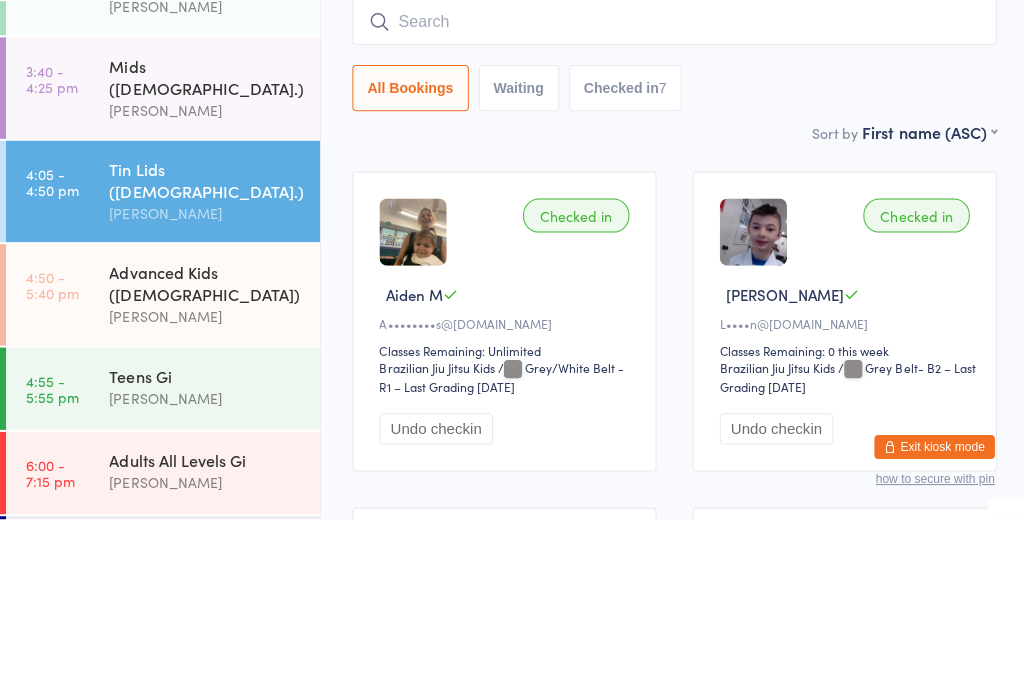 scroll, scrollTop: 178, scrollLeft: 0, axis: vertical 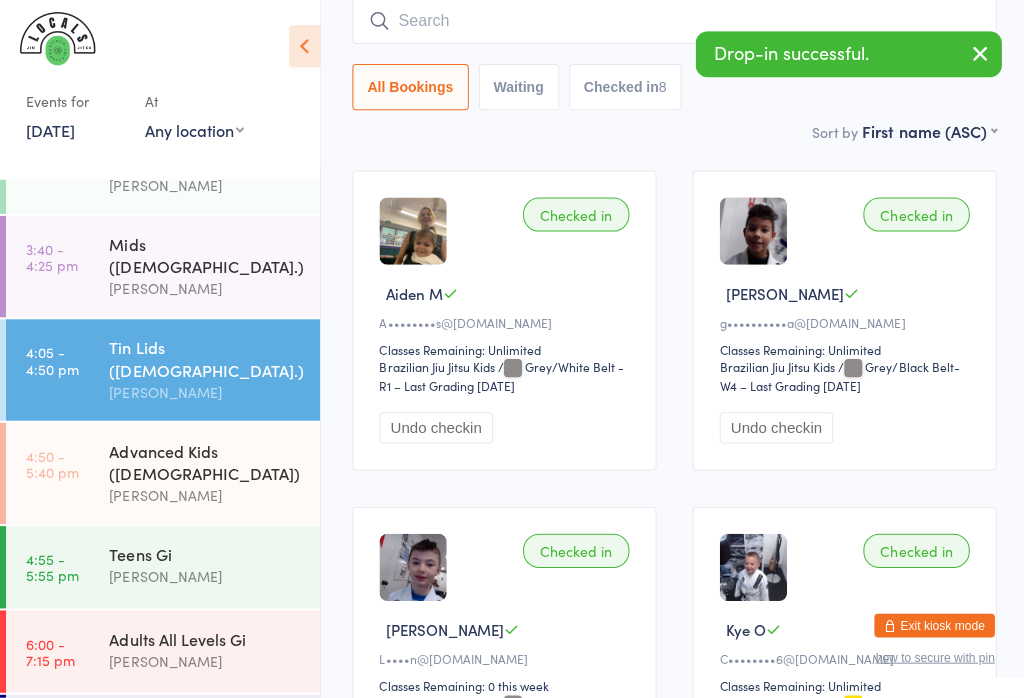 click on "Advanced Kids ([DEMOGRAPHIC_DATA])" at bounding box center [205, 463] 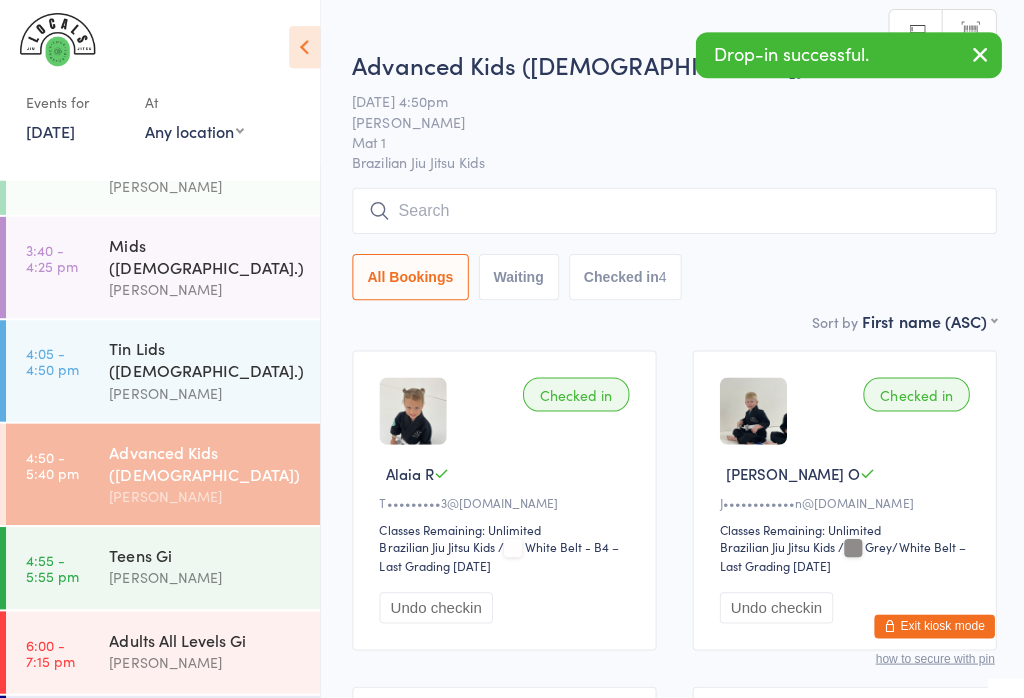 click at bounding box center (672, 212) 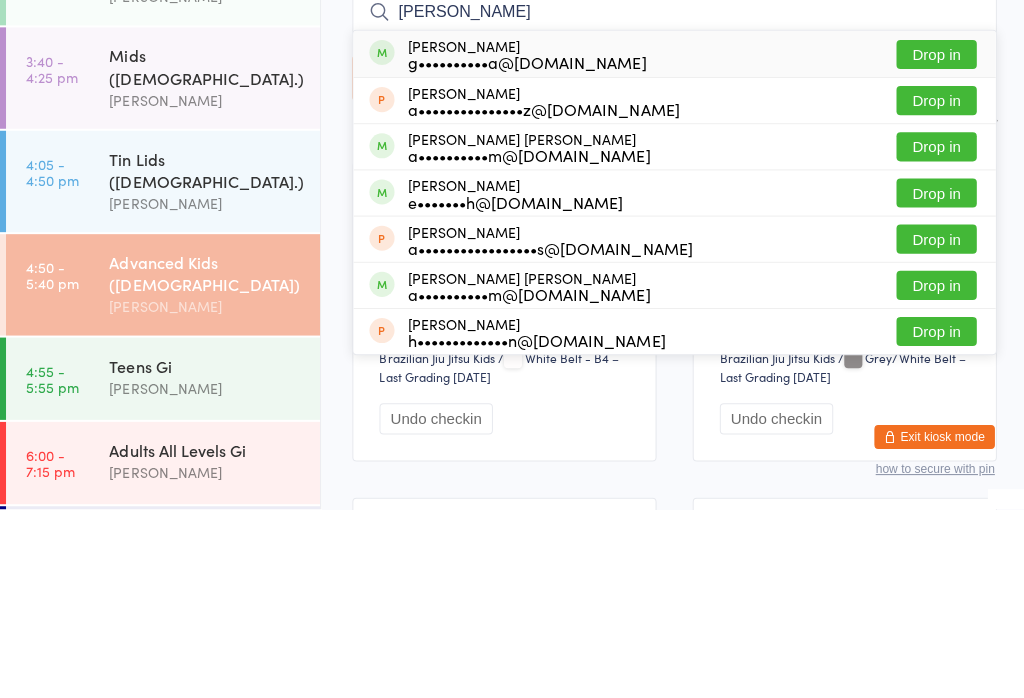 type on "[PERSON_NAME]" 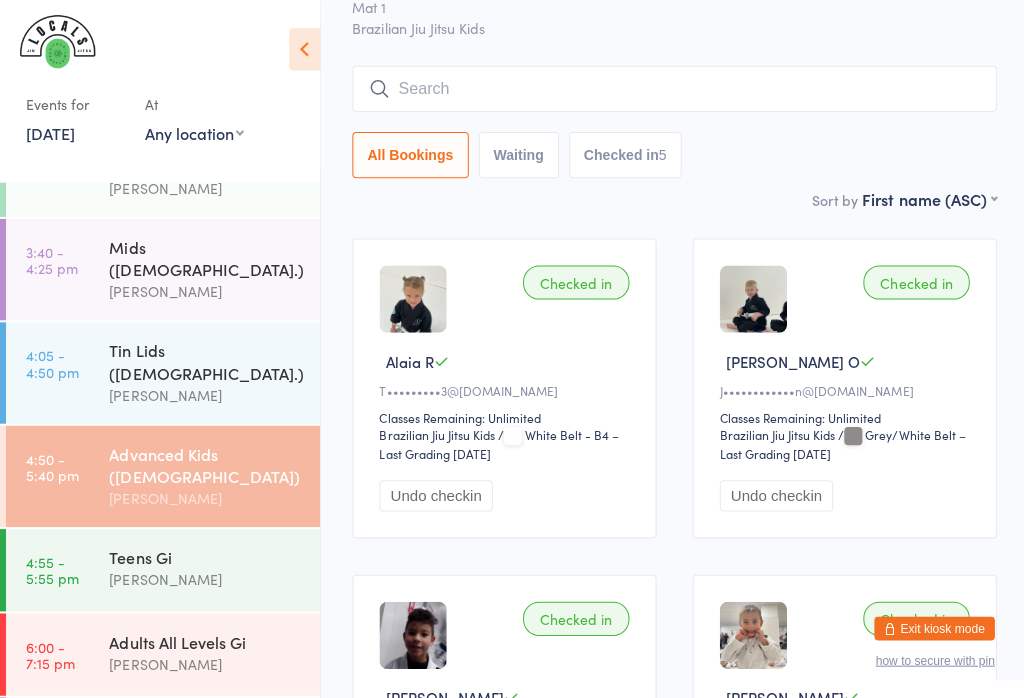 scroll, scrollTop: 113, scrollLeft: 0, axis: vertical 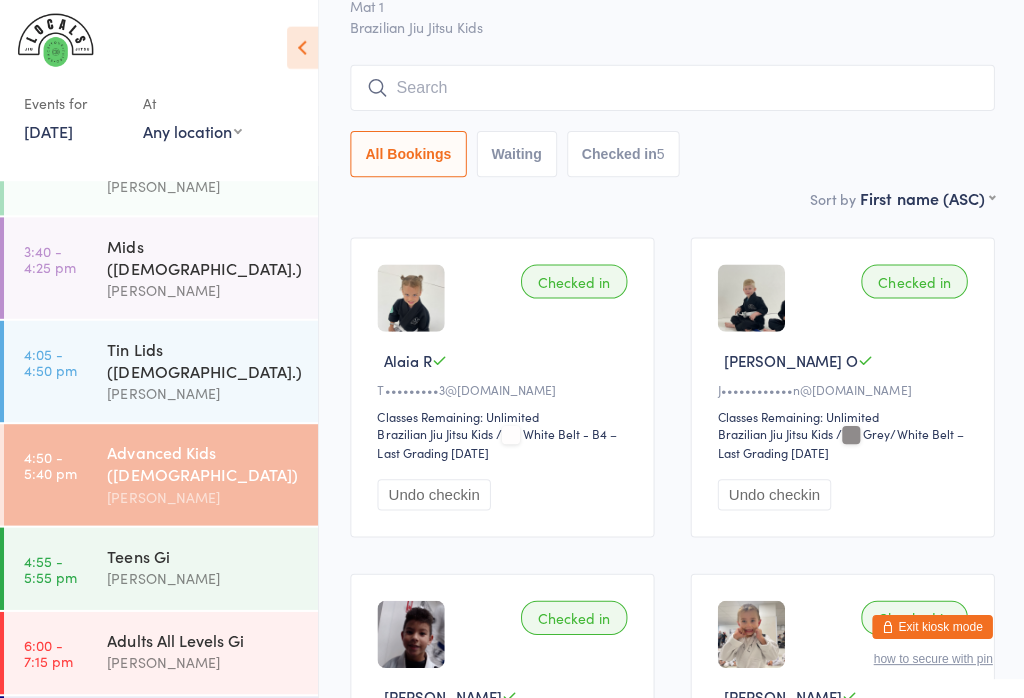 click on "Advanced Kids ([DEMOGRAPHIC_DATA])" at bounding box center (205, 463) 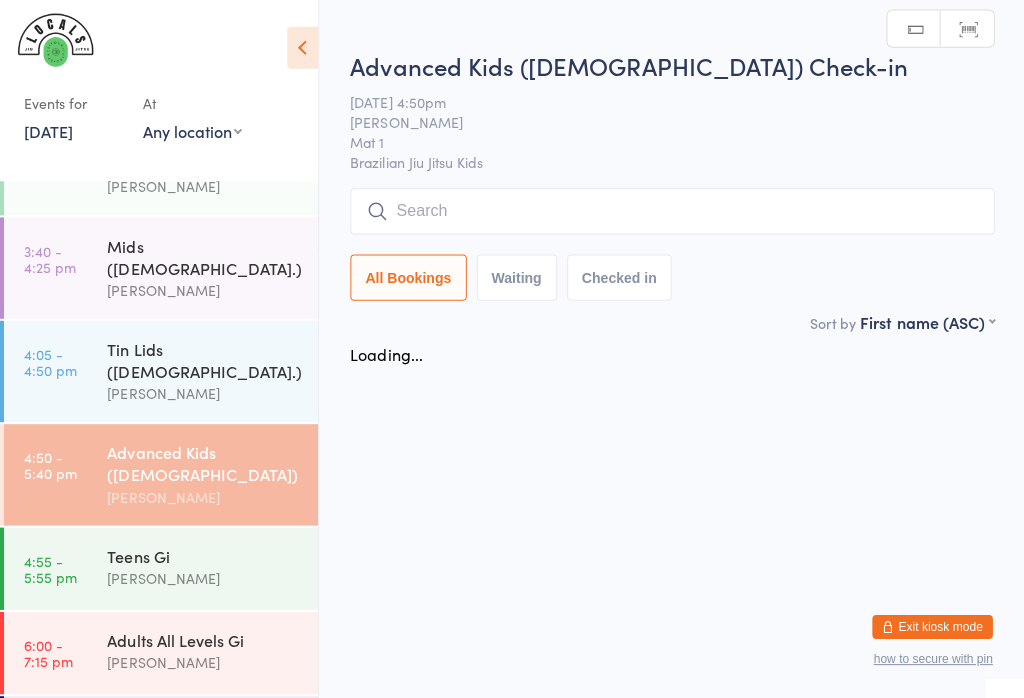 scroll, scrollTop: 0, scrollLeft: 0, axis: both 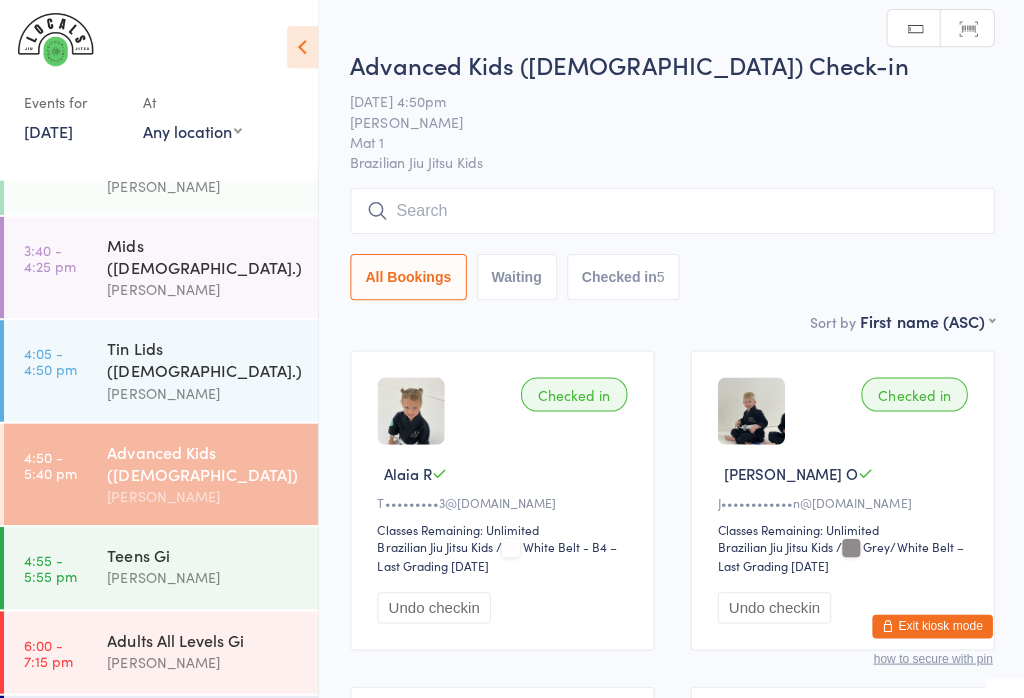 click at bounding box center (672, 212) 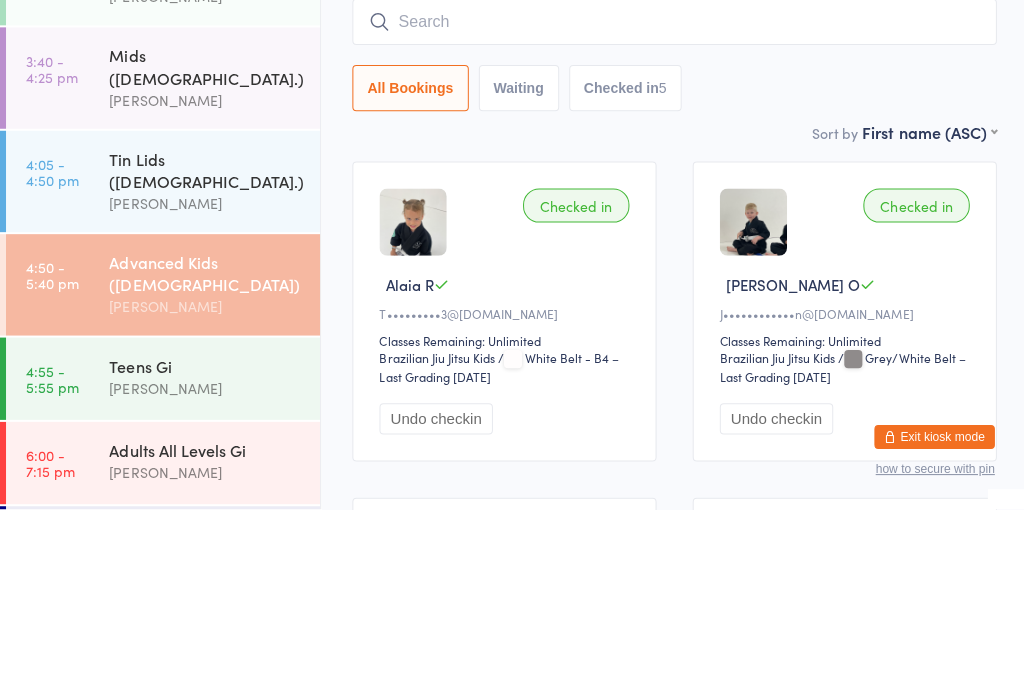 click on "Tin Lids ([DEMOGRAPHIC_DATA].)" at bounding box center [205, 360] 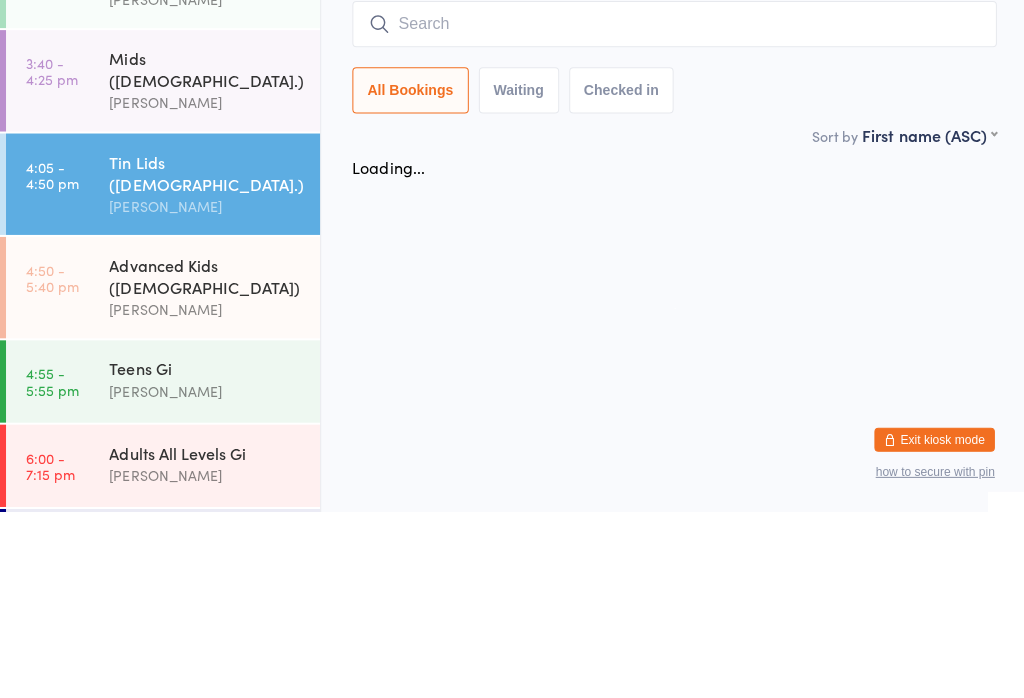 scroll, scrollTop: 0, scrollLeft: 0, axis: both 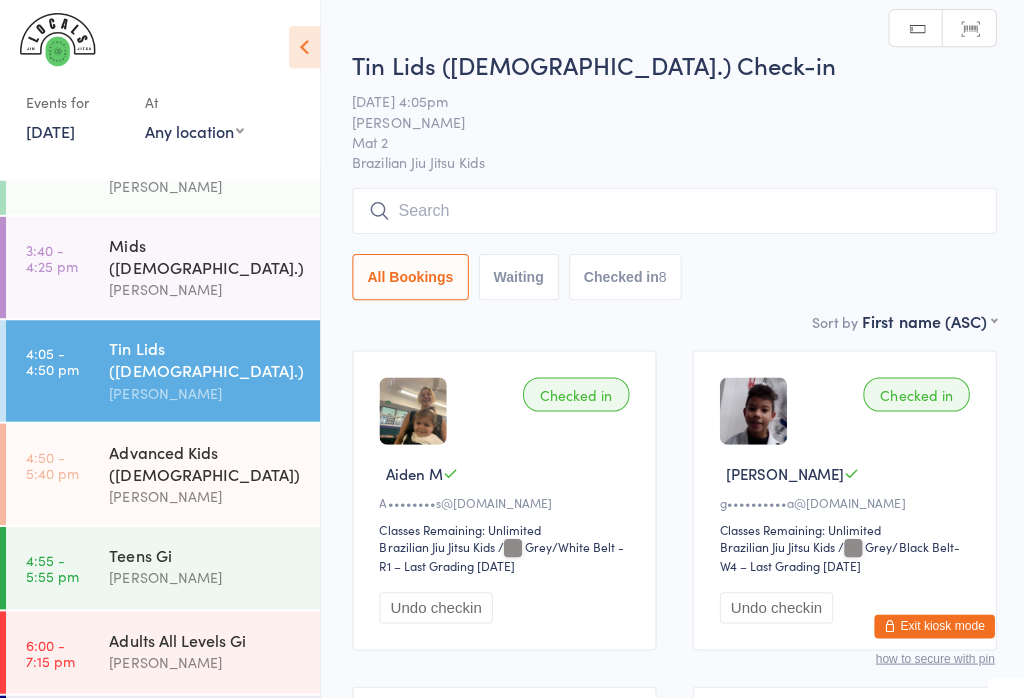 click on "Advanced Kids ([DEMOGRAPHIC_DATA]) [PERSON_NAME]" at bounding box center (214, 474) 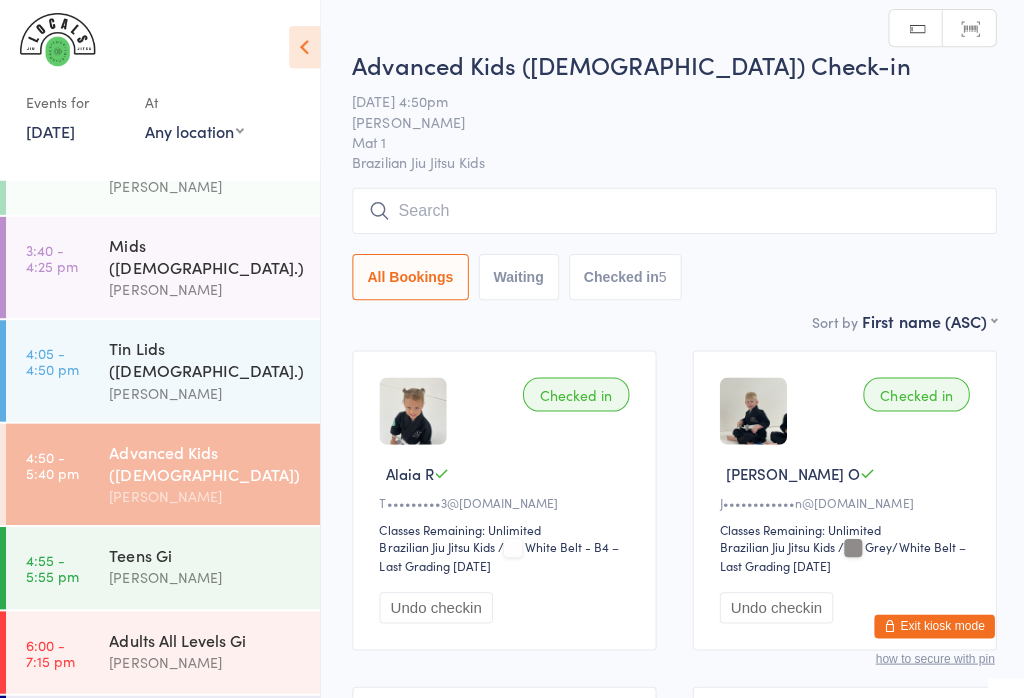 click at bounding box center [672, 212] 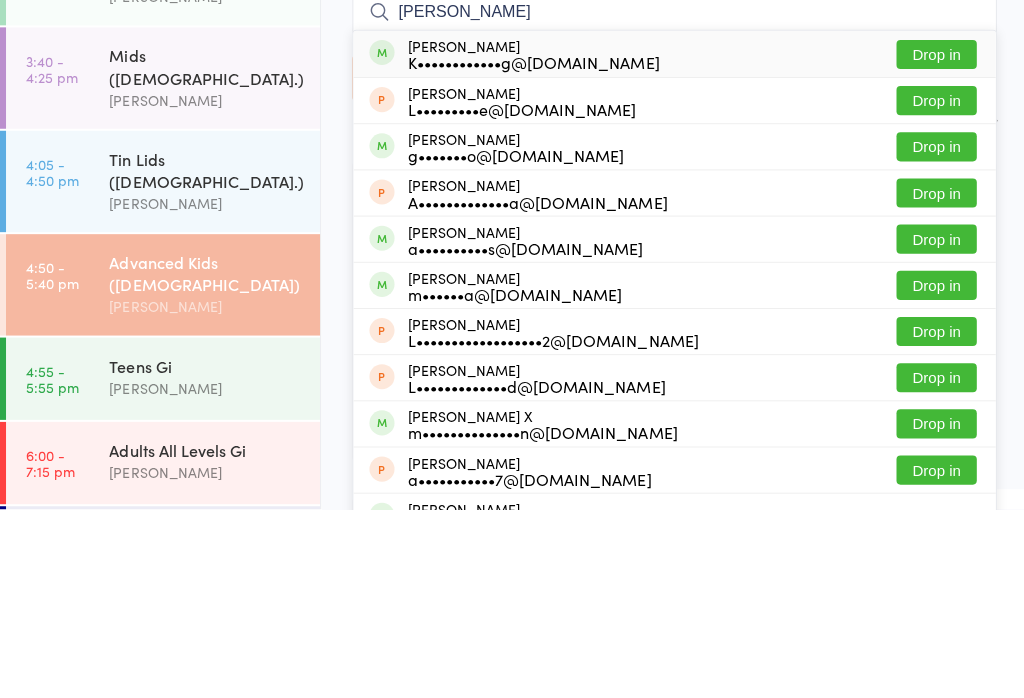 type on "[PERSON_NAME]" 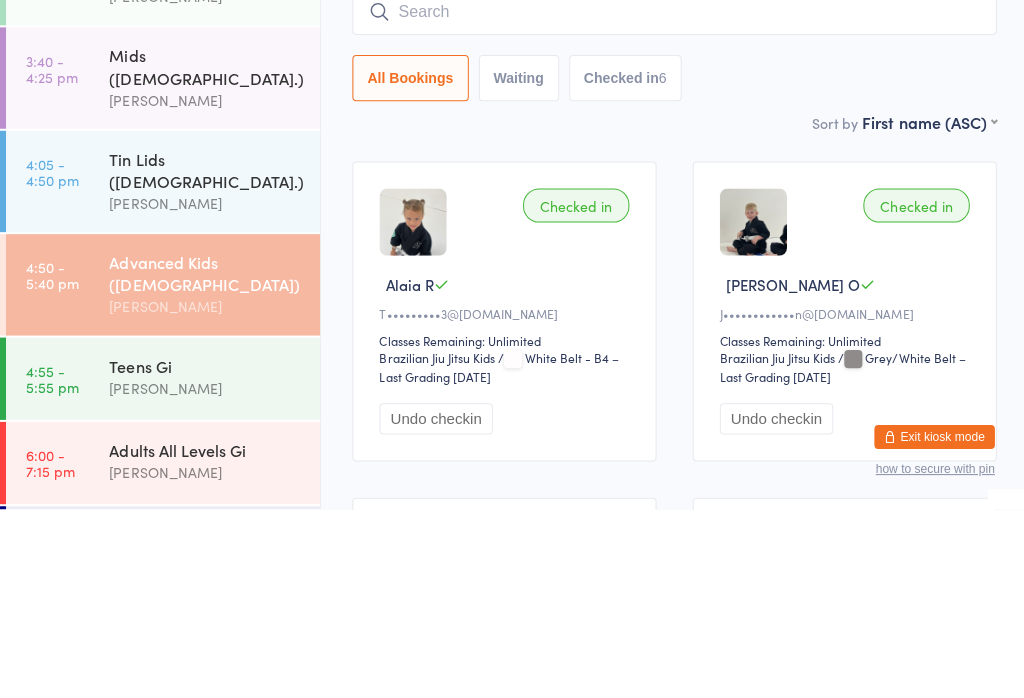 click on "Tin Lids ([DEMOGRAPHIC_DATA].)" at bounding box center [205, 360] 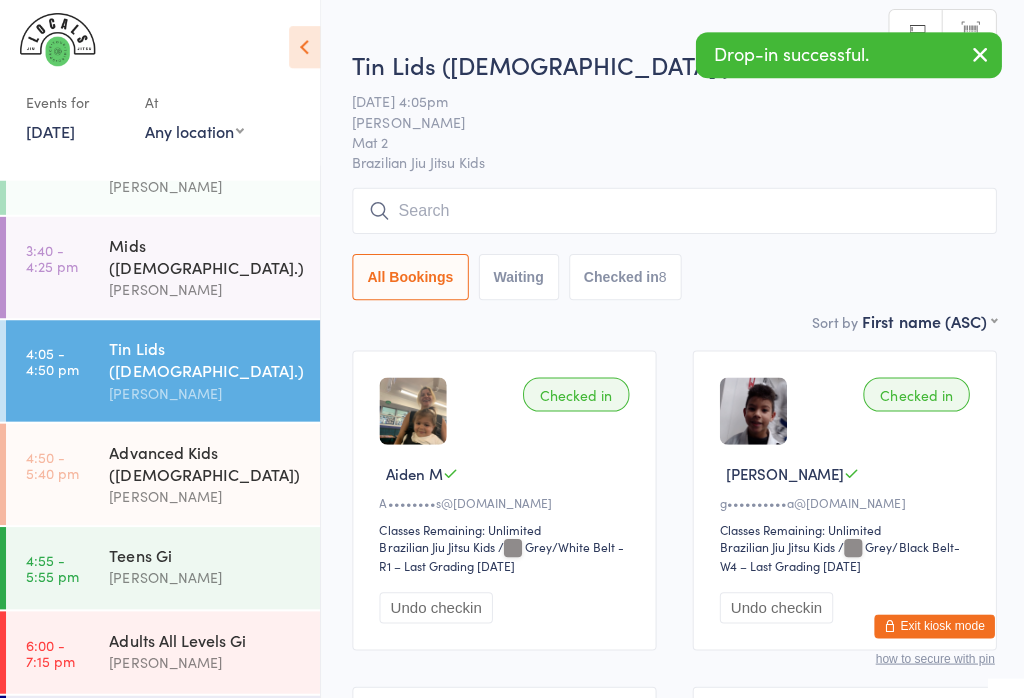 click at bounding box center [672, 212] 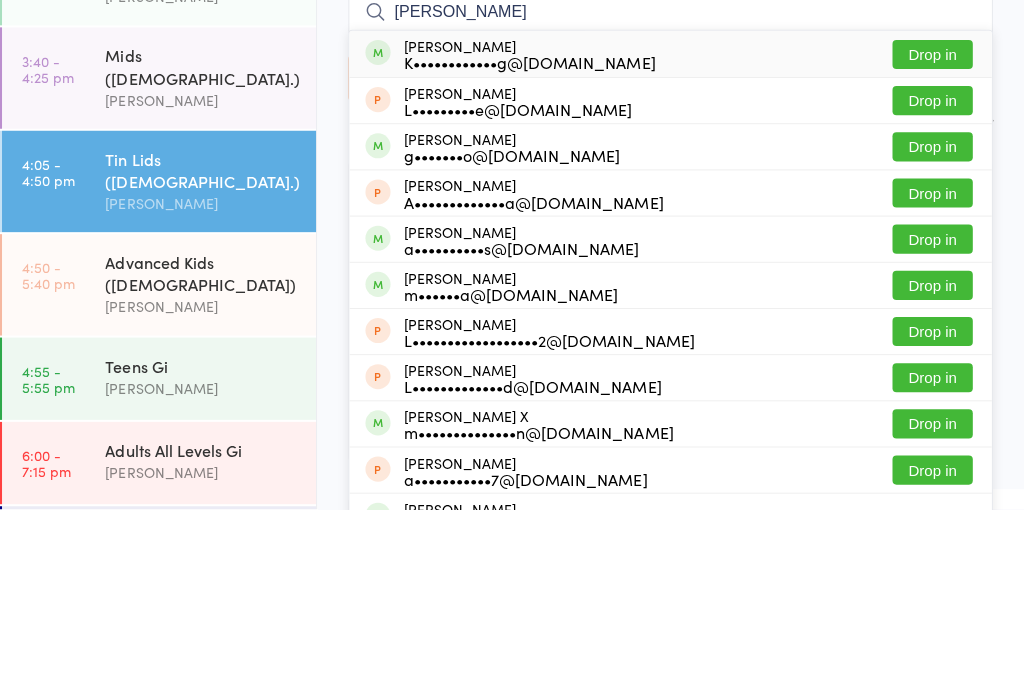 type on "[PERSON_NAME]" 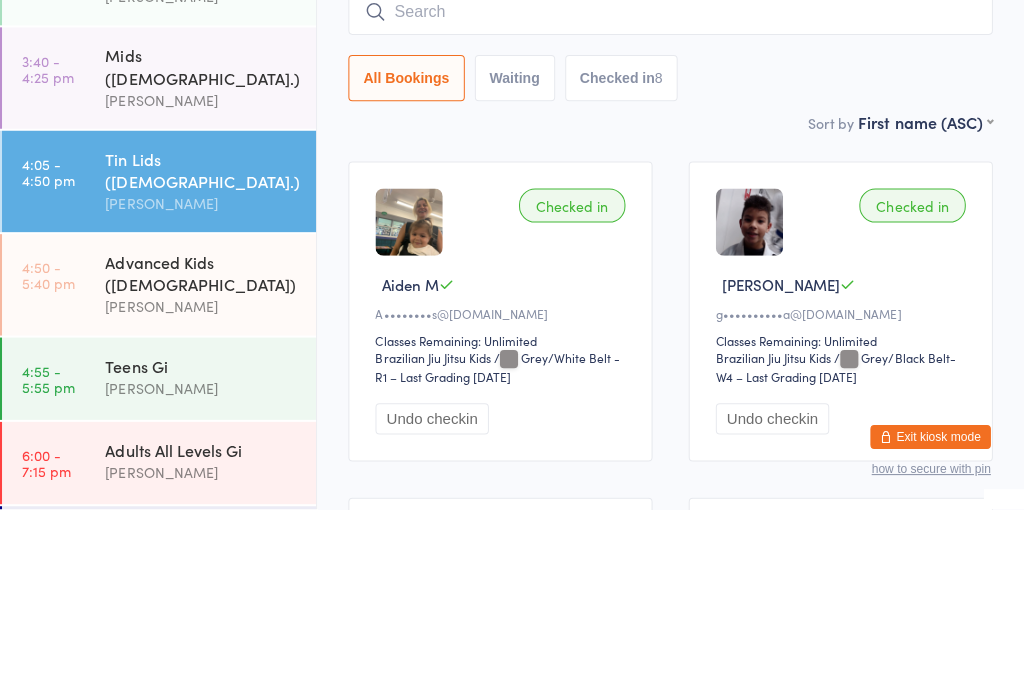 click on "Waiting" at bounding box center [517, 268] 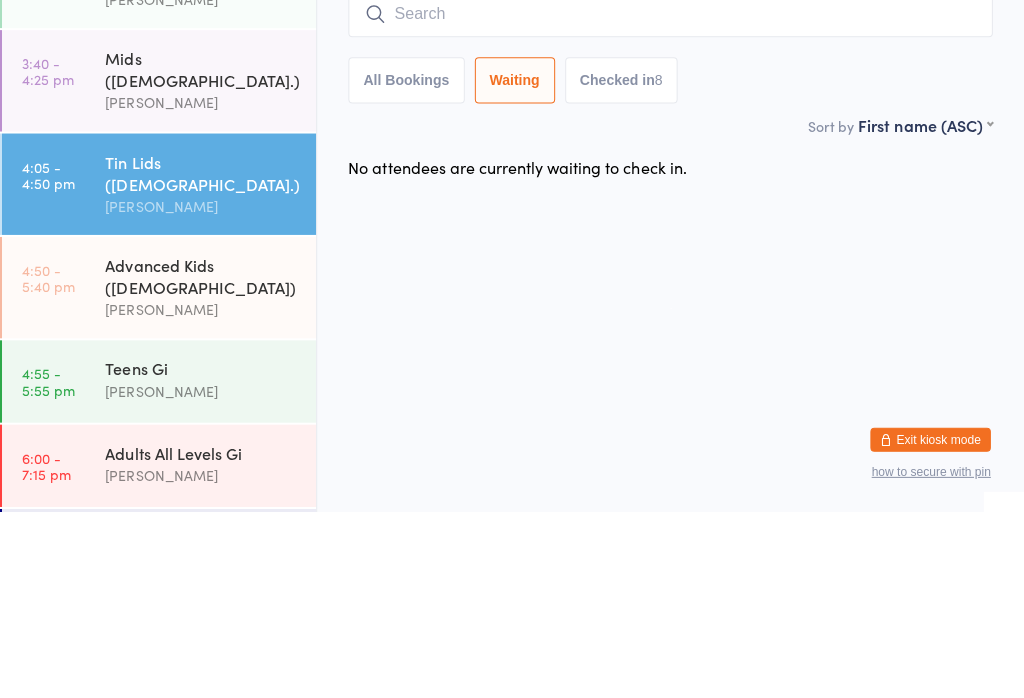 scroll, scrollTop: 0, scrollLeft: 0, axis: both 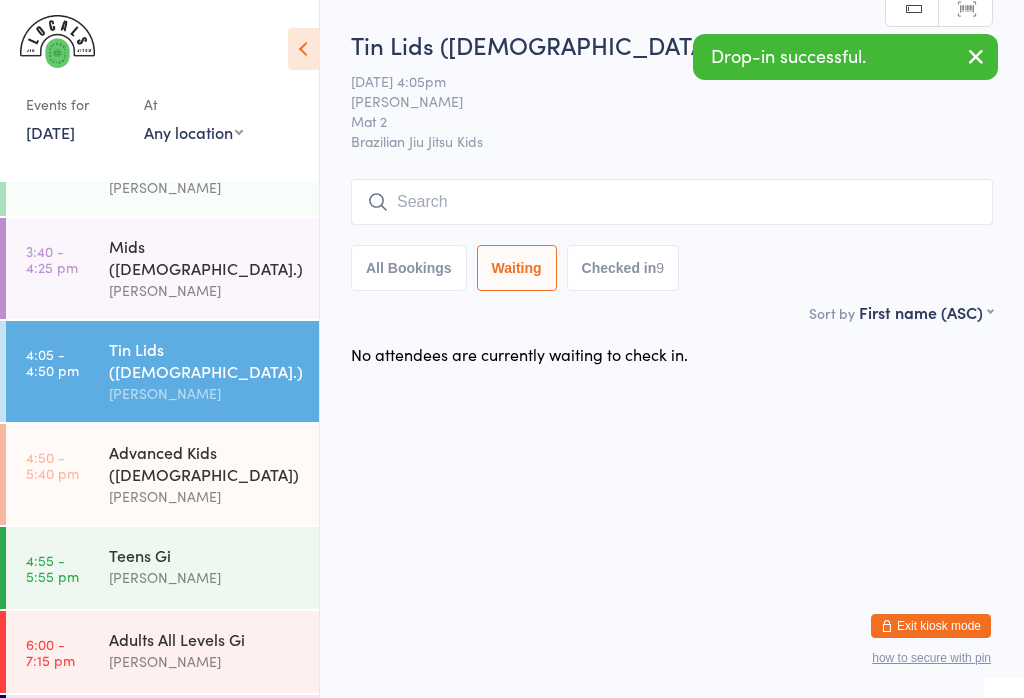 click at bounding box center [672, 202] 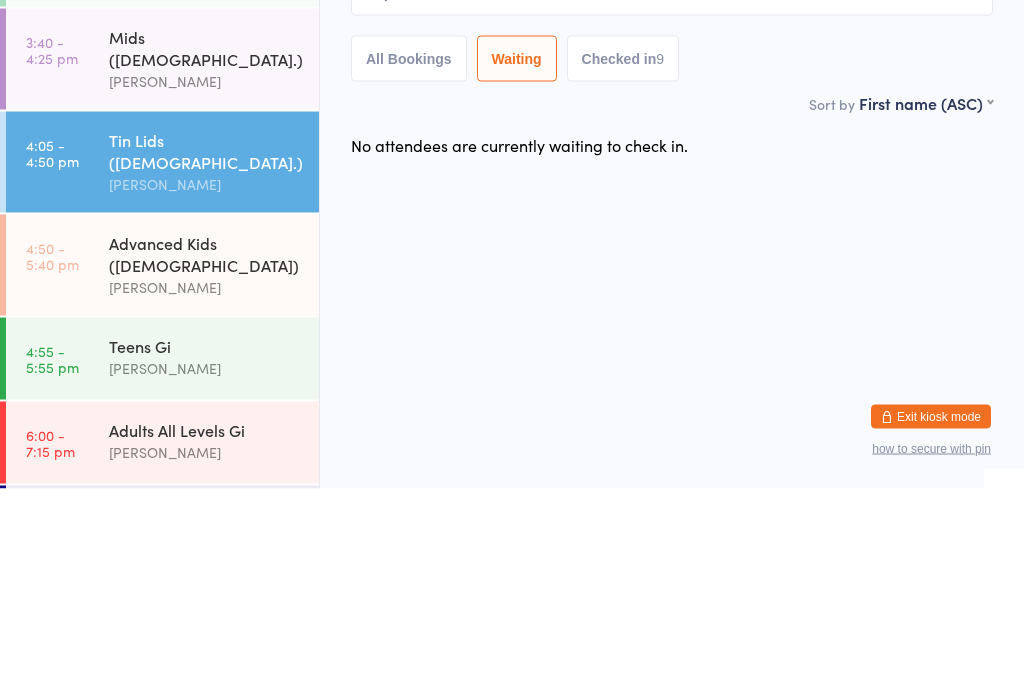 click on "All Bookings" at bounding box center [409, 268] 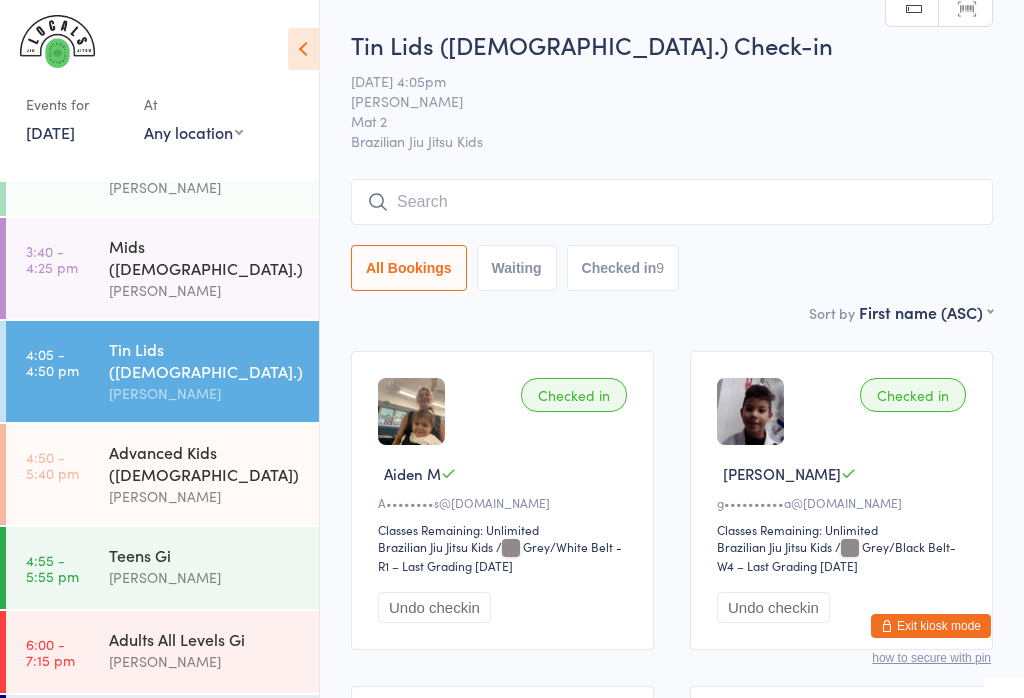 click at bounding box center (672, 202) 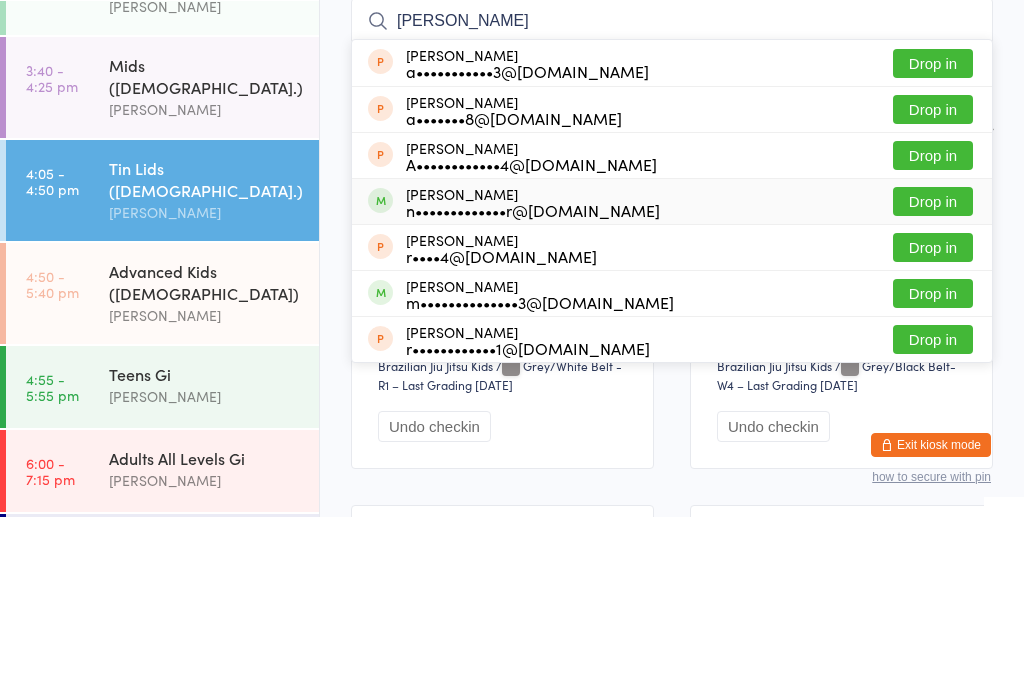 type on "[PERSON_NAME]" 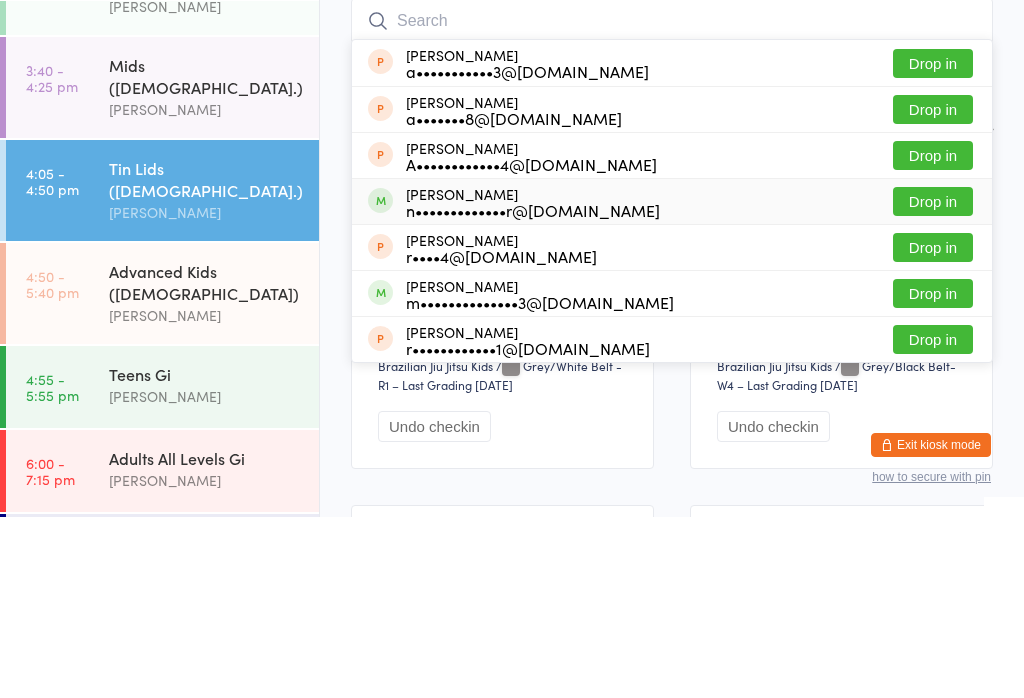 scroll, scrollTop: 181, scrollLeft: 0, axis: vertical 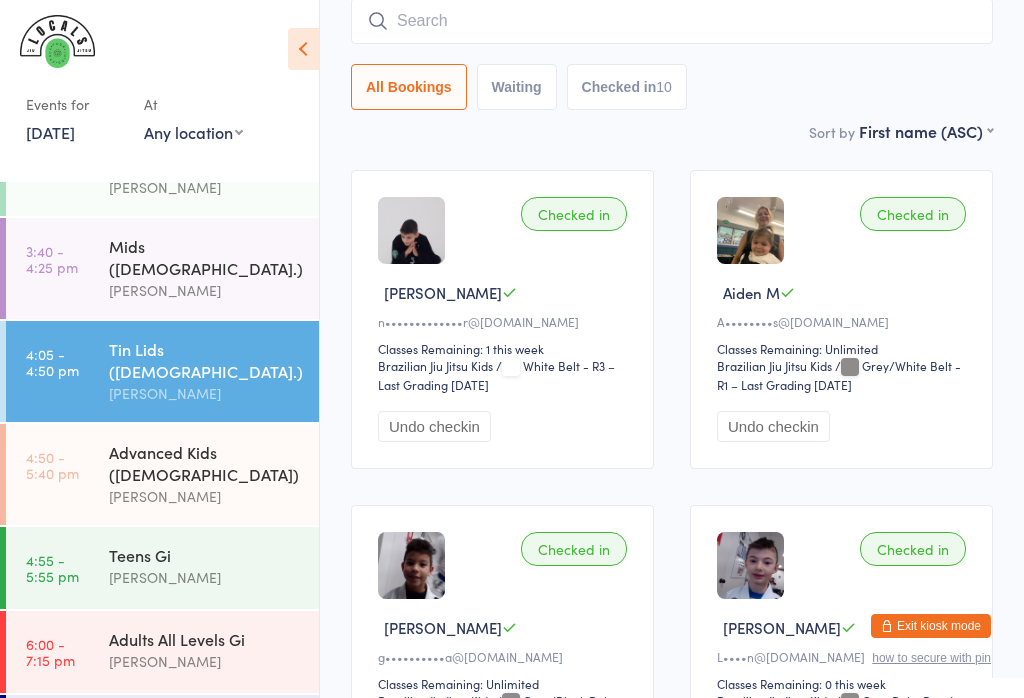click at bounding box center (672, 21) 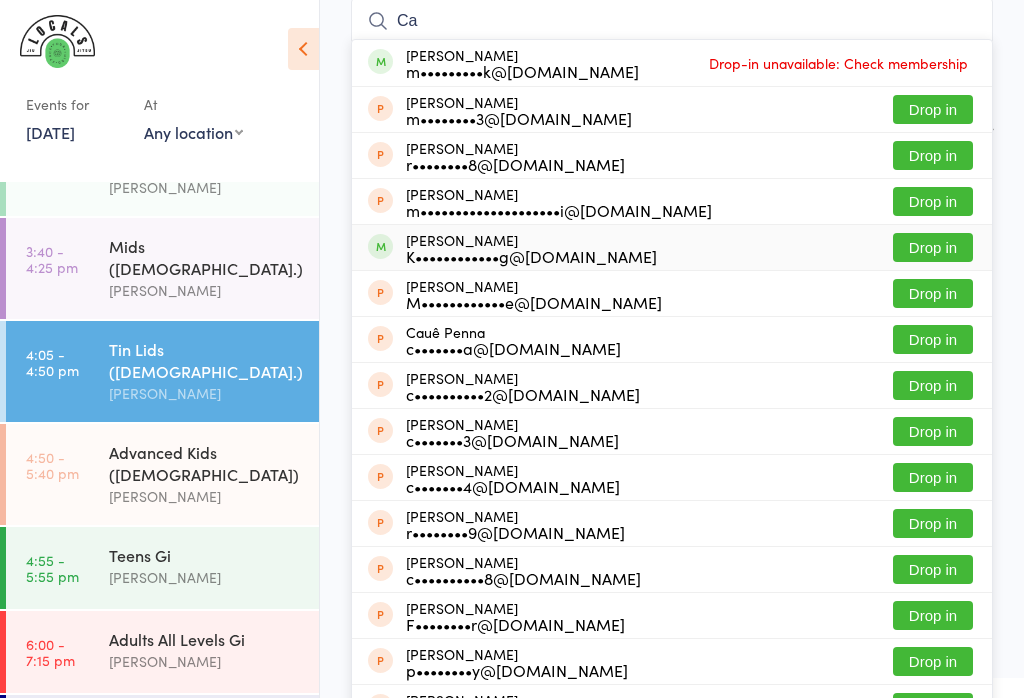 type on "Ca" 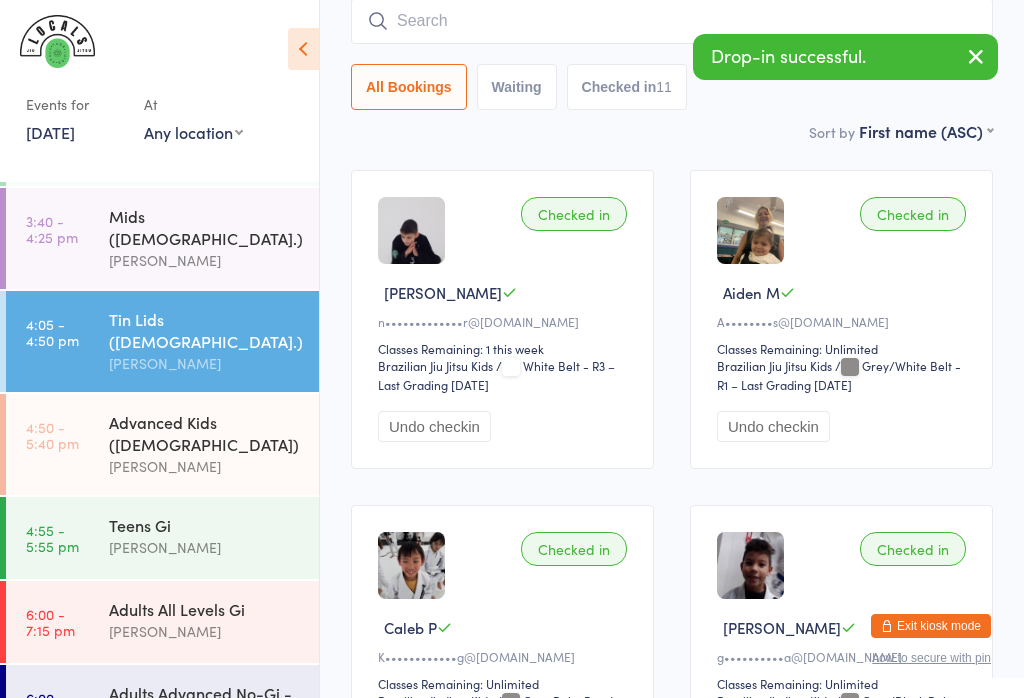 scroll, scrollTop: 179, scrollLeft: 0, axis: vertical 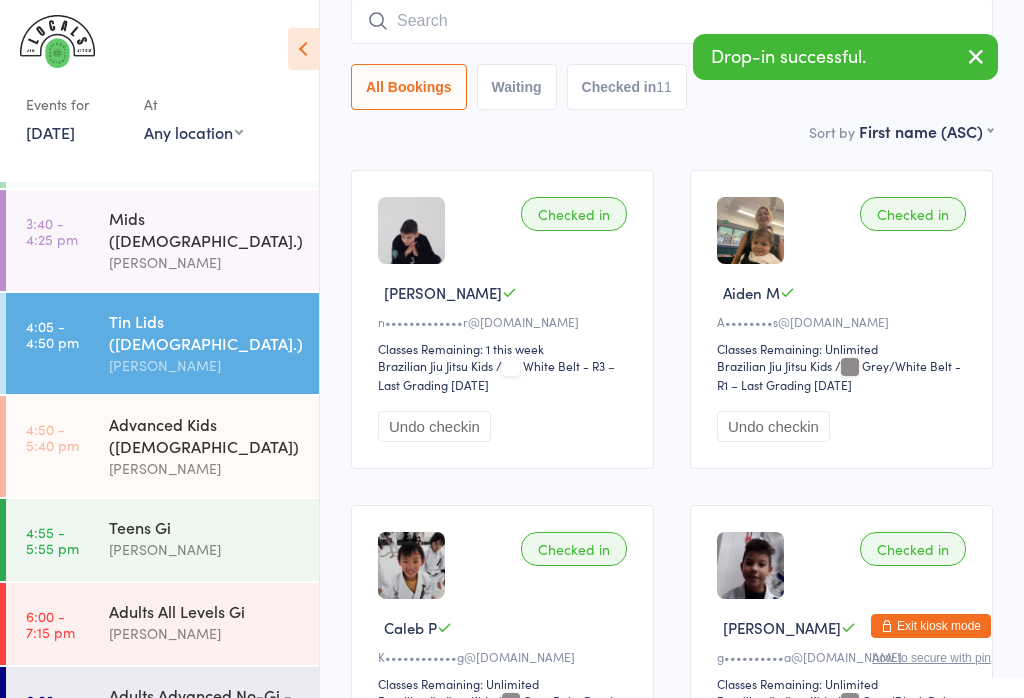 click on "Sort by" at bounding box center [832, 132] 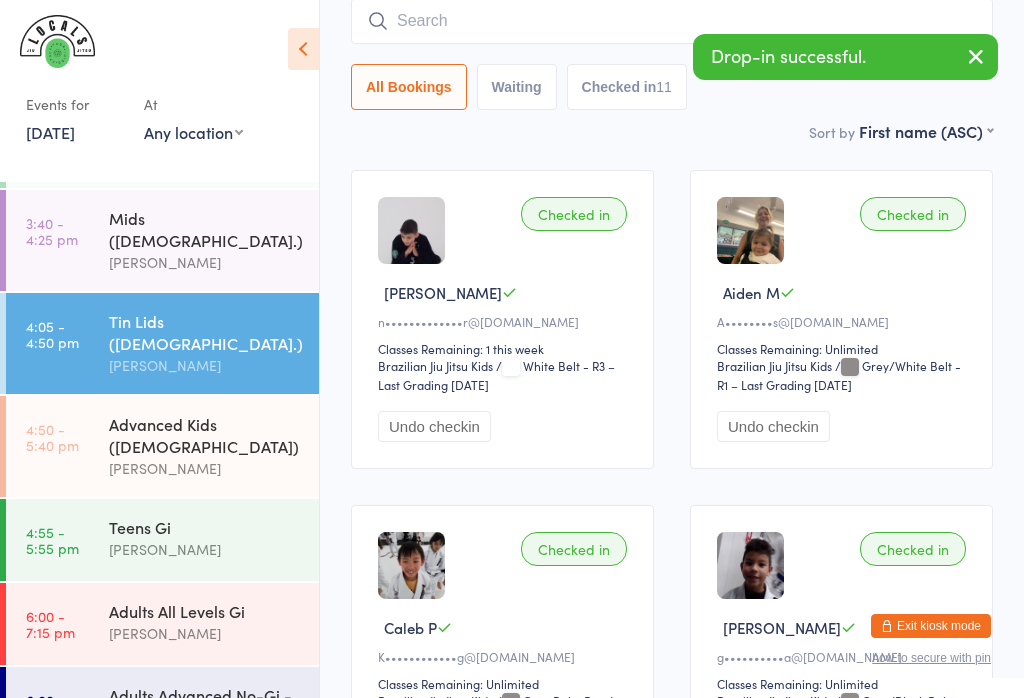 click on "4:50 - 5:40 pm" at bounding box center [52, 437] 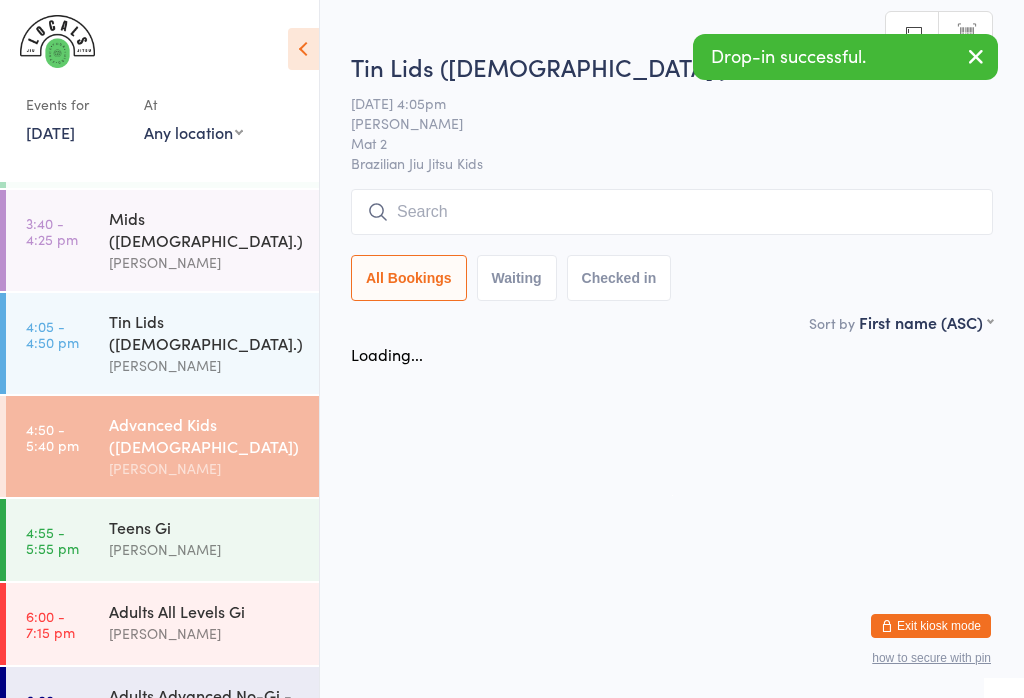 scroll, scrollTop: 0, scrollLeft: 0, axis: both 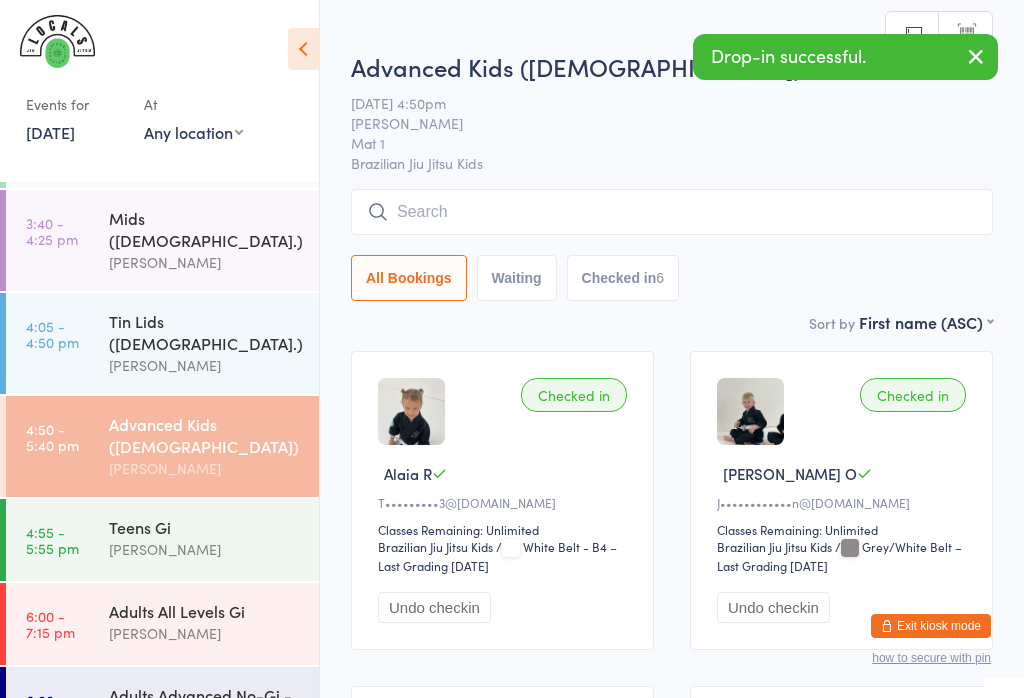 click at bounding box center [672, 212] 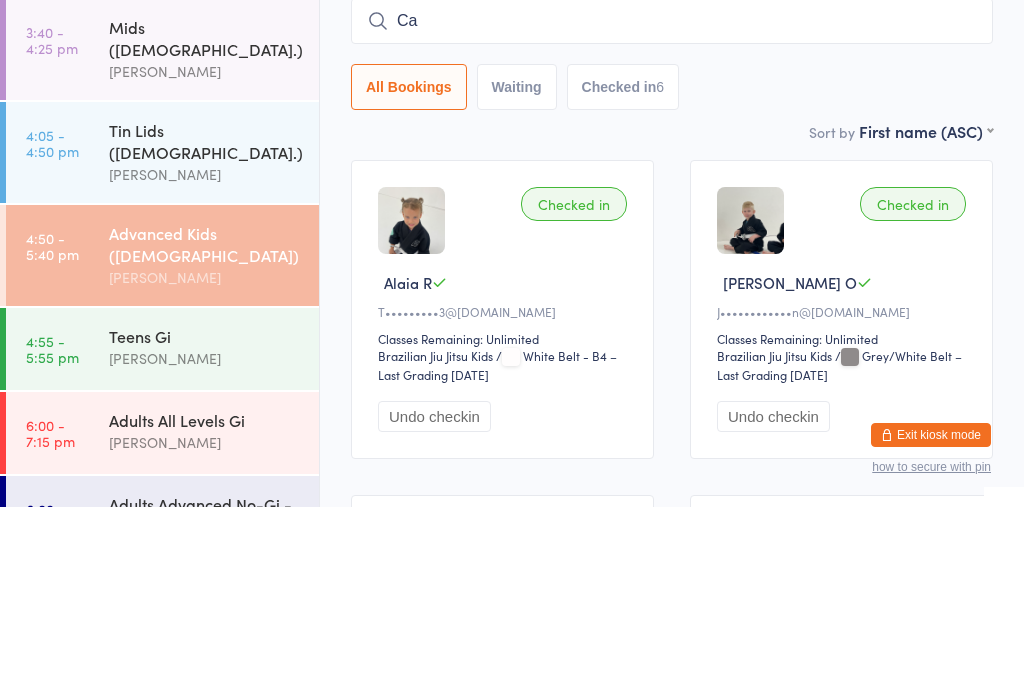 scroll, scrollTop: 148, scrollLeft: 0, axis: vertical 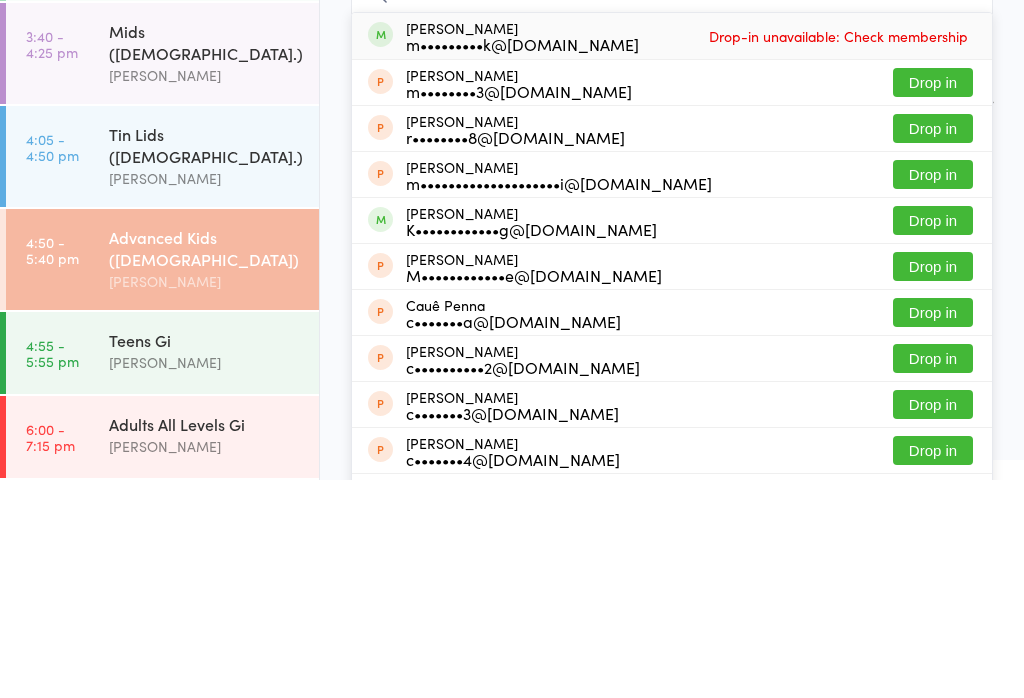type on "Ca" 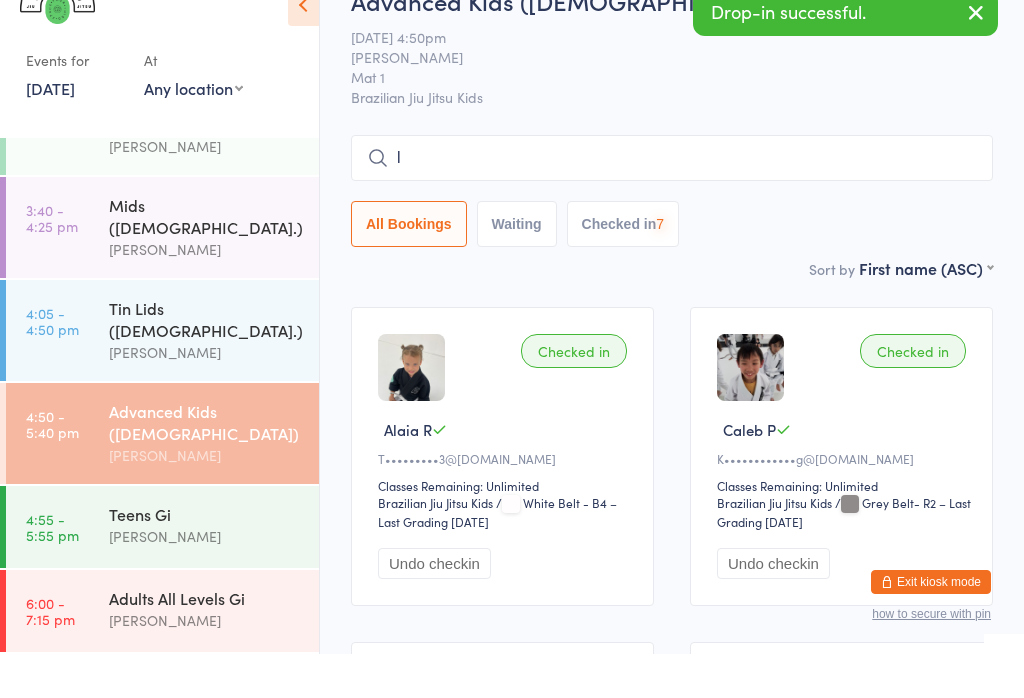 type on "lu" 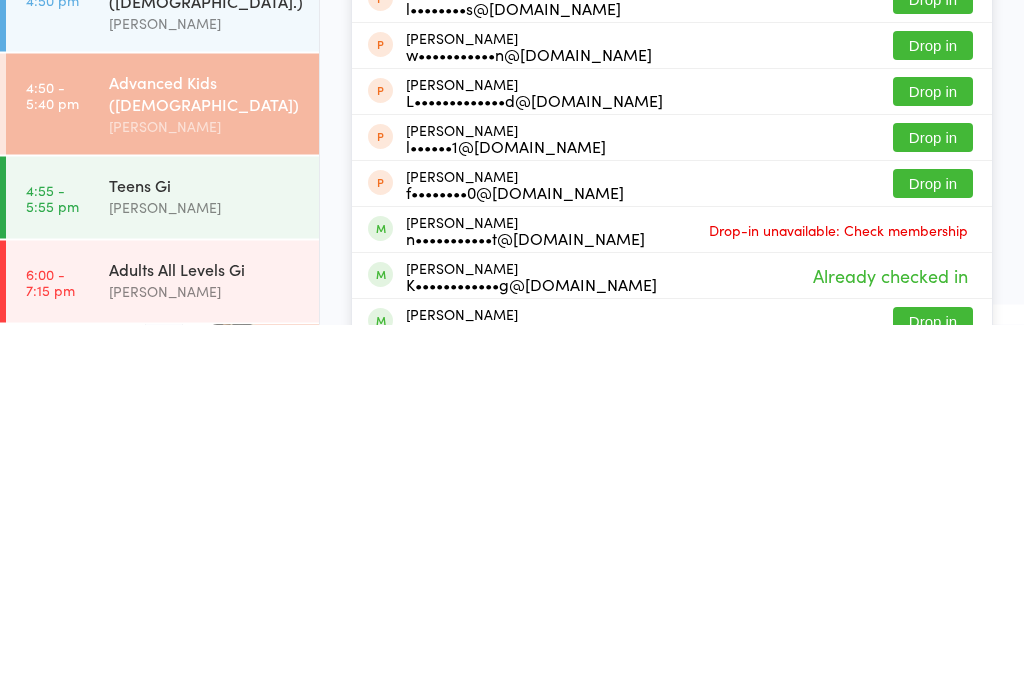 scroll, scrollTop: 10, scrollLeft: 0, axis: vertical 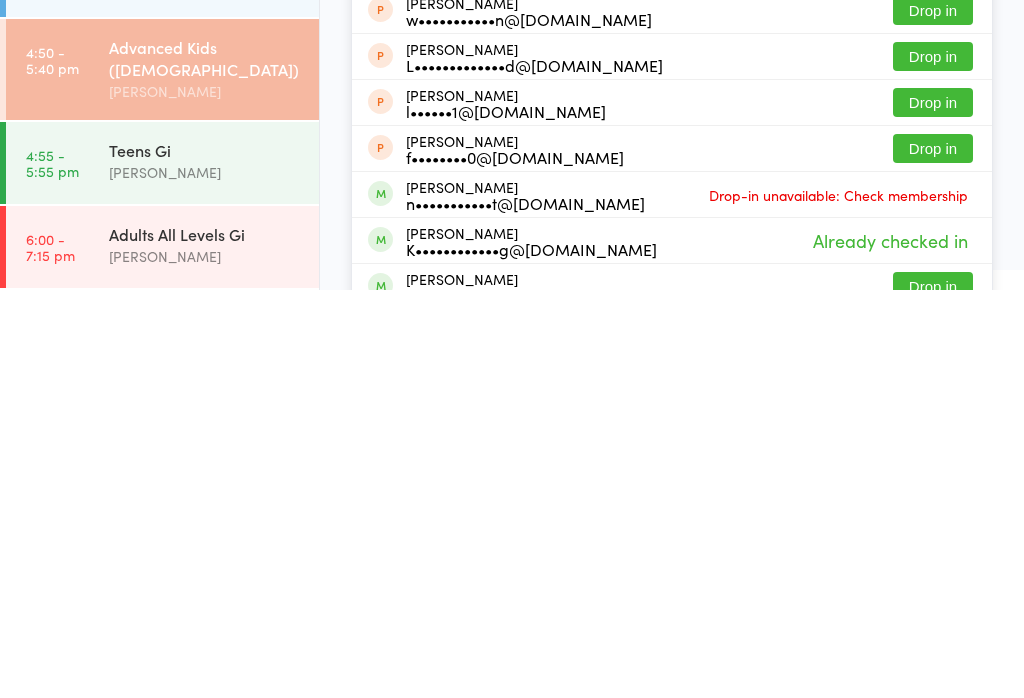 click on "6:00 - 7:15 pm Adults All Levels Gi [PERSON_NAME]" at bounding box center [162, 655] 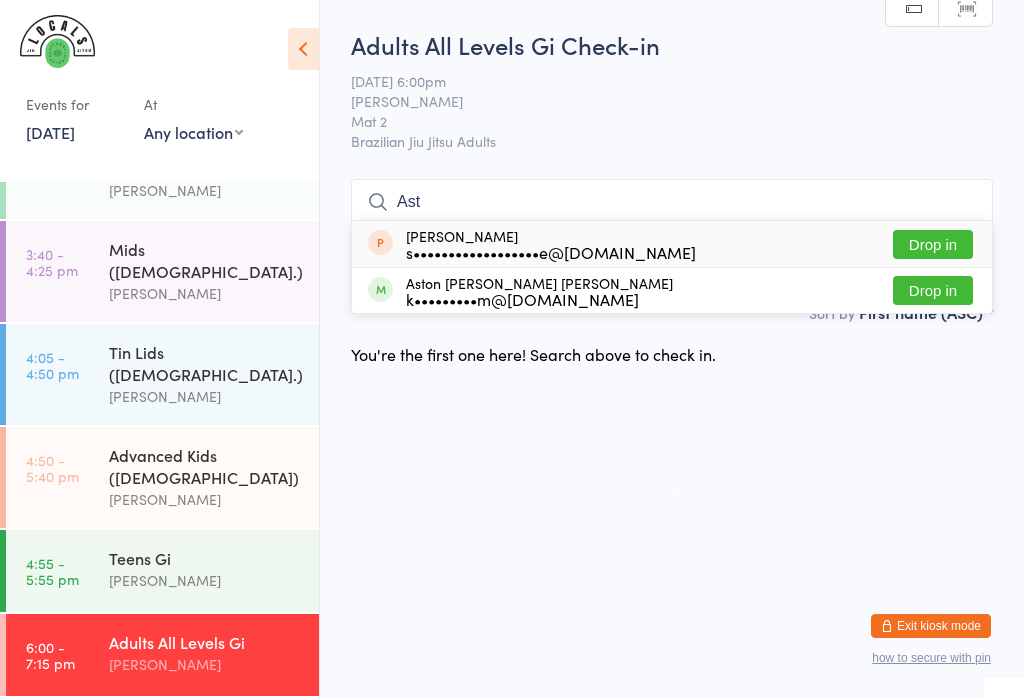 type on "Ast" 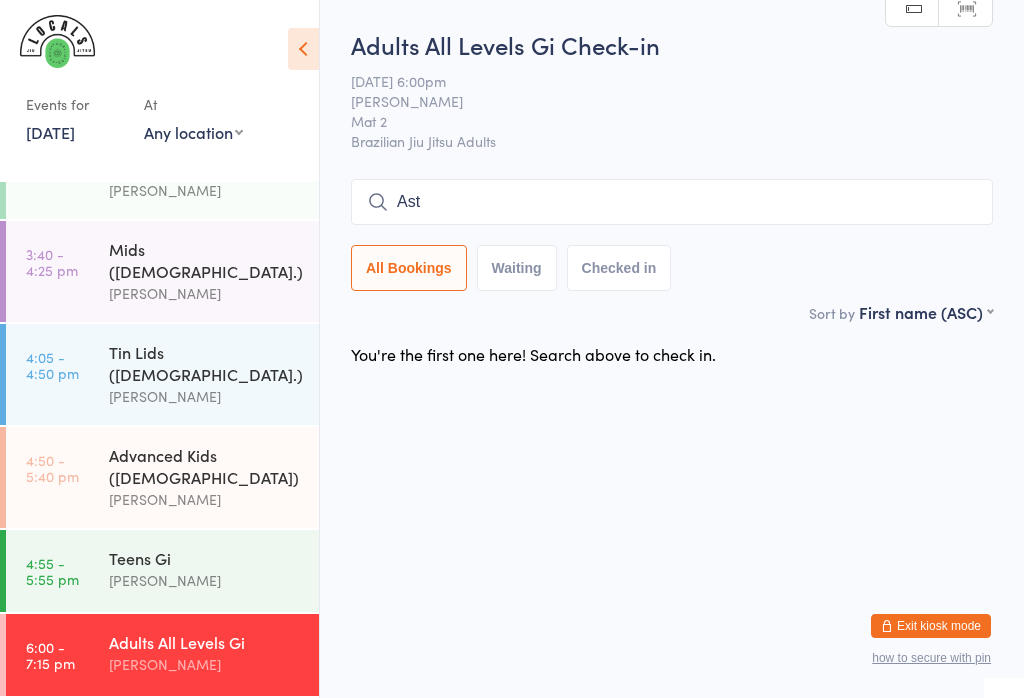 click on "[PERSON_NAME]" at bounding box center (205, 396) 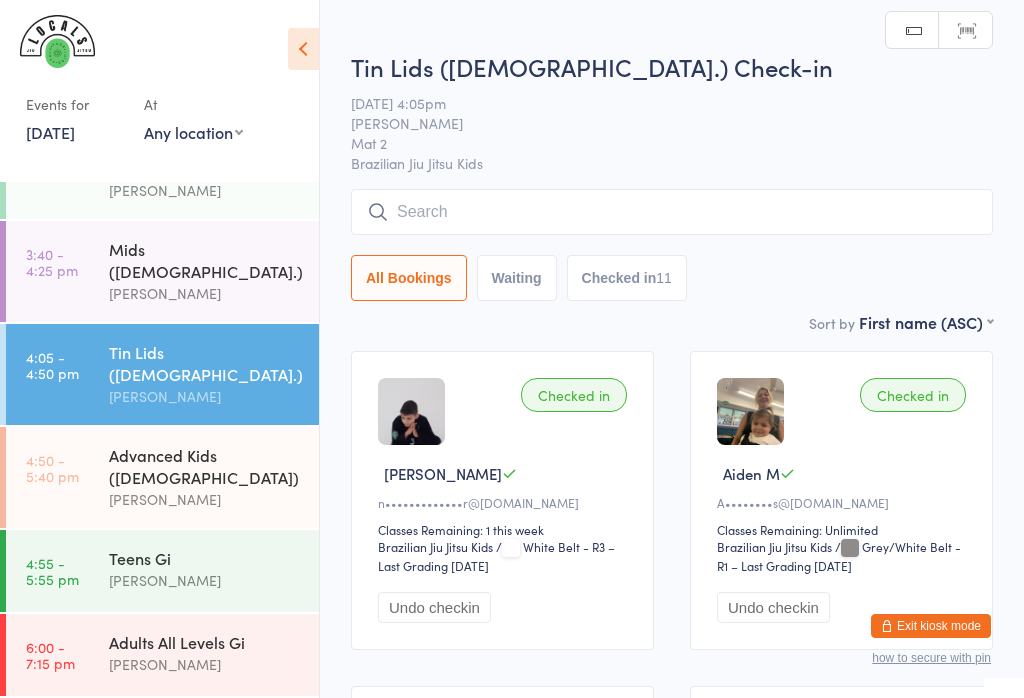 click at bounding box center [672, 212] 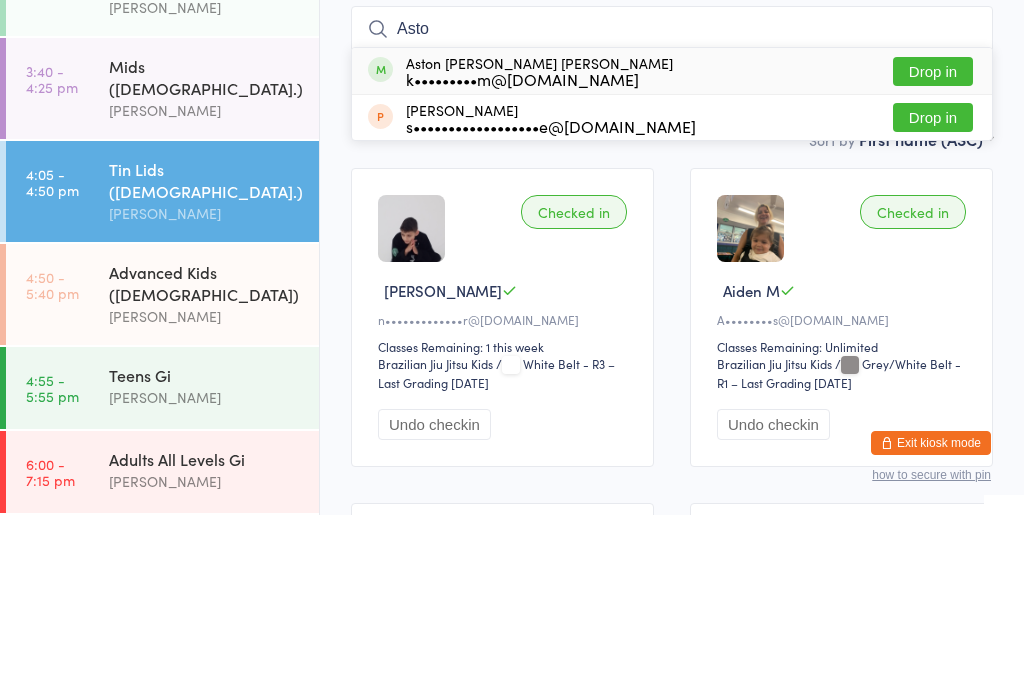 type on "Asto" 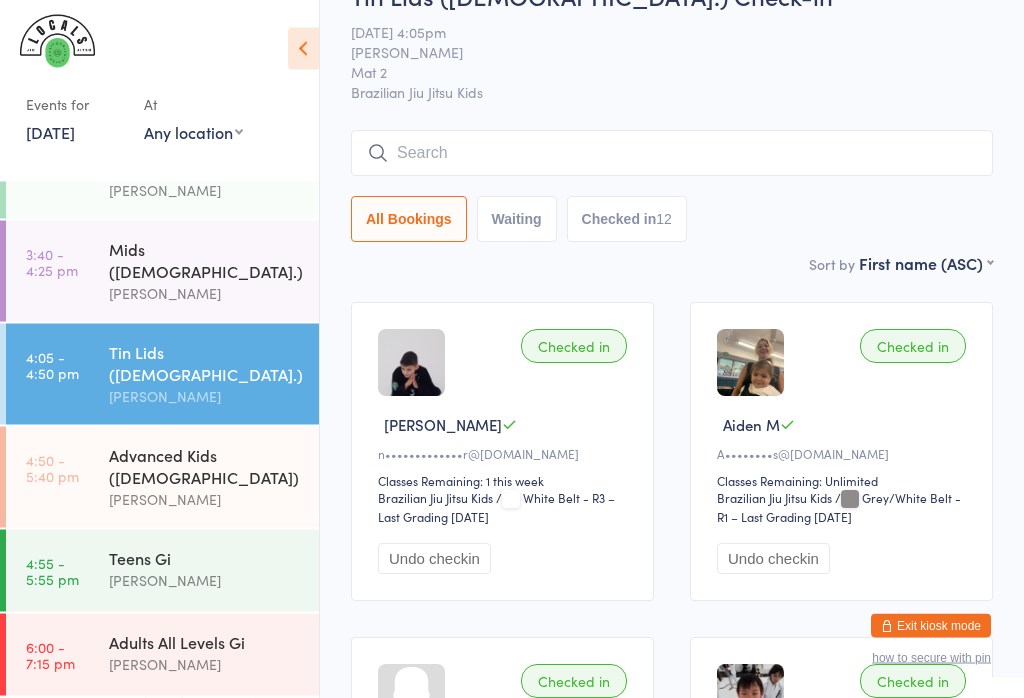 scroll, scrollTop: 0, scrollLeft: 0, axis: both 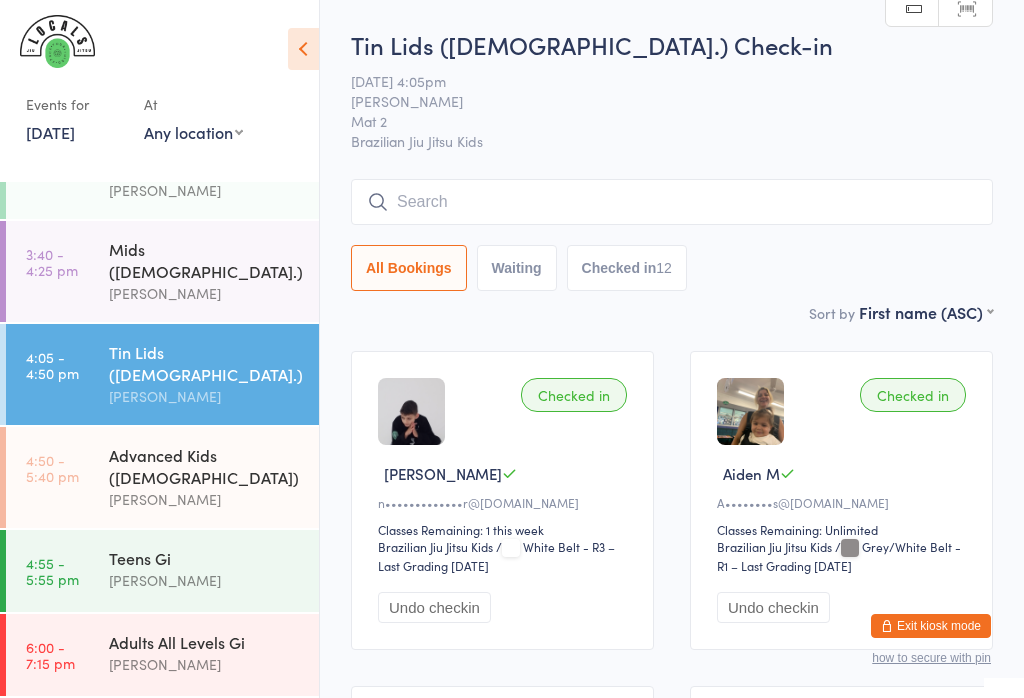 click at bounding box center (672, 202) 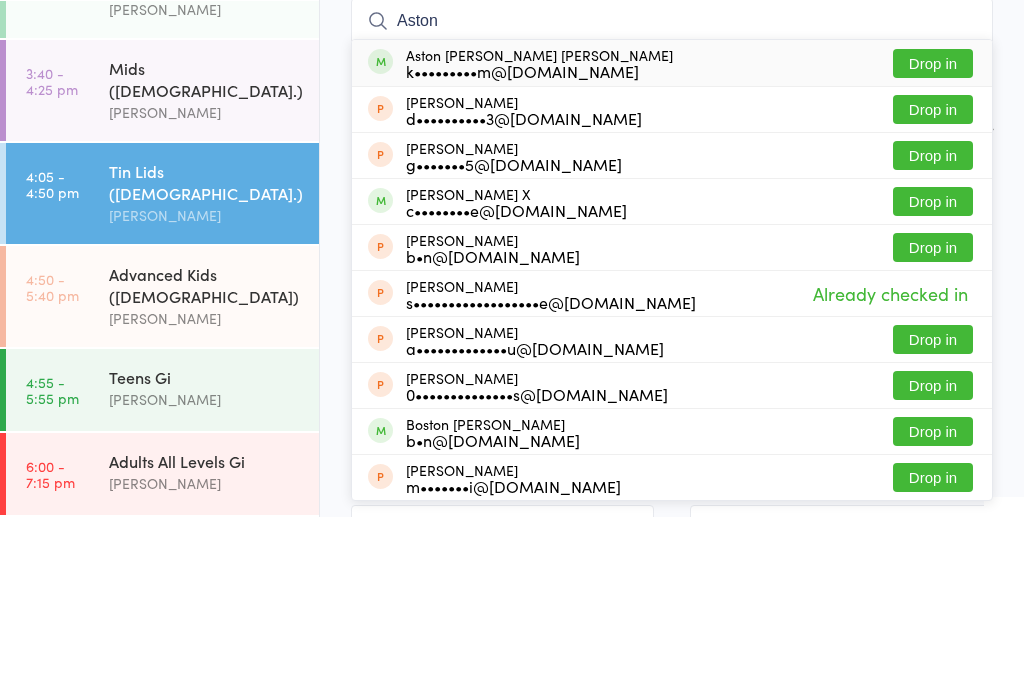 type on "Aston" 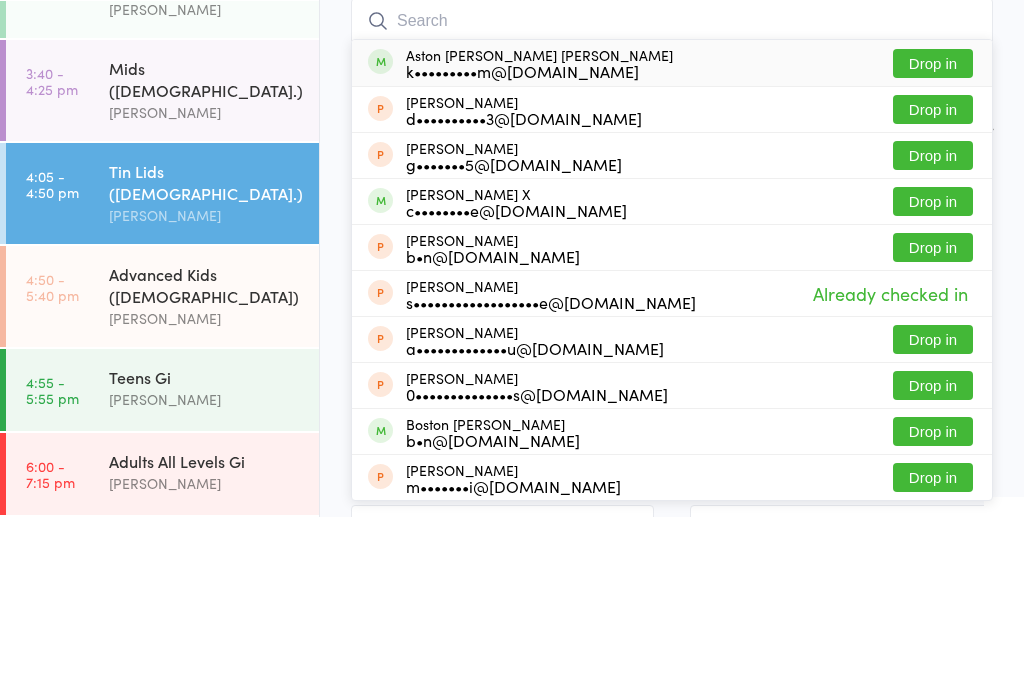 scroll, scrollTop: 181, scrollLeft: 0, axis: vertical 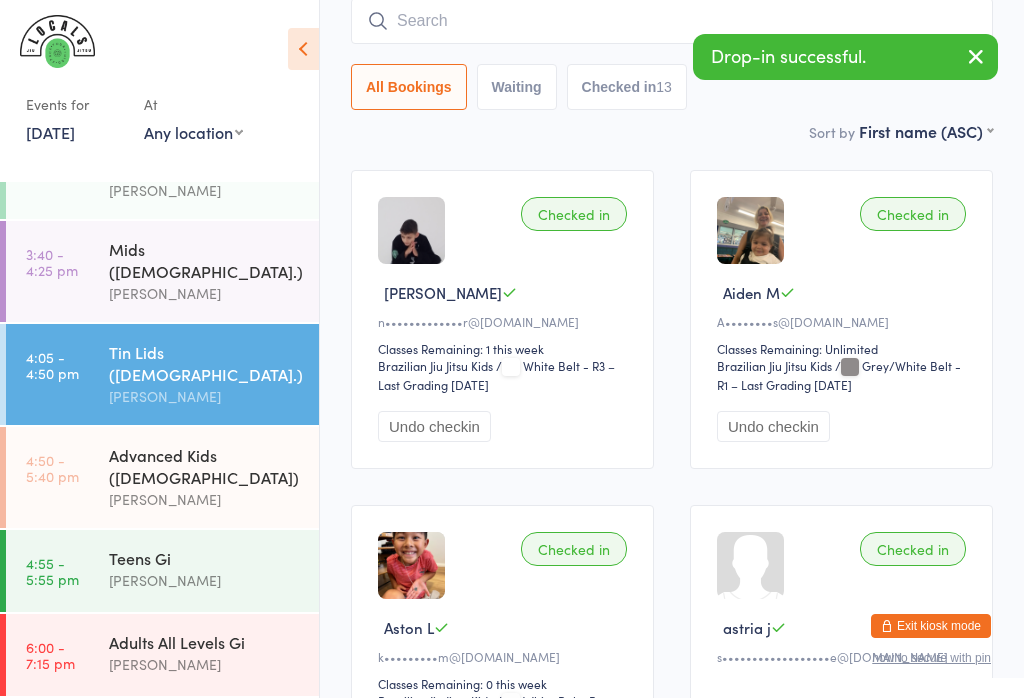 click at bounding box center [672, 21] 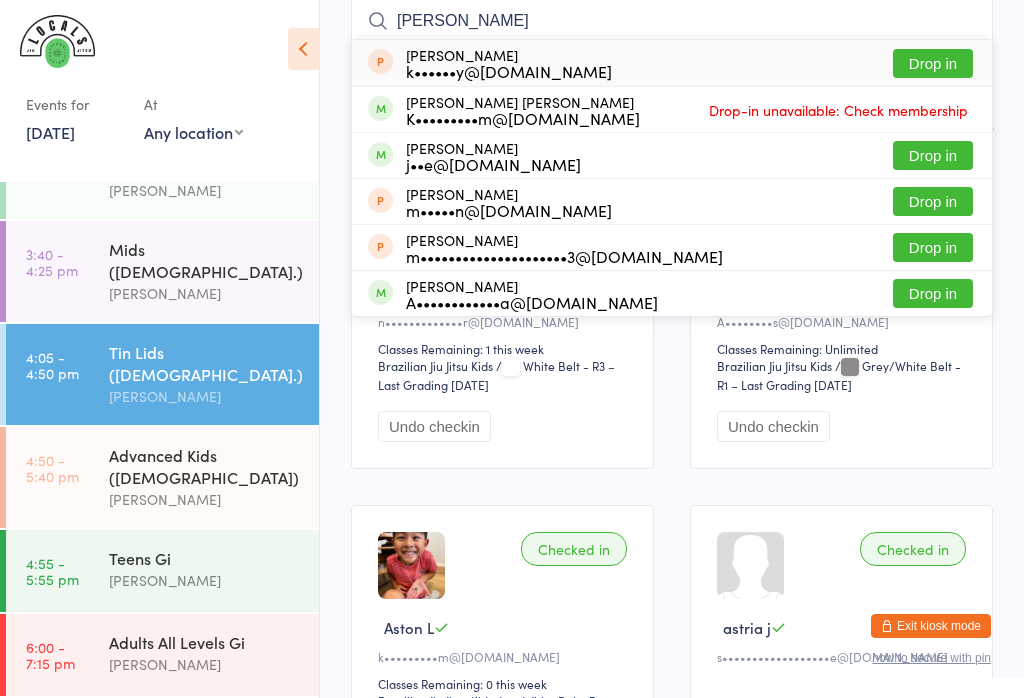 click on "Tin Lids ([DEMOGRAPHIC_DATA].) Check-in [DATE] 4:05pm  [PERSON_NAME]  Mat 2  Brazilian Jiu Jitsu Kids  Manual search Scanner input [PERSON_NAME] k••••••y@[DOMAIN_NAME] Drop in [PERSON_NAME] [PERSON_NAME] K•••••••••m@[DOMAIN_NAME] Drop-in unavailable: Check membership [PERSON_NAME] j••e@[DOMAIN_NAME] Drop in [GEOGRAPHIC_DATA][PERSON_NAME] m•••••n@[DOMAIN_NAME] Drop in [PERSON_NAME] m•••••••••••••••••••••3@[DOMAIN_NAME] Drop in [PERSON_NAME] A••••••••••••a@[DOMAIN_NAME] Drop in All Bookings Waiting  Checked in  13 Sort by   First name (ASC) First name (ASC) First name (DESC) Last name (ASC) Last name (DESC) Check in time (ASC) Check in time (DESC) Rank (ASC) Rank (DESC) Checked in [PERSON_NAME] I  n•••••••••••••r@[DOMAIN_NAME] Classes Remaining: 1 this week Brazilian Jiu Jitsu Kids  Brazilian Jiu Jitsu Kids   /  White Belt - R3 – Last Grading [DATE]   Undo checkin Checked in Aiden M  A••••••••s@[DOMAIN_NAME]   /" at bounding box center [672, 1172] 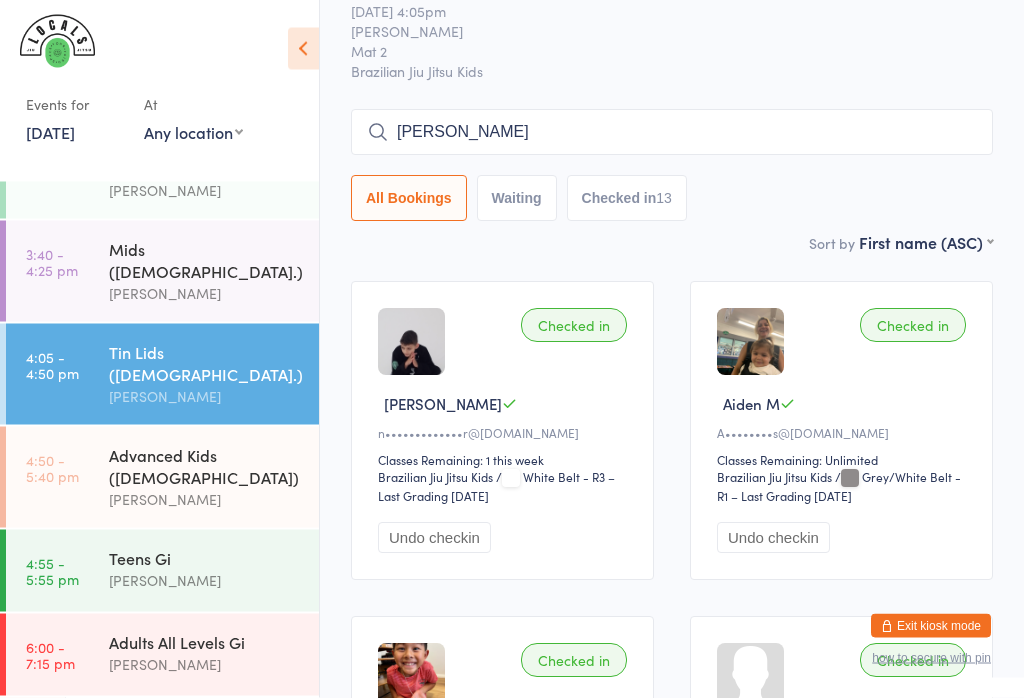scroll, scrollTop: 0, scrollLeft: 0, axis: both 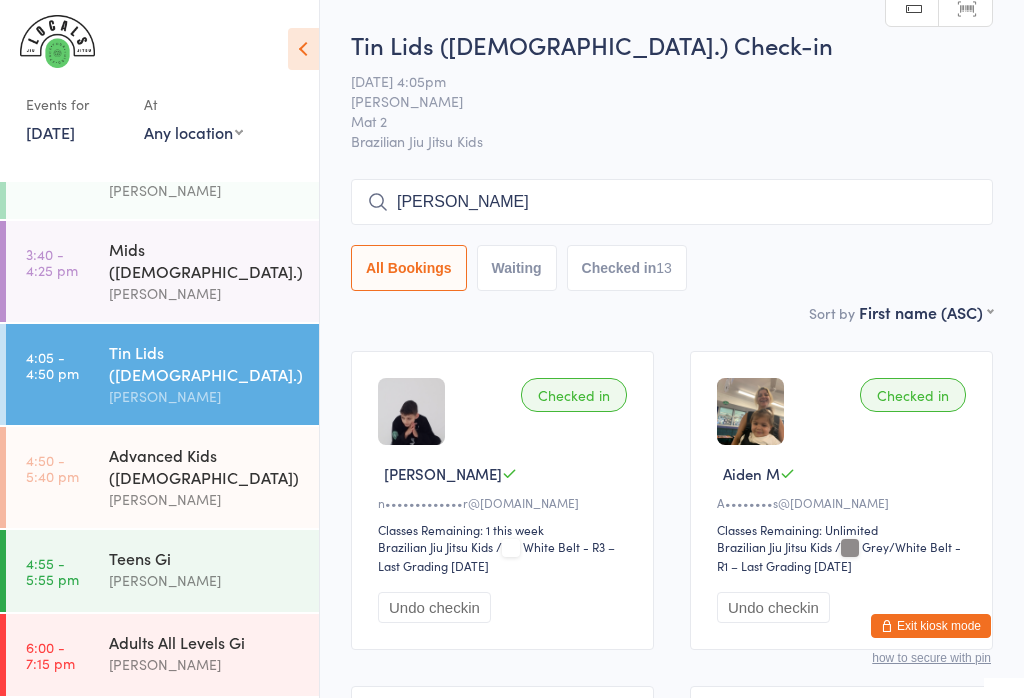 click on "[PERSON_NAME]" at bounding box center (672, 202) 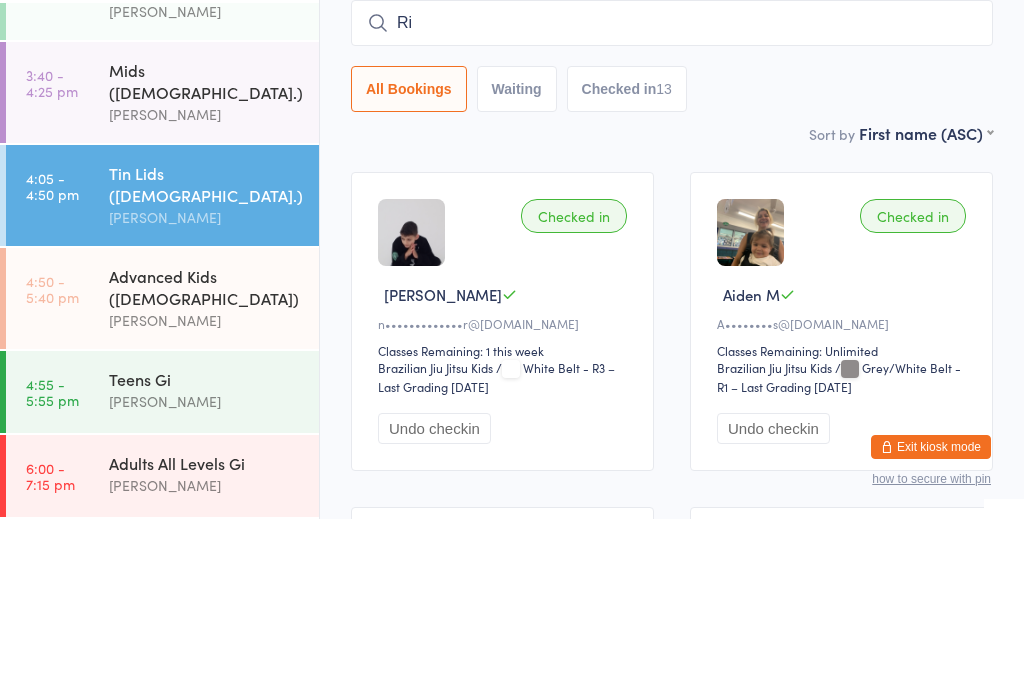type on "R" 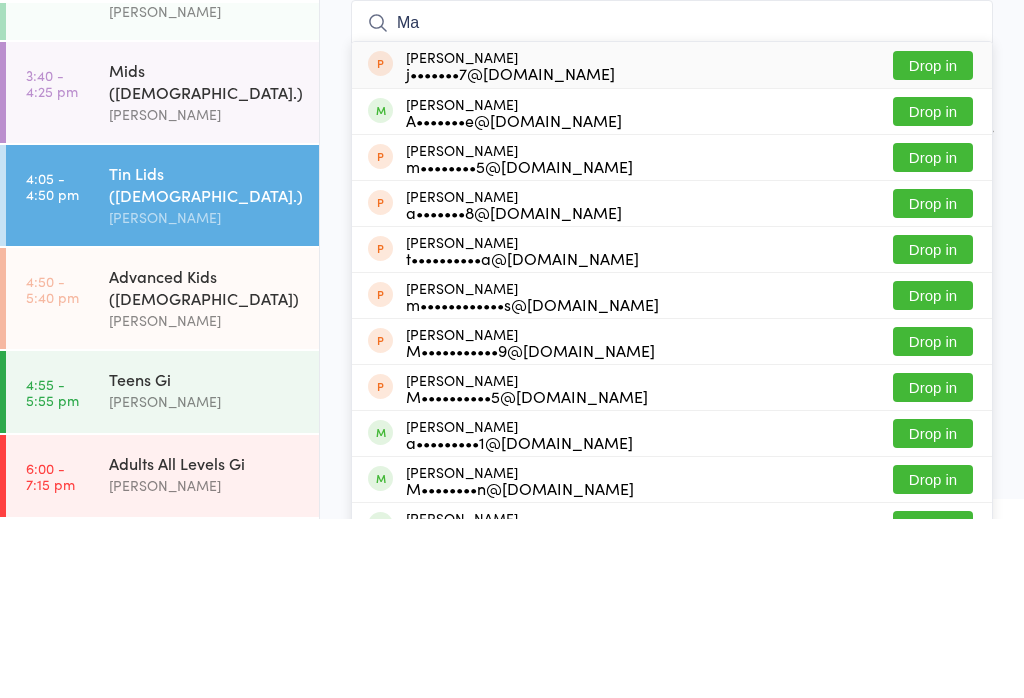type on "Ma" 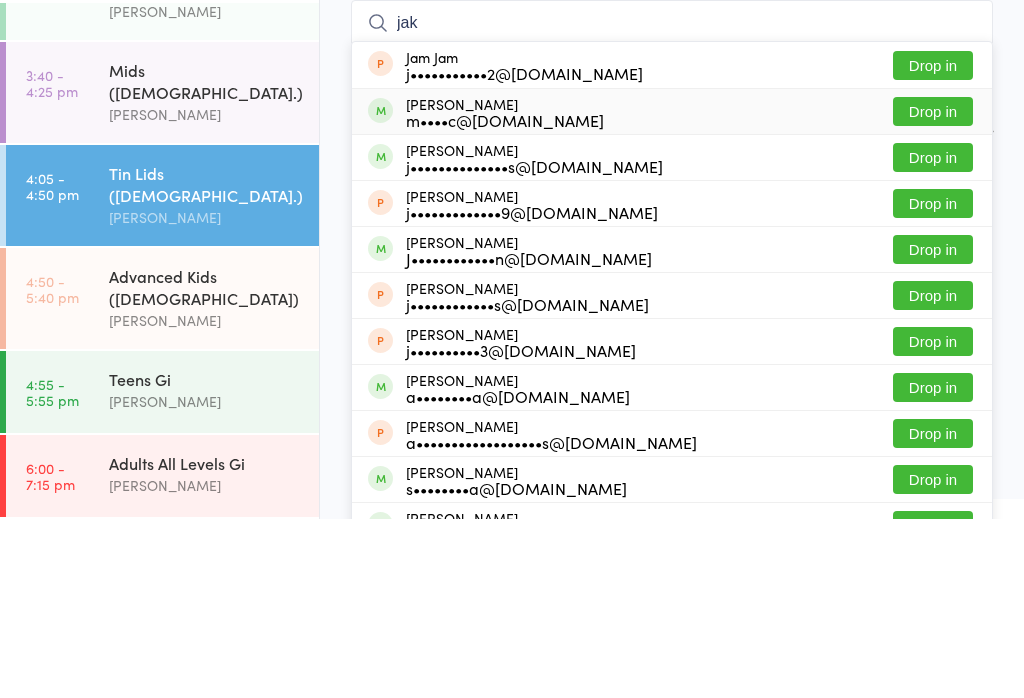 type on "jak" 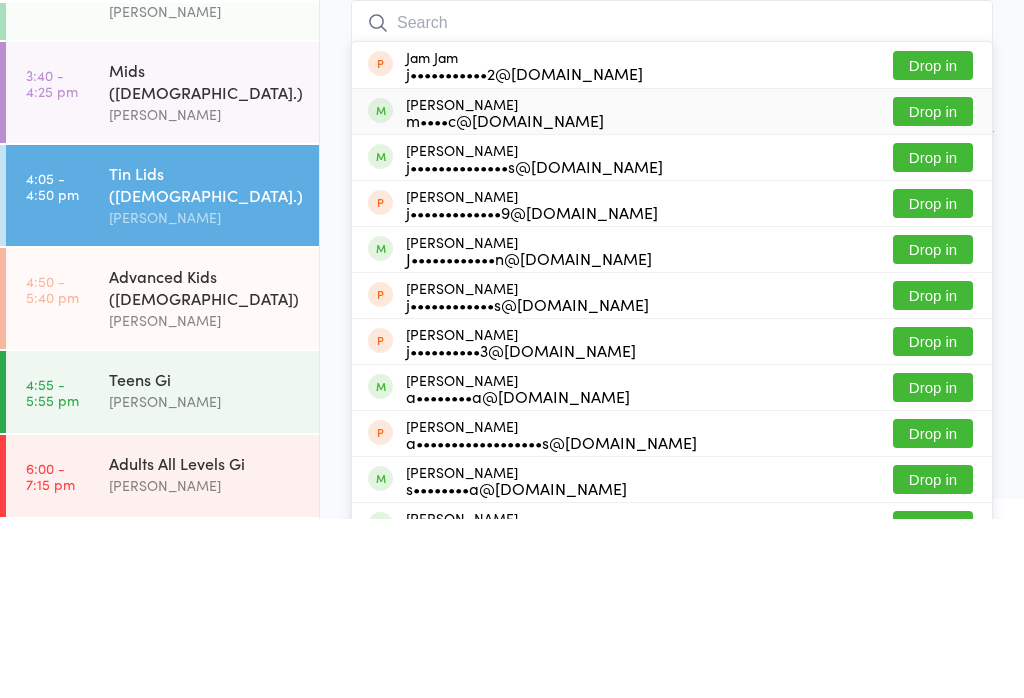 scroll, scrollTop: 179, scrollLeft: 0, axis: vertical 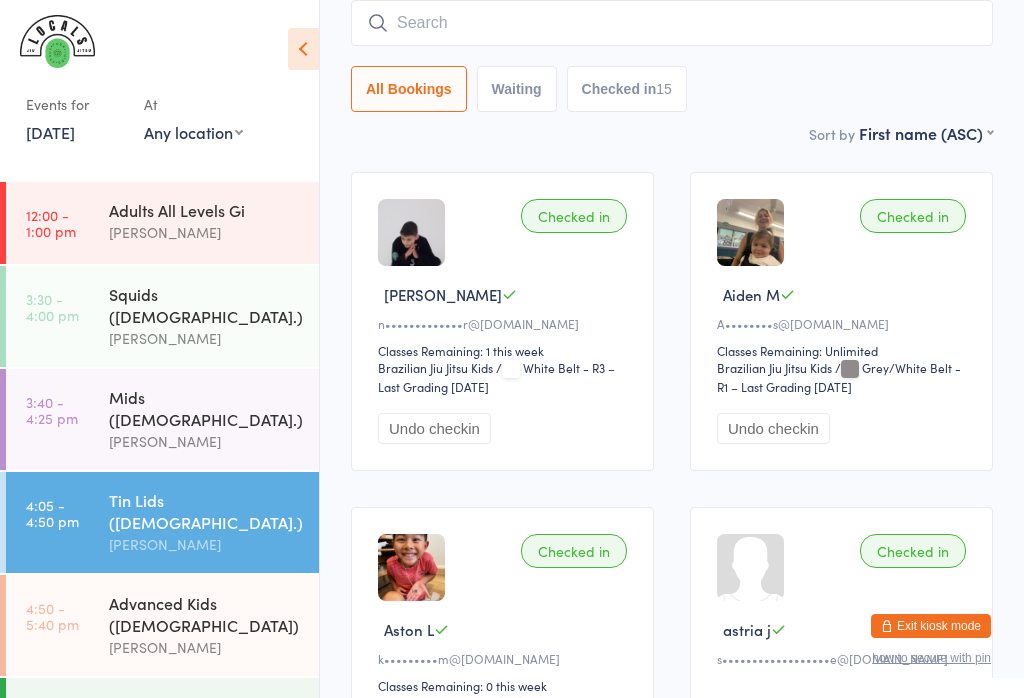 click on "[PERSON_NAME]" at bounding box center [205, 338] 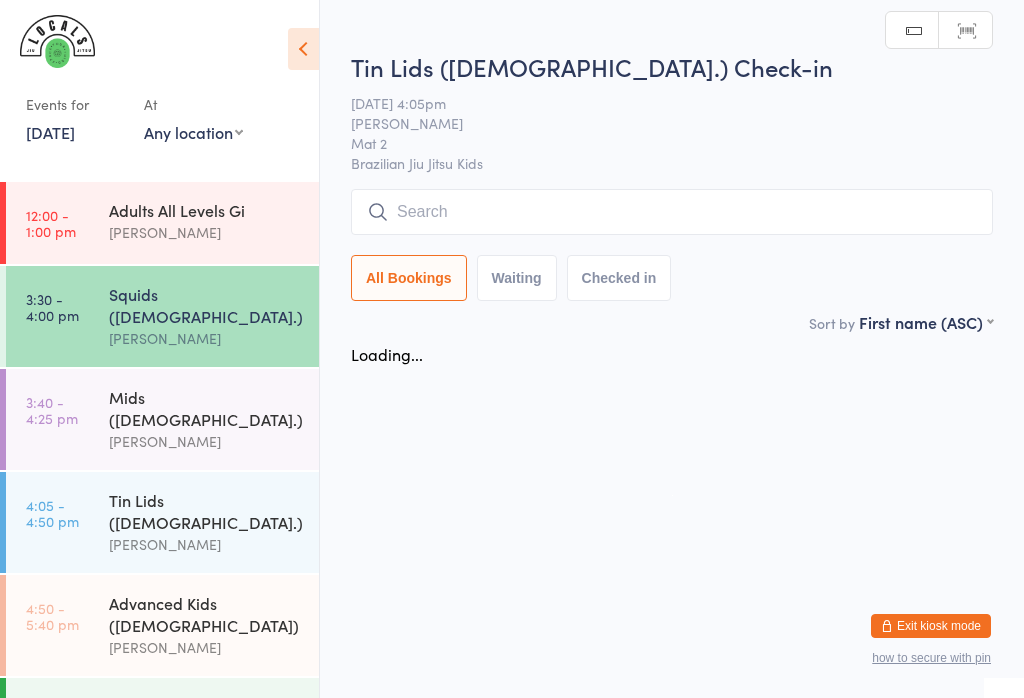 scroll, scrollTop: 0, scrollLeft: 0, axis: both 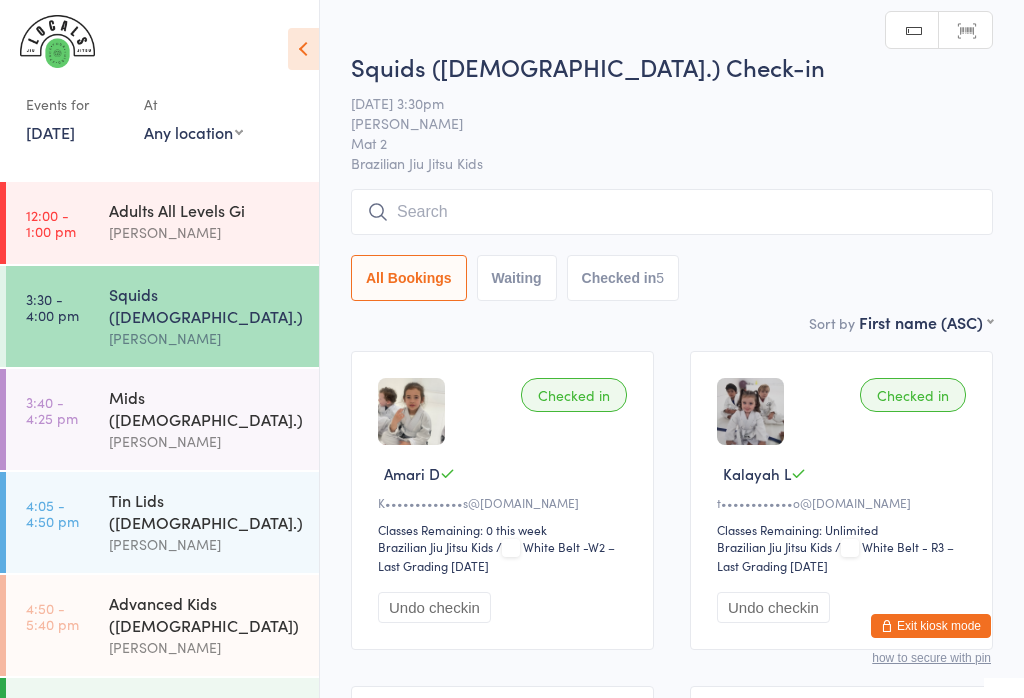 click at bounding box center (672, 212) 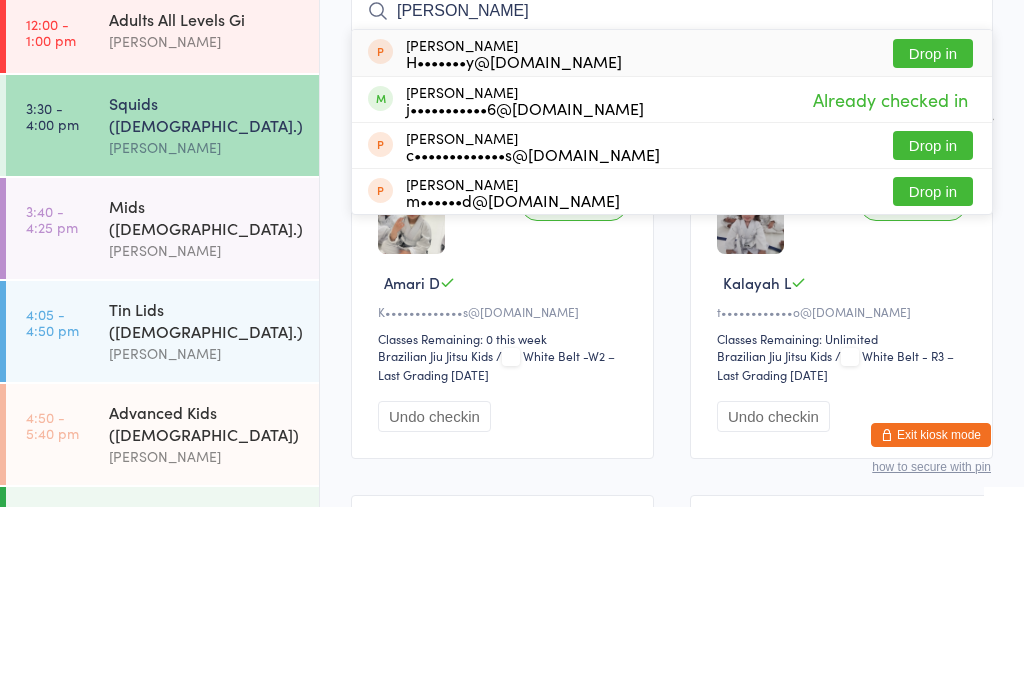 scroll, scrollTop: 191, scrollLeft: 0, axis: vertical 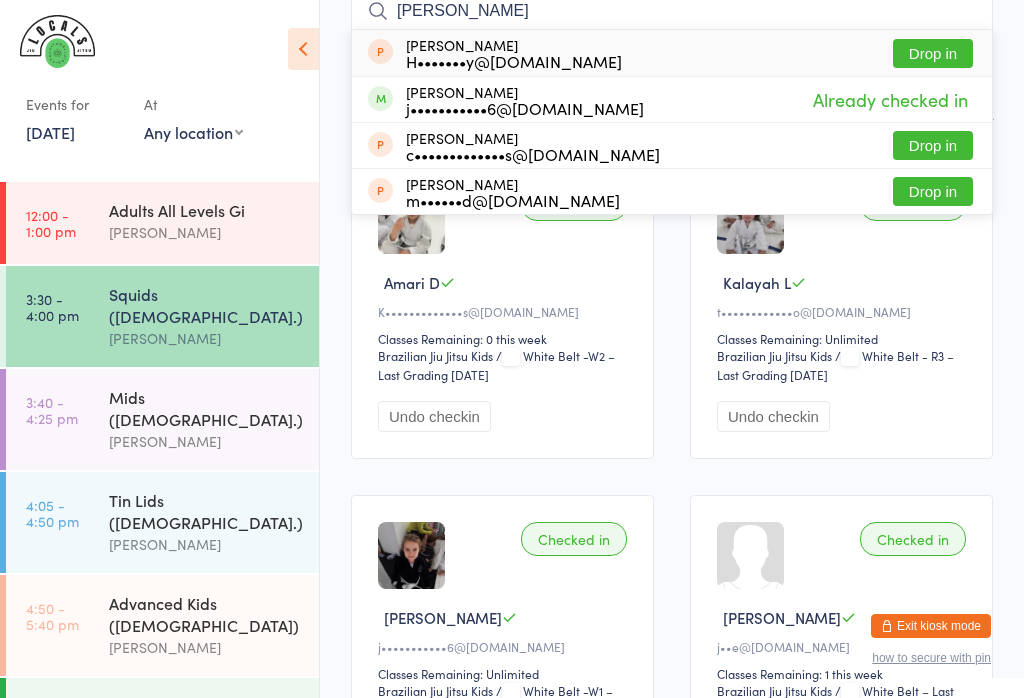 type on "[PERSON_NAME]" 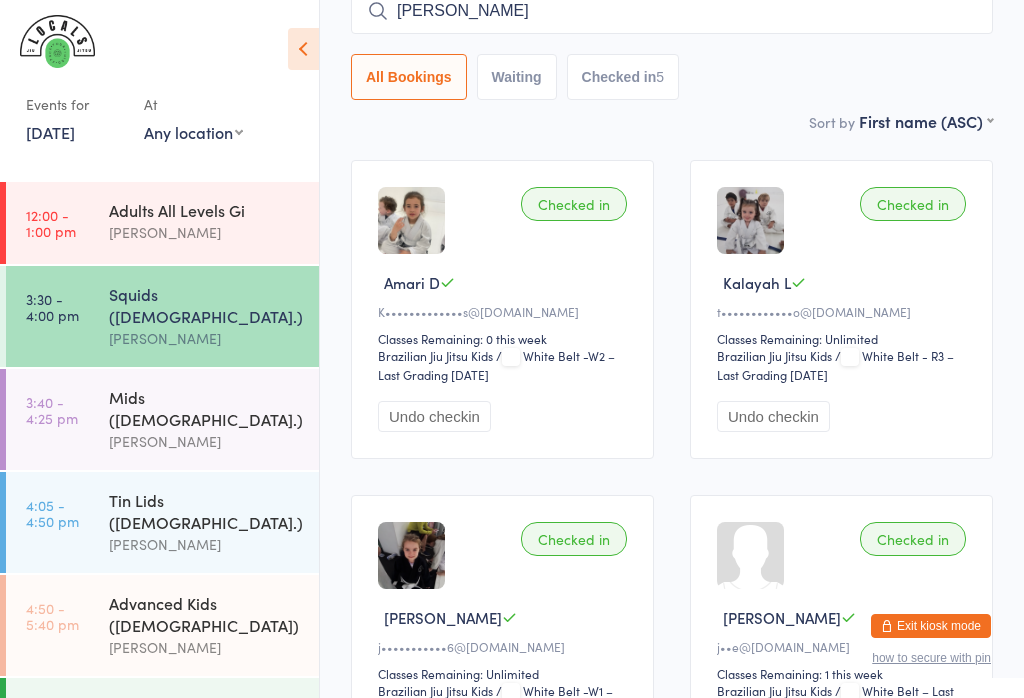 click on "Mids ([DEMOGRAPHIC_DATA].)" at bounding box center [205, 408] 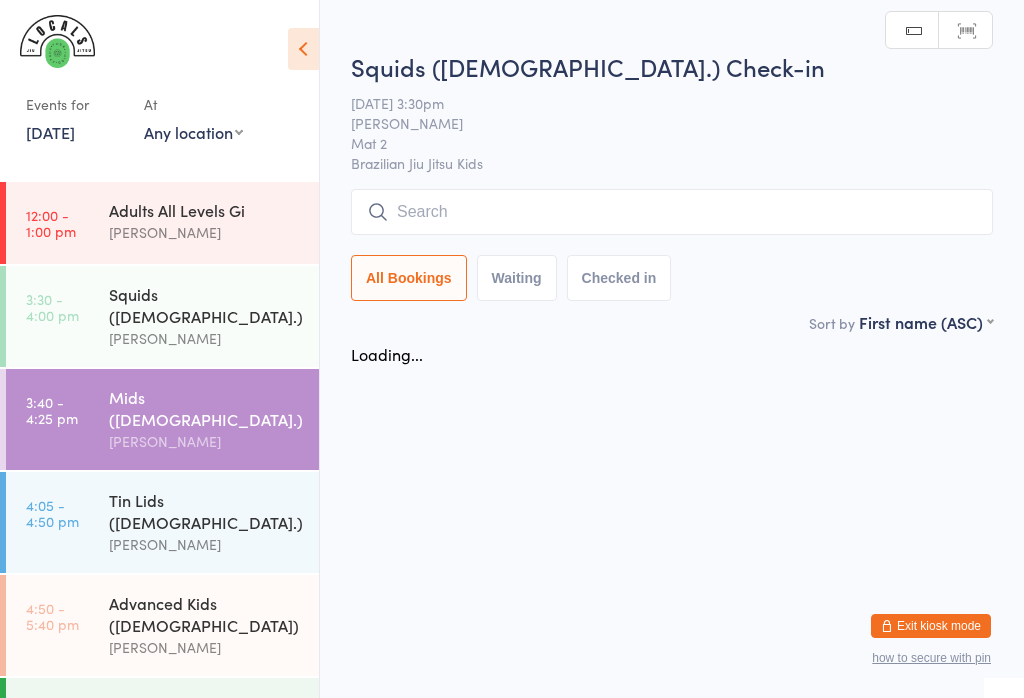 scroll, scrollTop: 0, scrollLeft: 0, axis: both 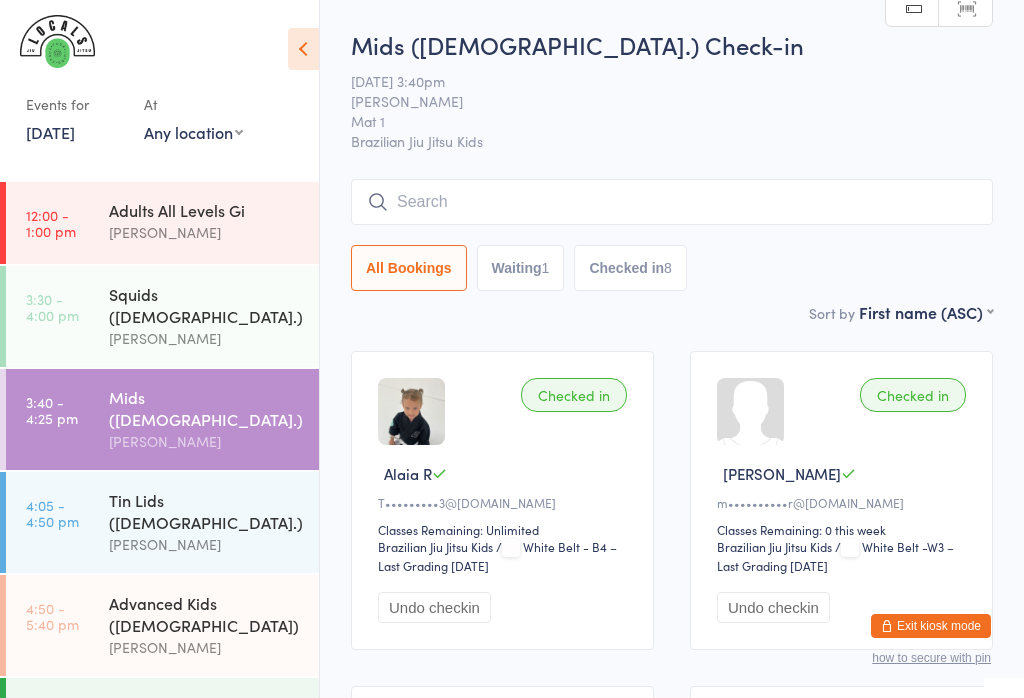 click at bounding box center (672, 202) 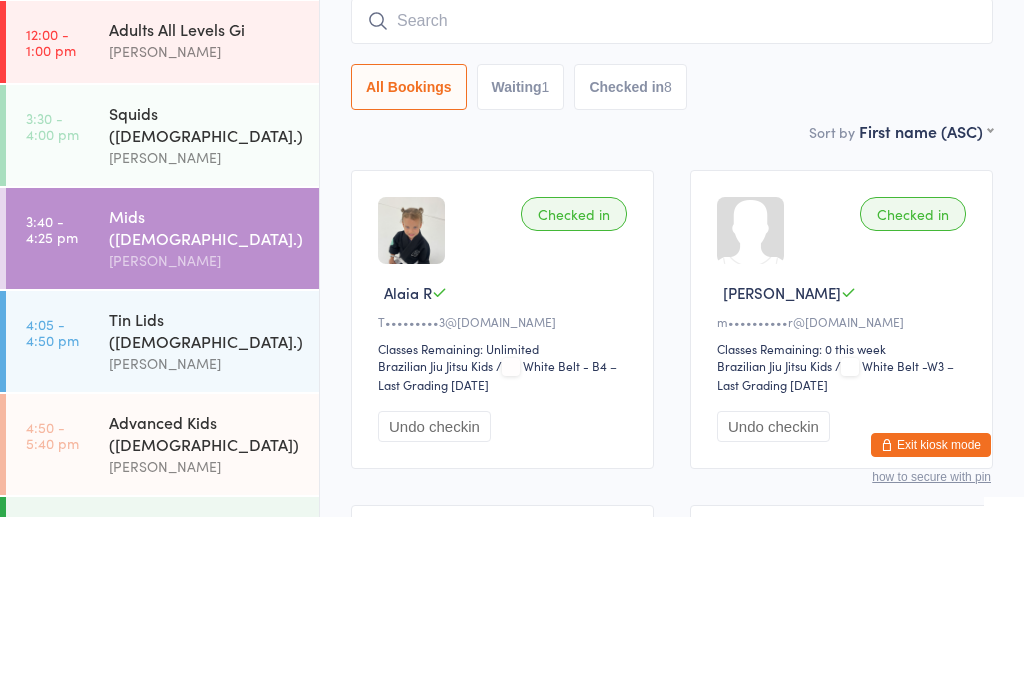 scroll, scrollTop: 181, scrollLeft: 0, axis: vertical 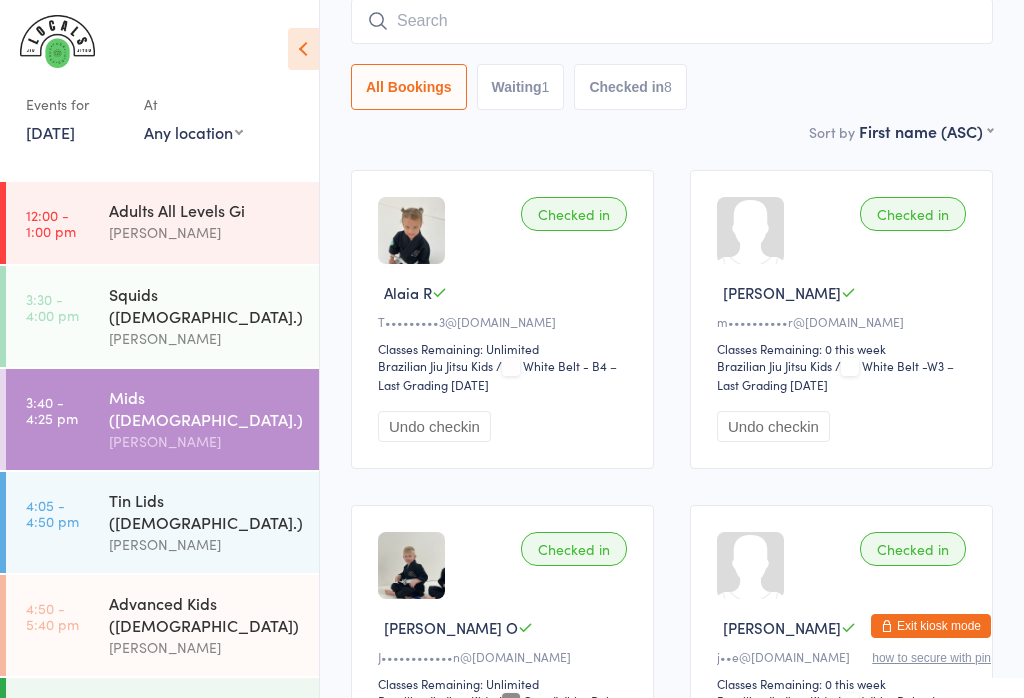 click on "[PERSON_NAME]" at bounding box center (205, 728) 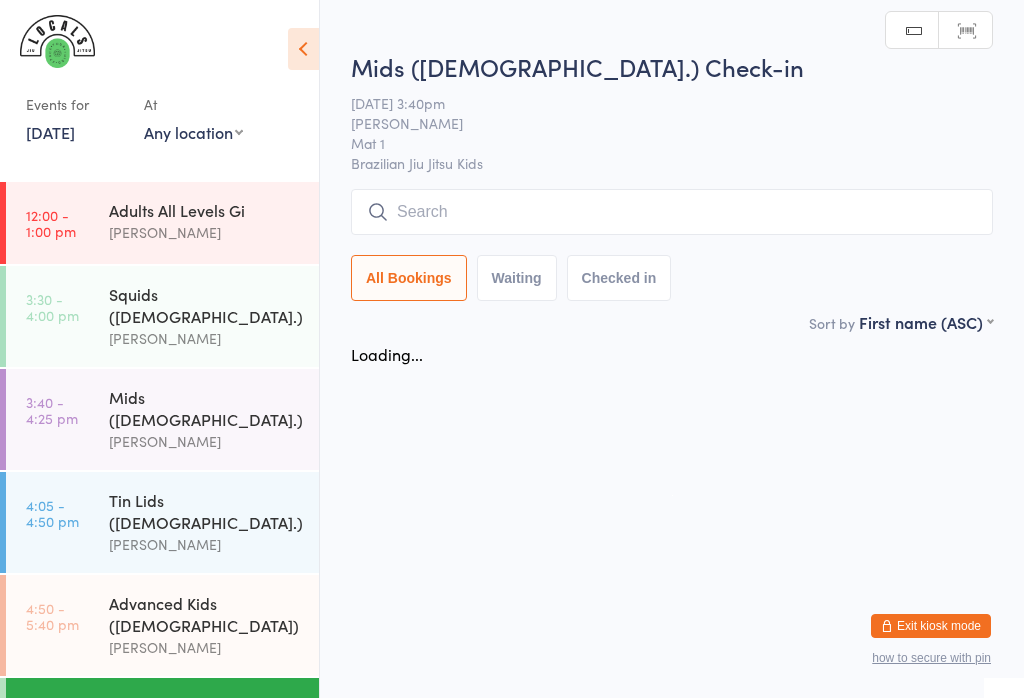 scroll, scrollTop: 0, scrollLeft: 0, axis: both 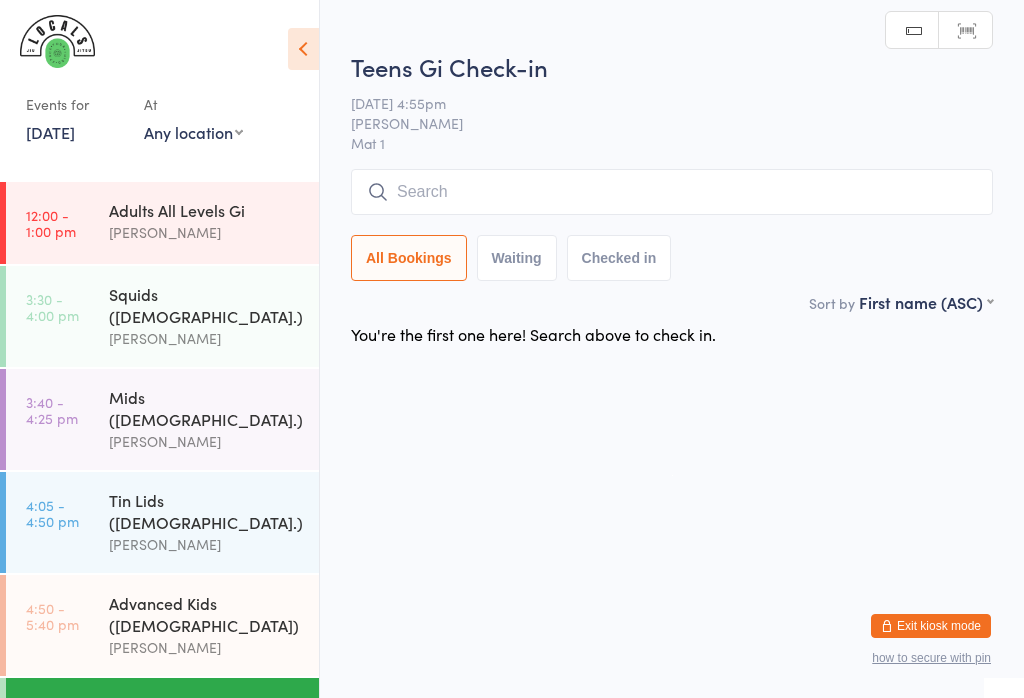 click at bounding box center [672, 192] 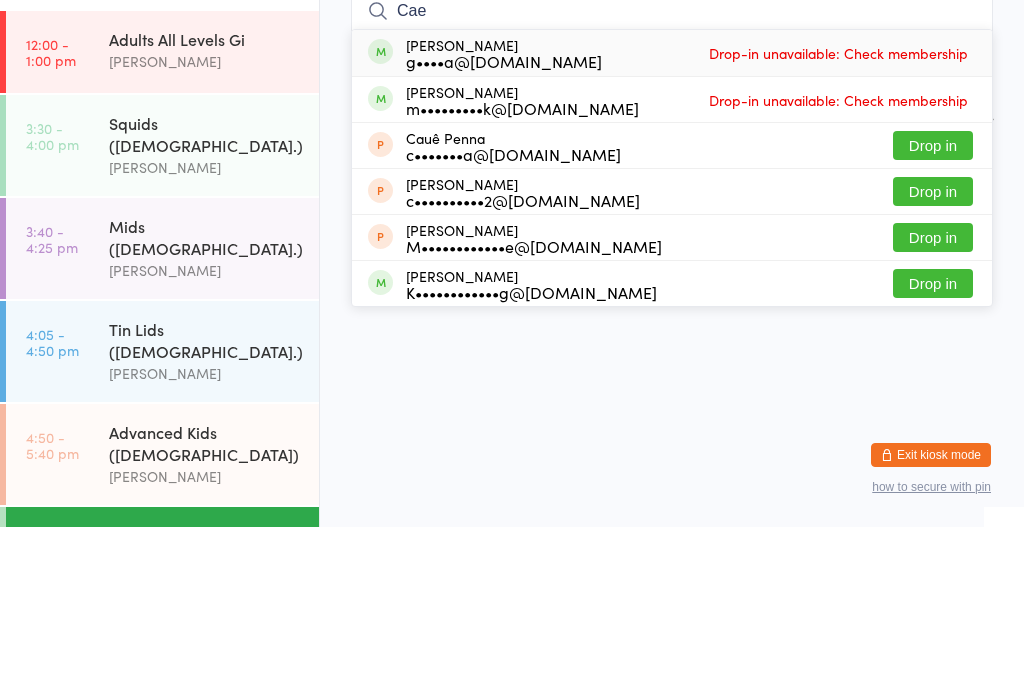 click on "Teens Gi Check-in [DATE] 4:55pm  [PERSON_NAME]  Mat 1  Manual search Scanner input Cae Cael Barton g••••a@[DOMAIN_NAME] Drop-in unavailable: Check membership [PERSON_NAME] m•••••••••k@[DOMAIN_NAME] Drop-in unavailable: Check membership Cauê Penna c•••••••a@[DOMAIN_NAME] Drop in cam [PERSON_NAME] c••••••••••2@[DOMAIN_NAME] Drop in [PERSON_NAME] M••••••••••••e@[DOMAIN_NAME] Drop in [PERSON_NAME] K••••••••••••g@[DOMAIN_NAME] Drop in All Bookings Waiting  Checked in  Sort by   First name (ASC) First name (ASC) First name (DESC) Last name (ASC) Last name (DESC) Check in time (ASC) Check in time (DESC) Rank (ASC) Rank (DESC) You're the first one here! Search above to check in." at bounding box center [672, 191] 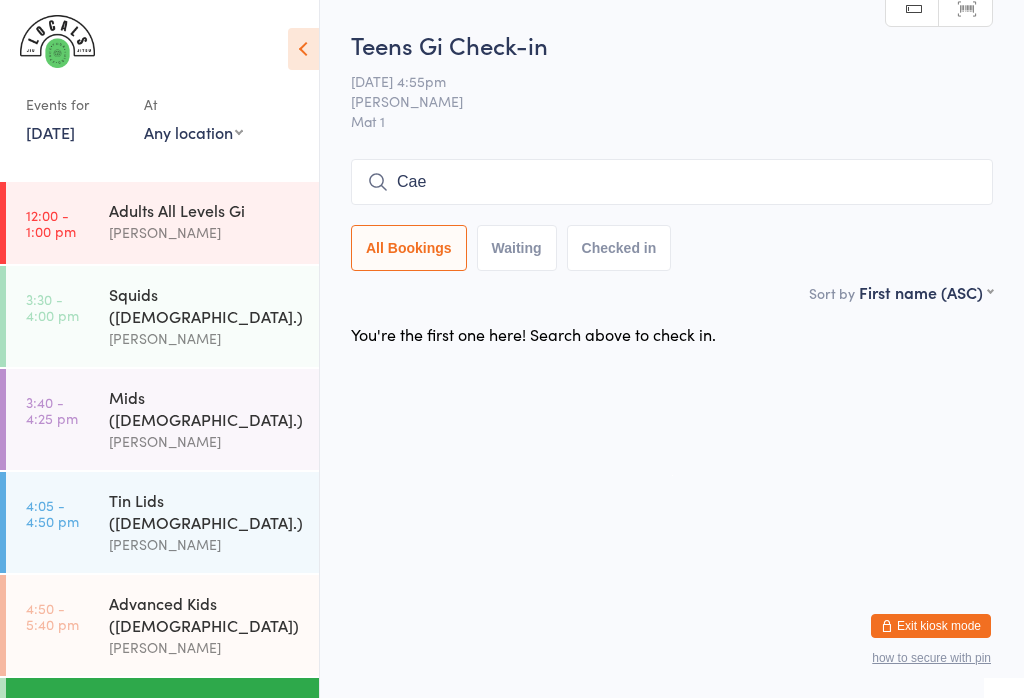 click on "Cae" at bounding box center [672, 182] 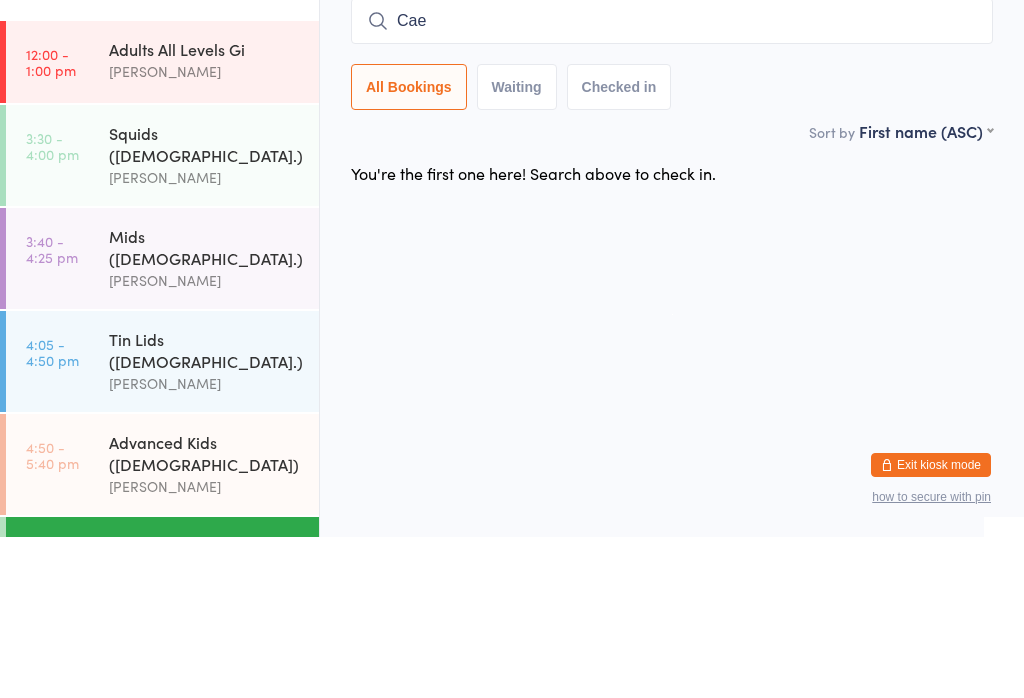 click on "Cae" at bounding box center [672, 182] 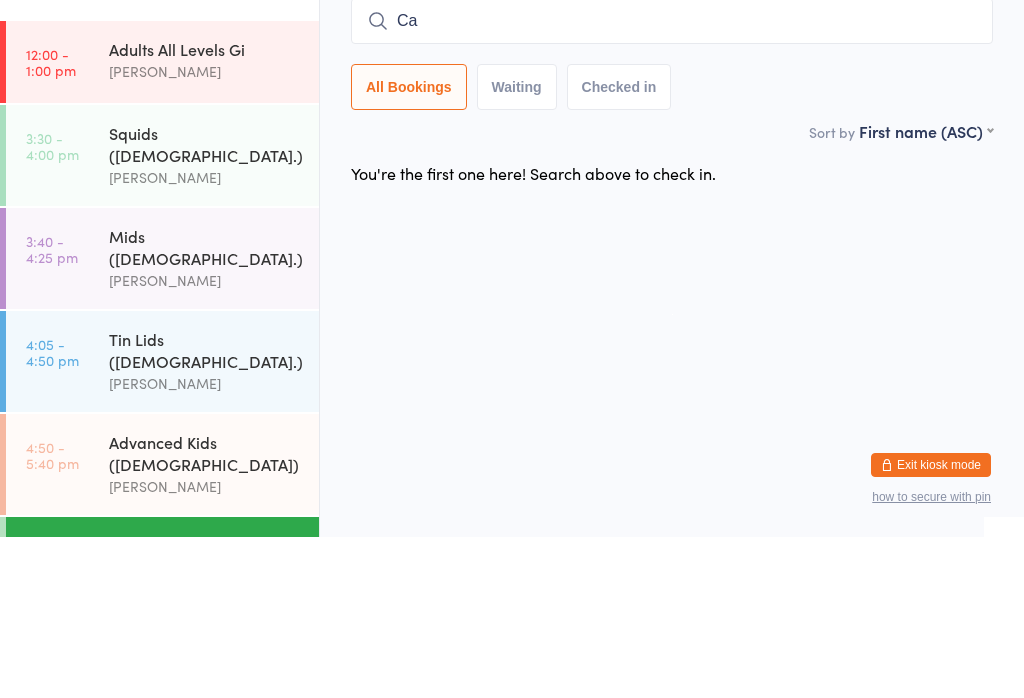 type on "C" 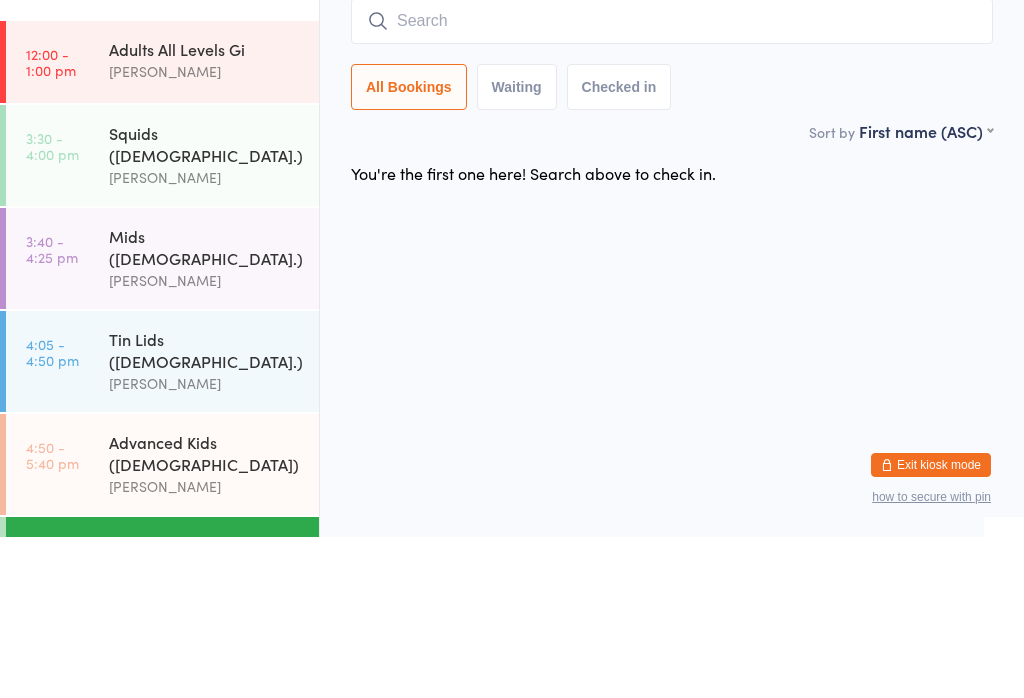 type 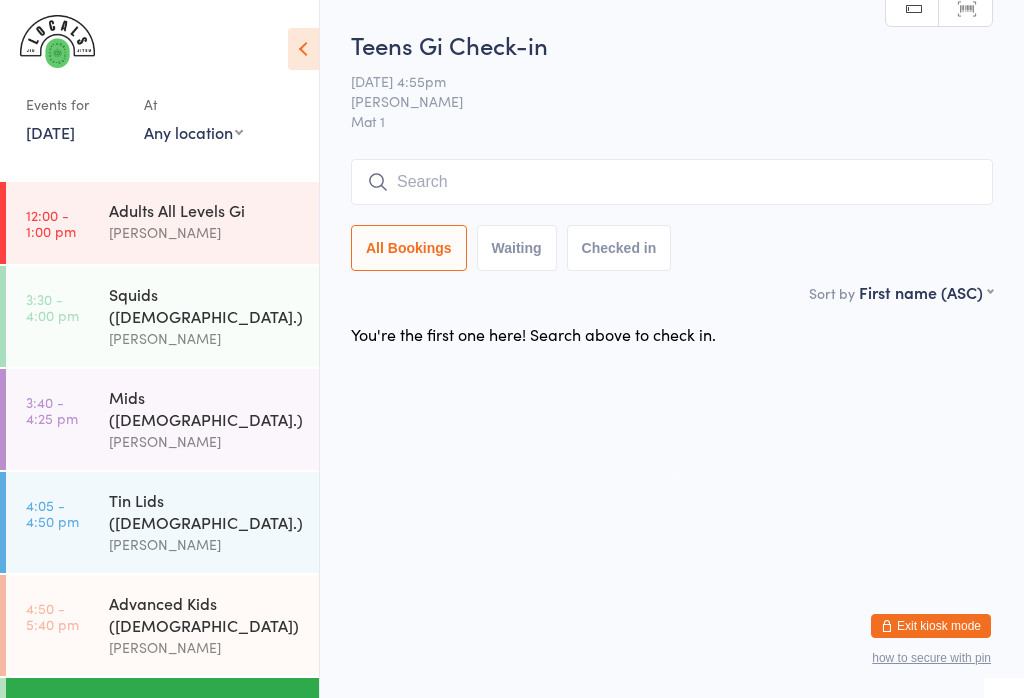 click on "Squids ([DEMOGRAPHIC_DATA].) [PERSON_NAME]" at bounding box center [214, 316] 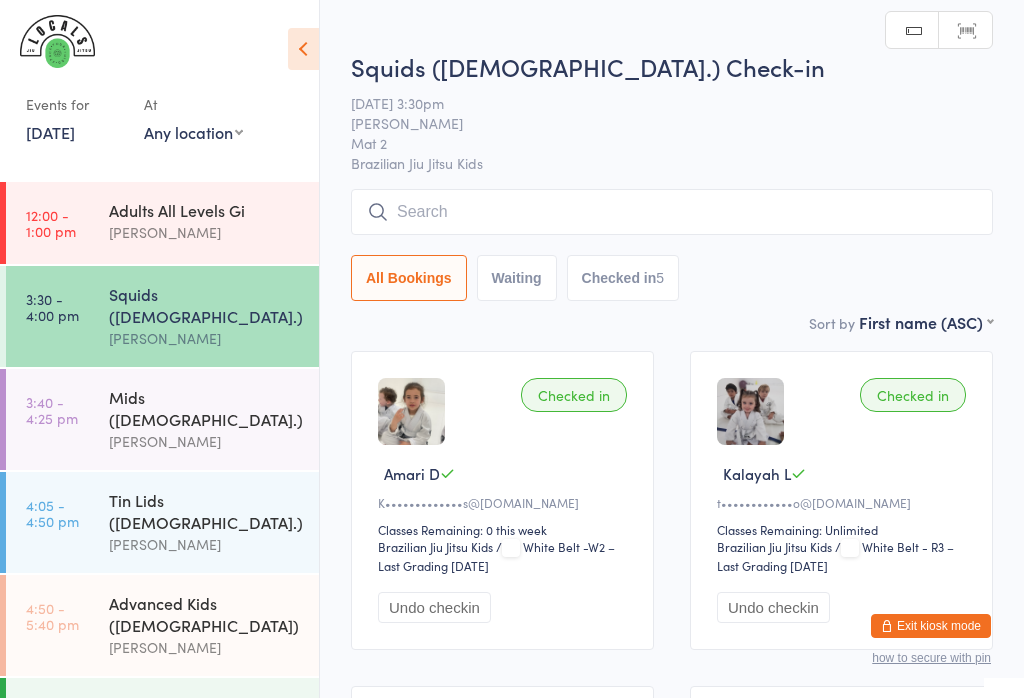 click on "[PERSON_NAME]" at bounding box center (205, 544) 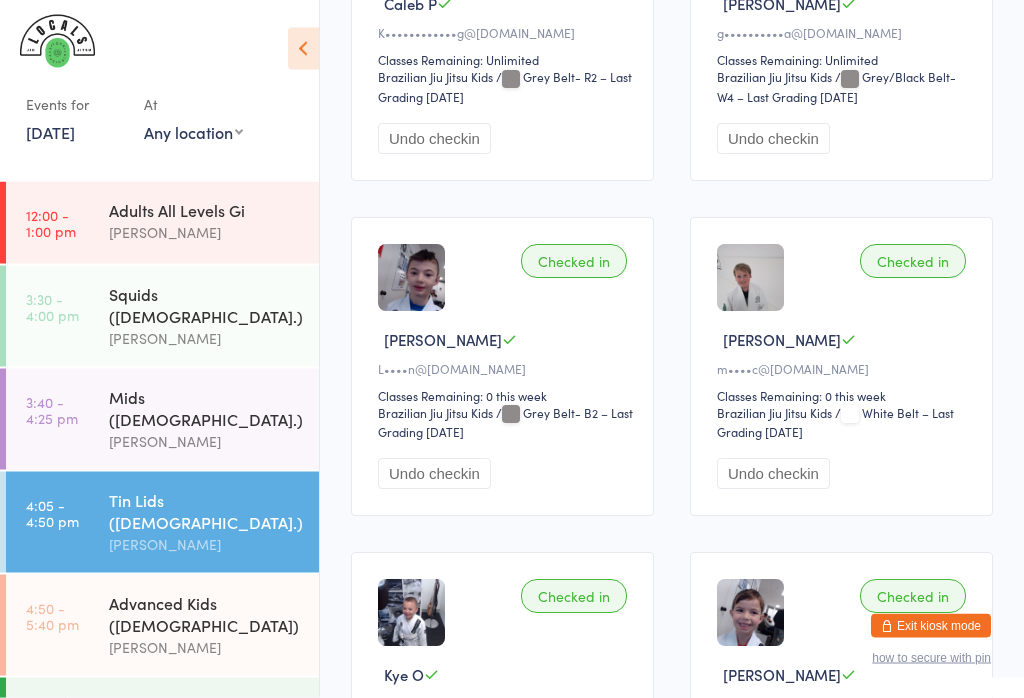 click on "Undo checkin" at bounding box center (773, 474) 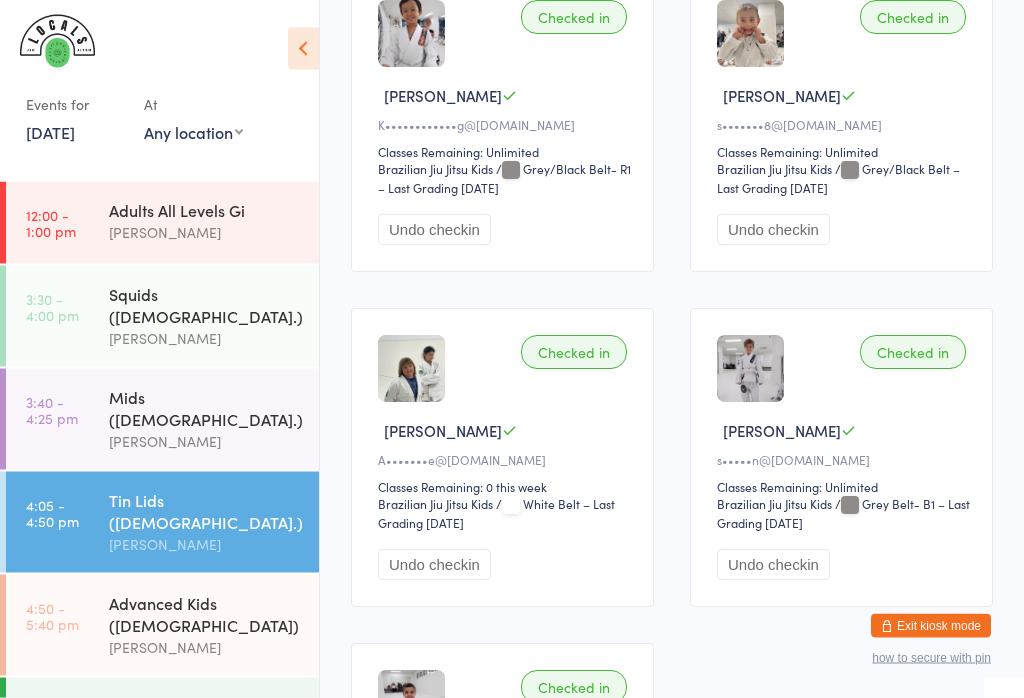 scroll, scrollTop: 2052, scrollLeft: 0, axis: vertical 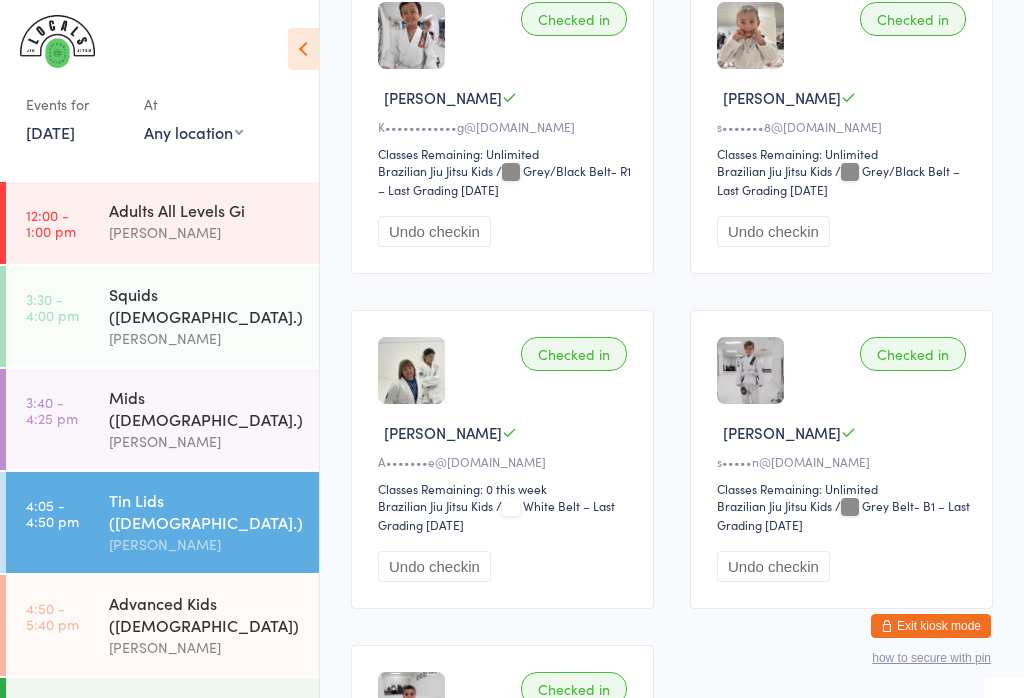click on "Undo checkin" at bounding box center [434, 566] 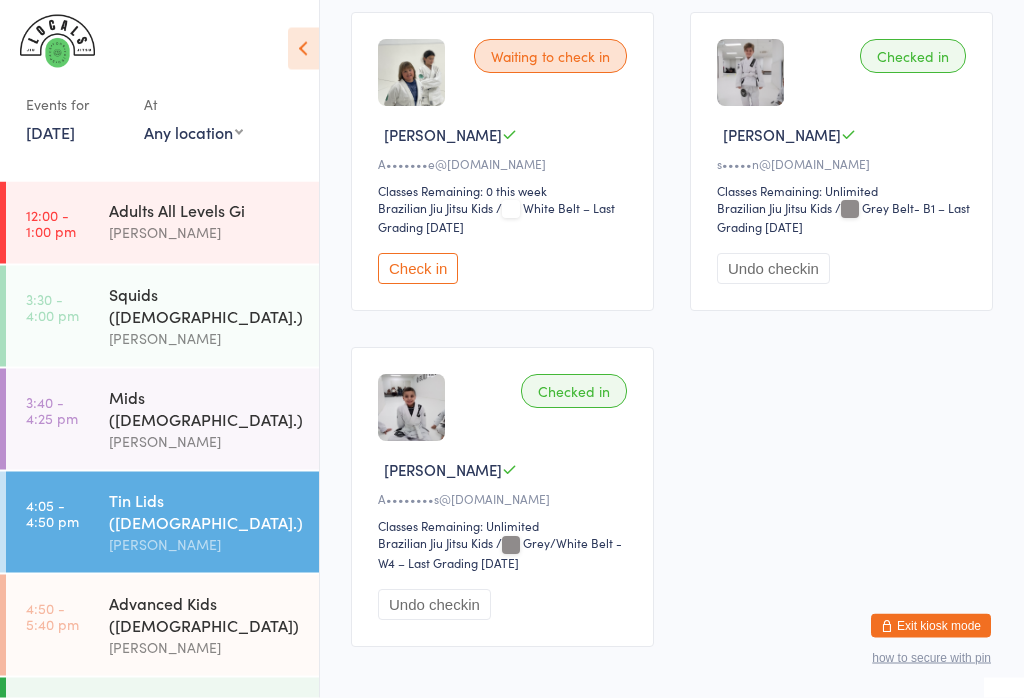 scroll, scrollTop: 2348, scrollLeft: 0, axis: vertical 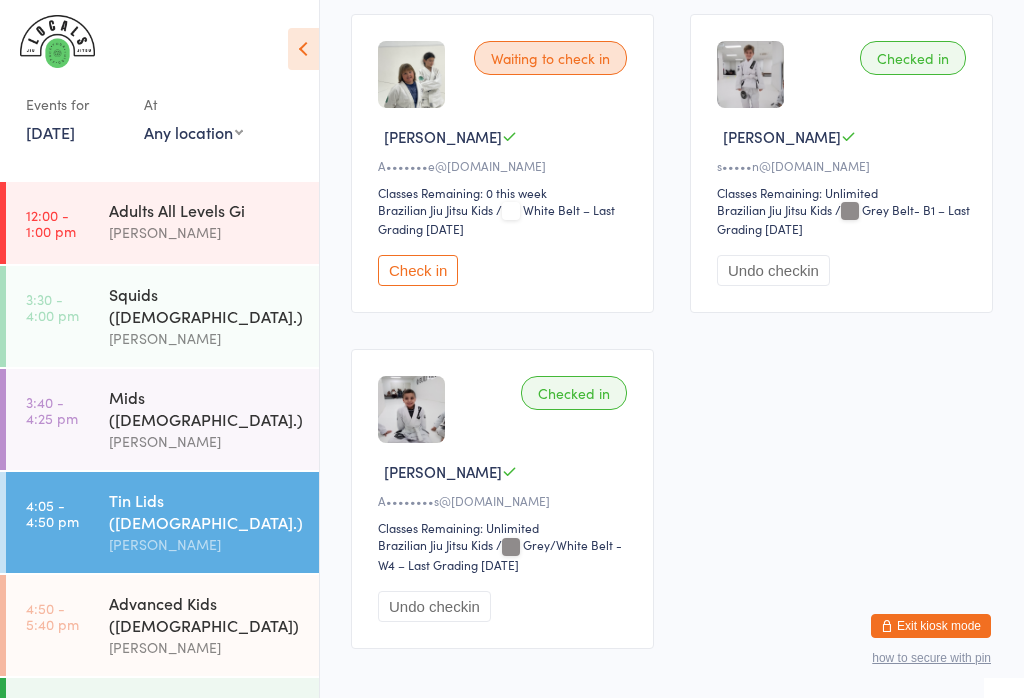click on "Undo checkin" at bounding box center [434, 606] 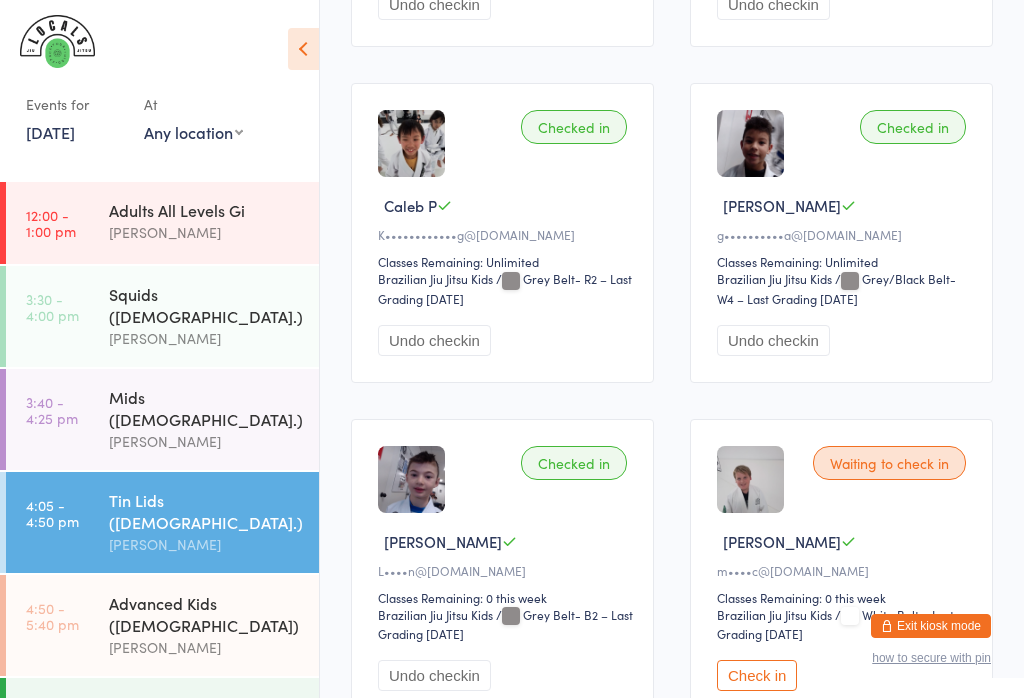 scroll, scrollTop: 936, scrollLeft: 0, axis: vertical 